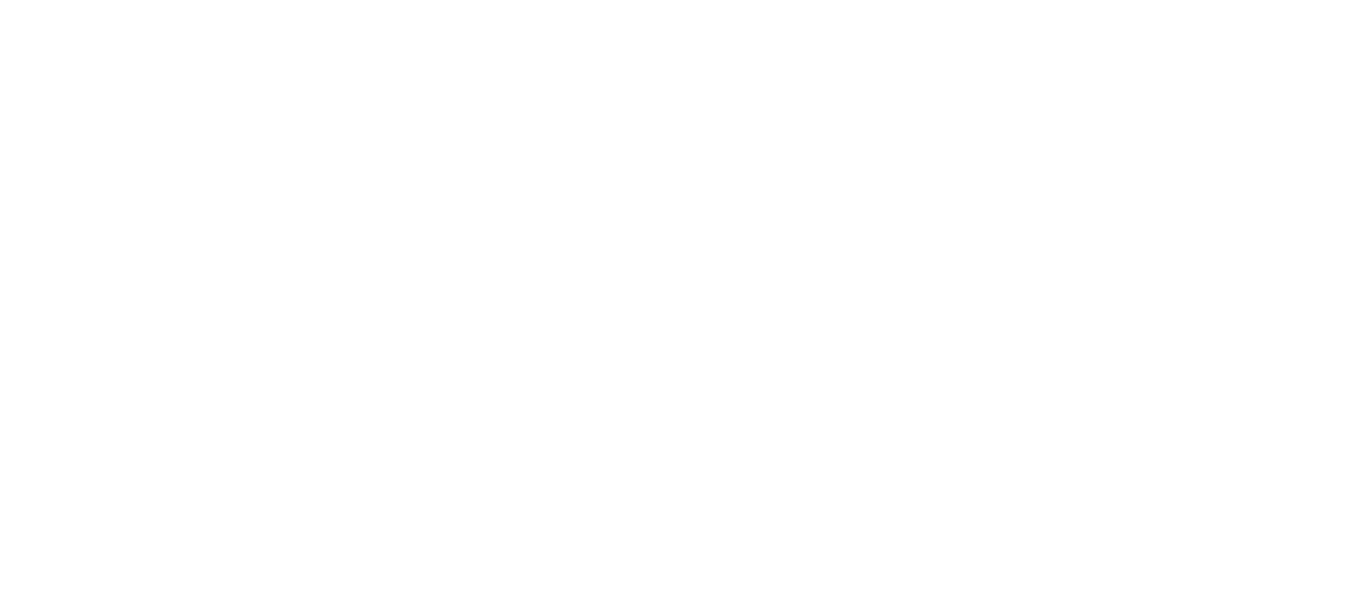 scroll, scrollTop: 0, scrollLeft: 0, axis: both 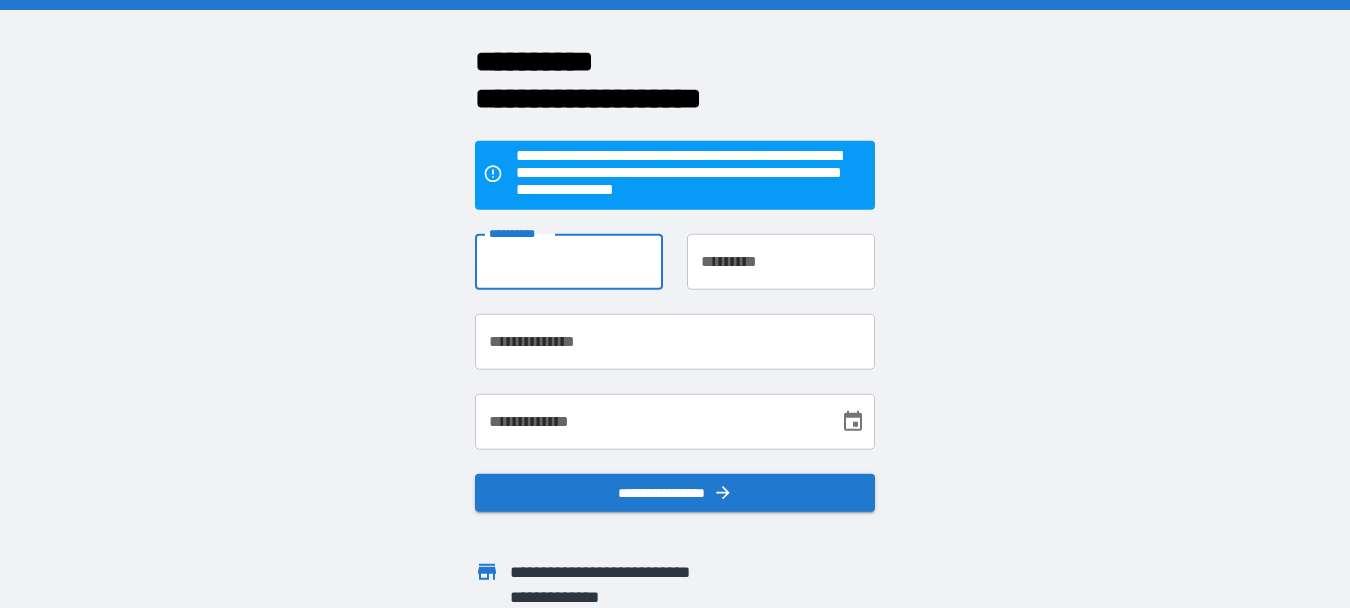 click on "**********" at bounding box center [569, 262] 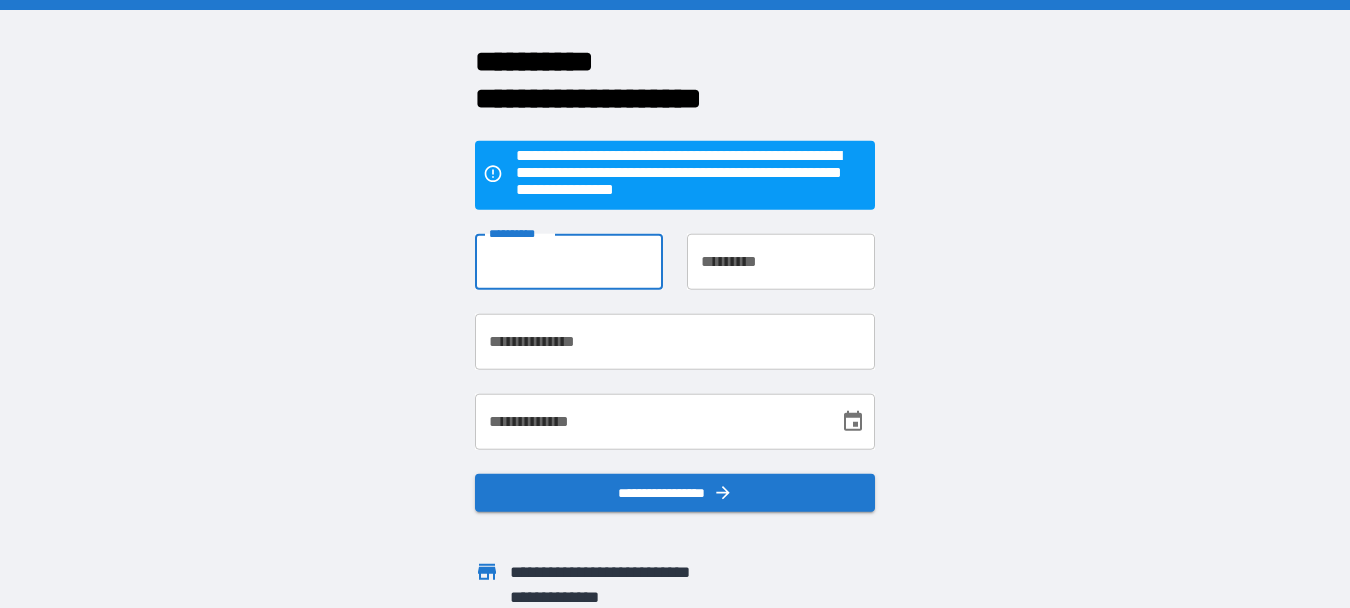 type on "******" 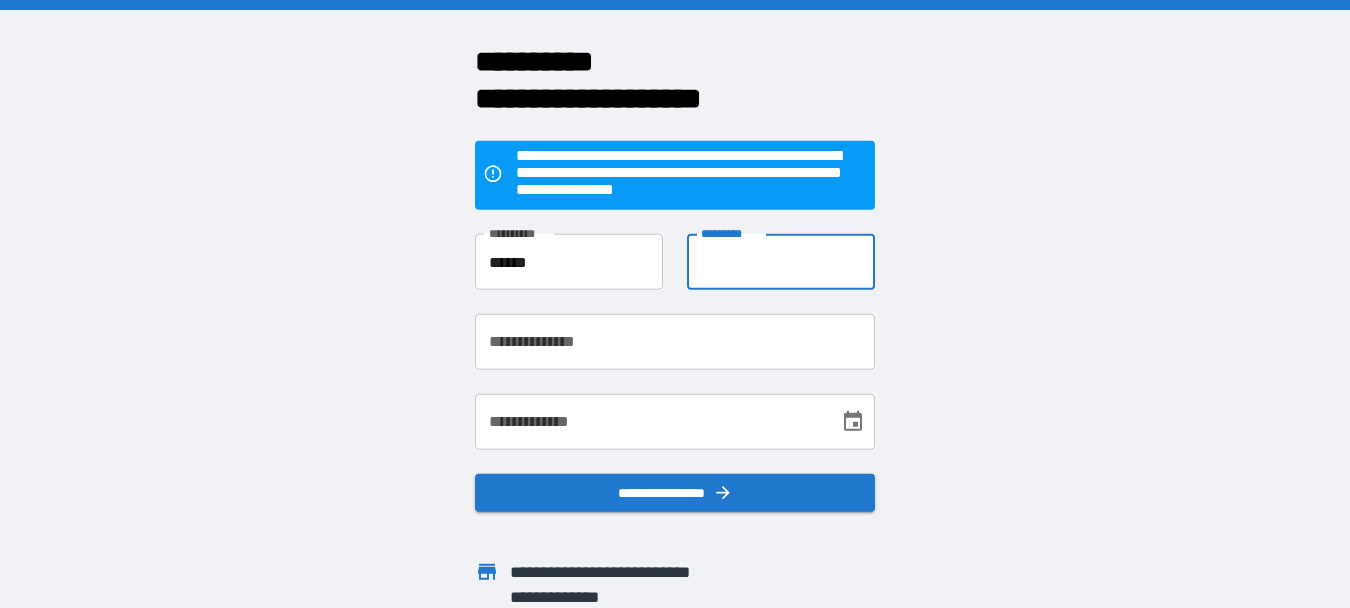 click on "**********" at bounding box center (781, 262) 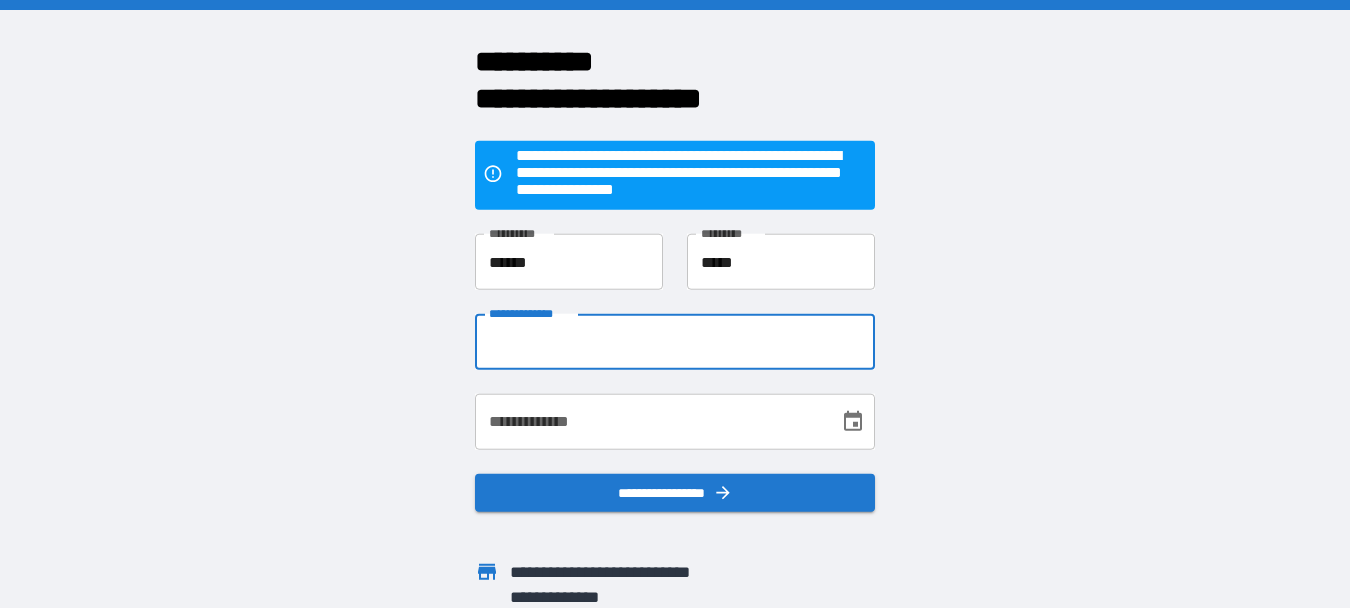 click on "**********" at bounding box center (675, 342) 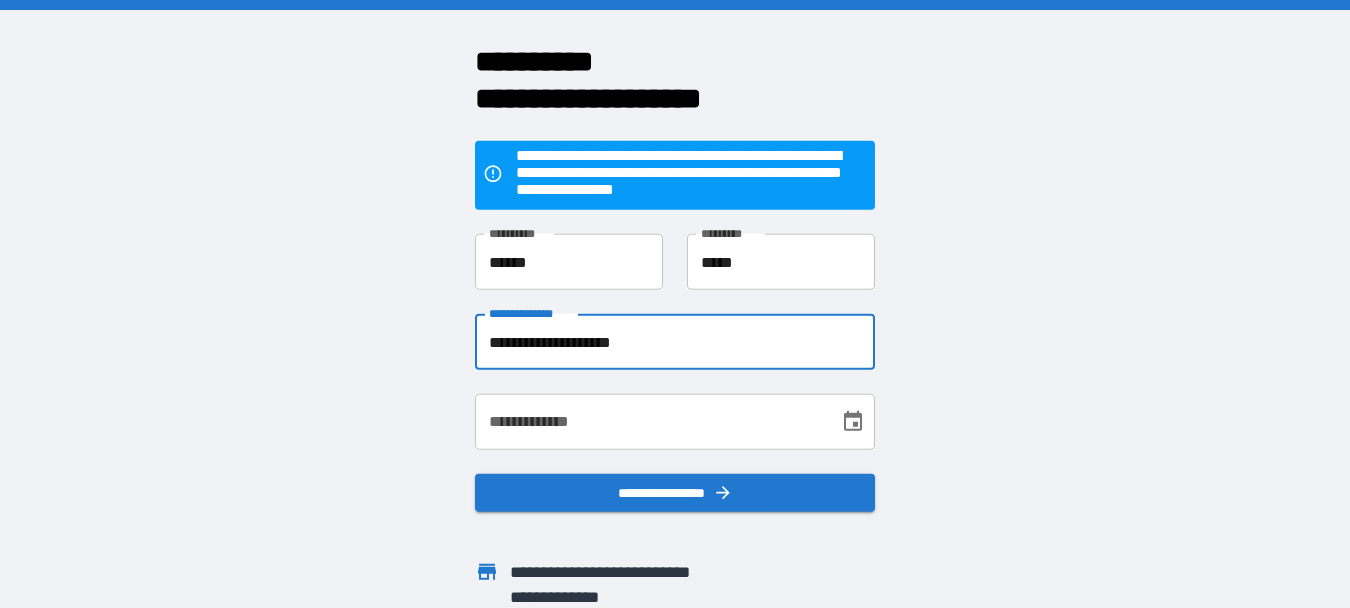 type on "**********" 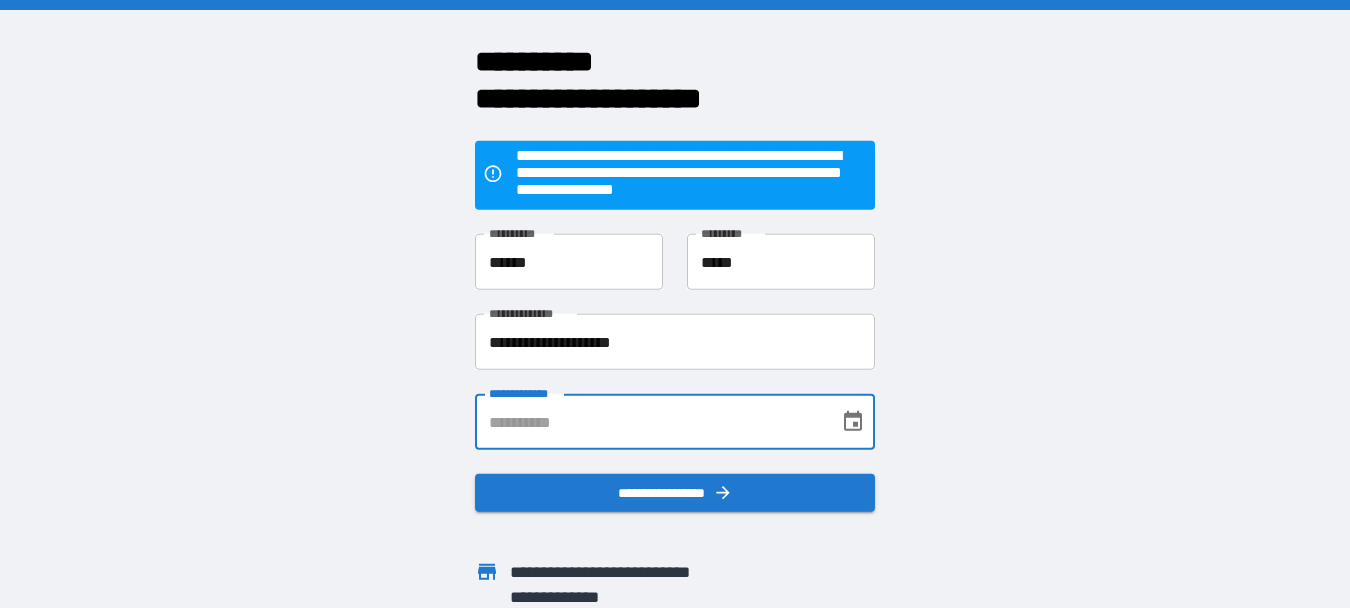 click on "**********" at bounding box center (650, 422) 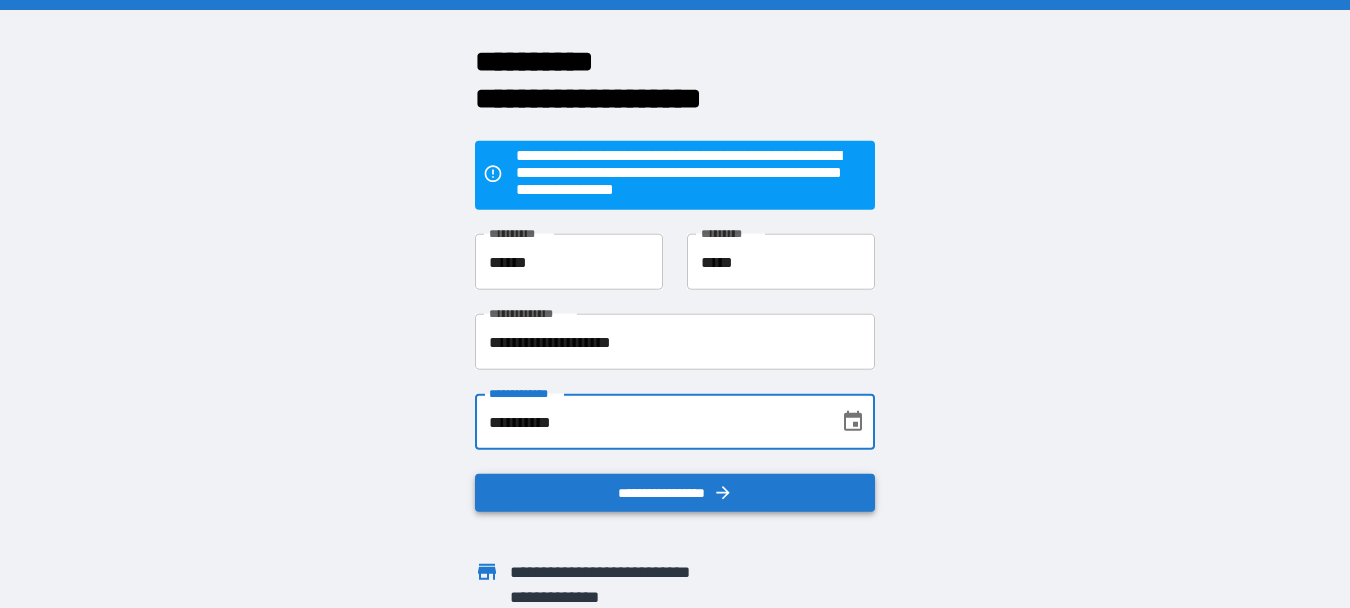 type on "**********" 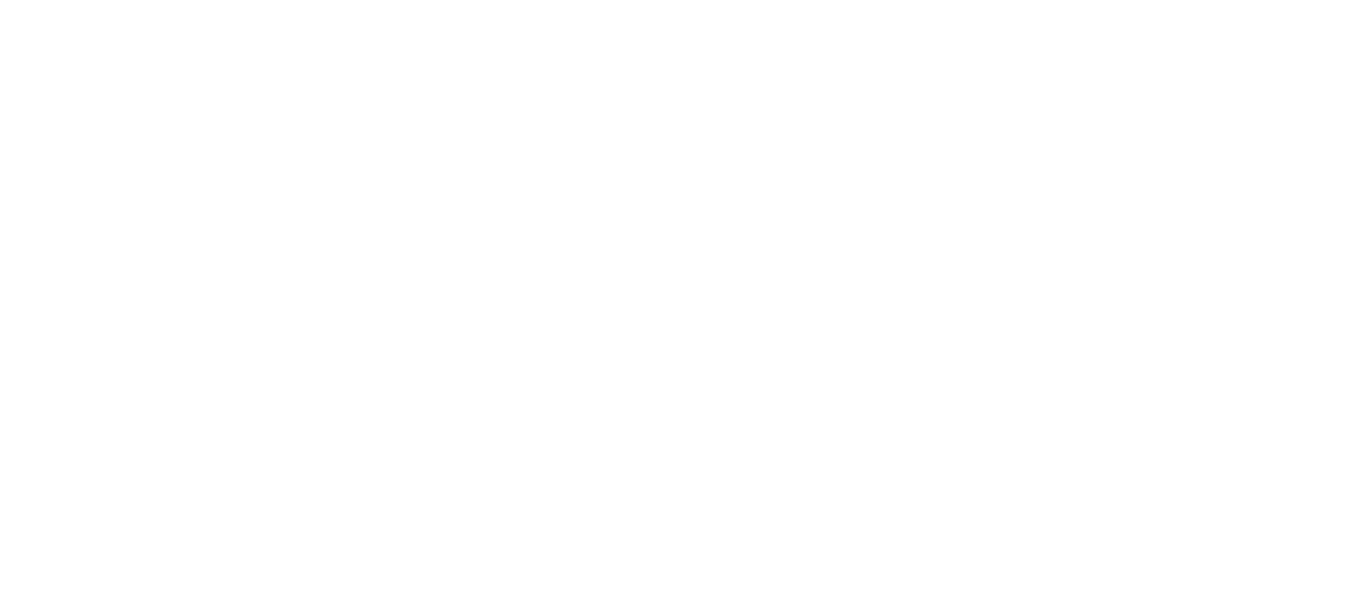 scroll, scrollTop: 0, scrollLeft: 0, axis: both 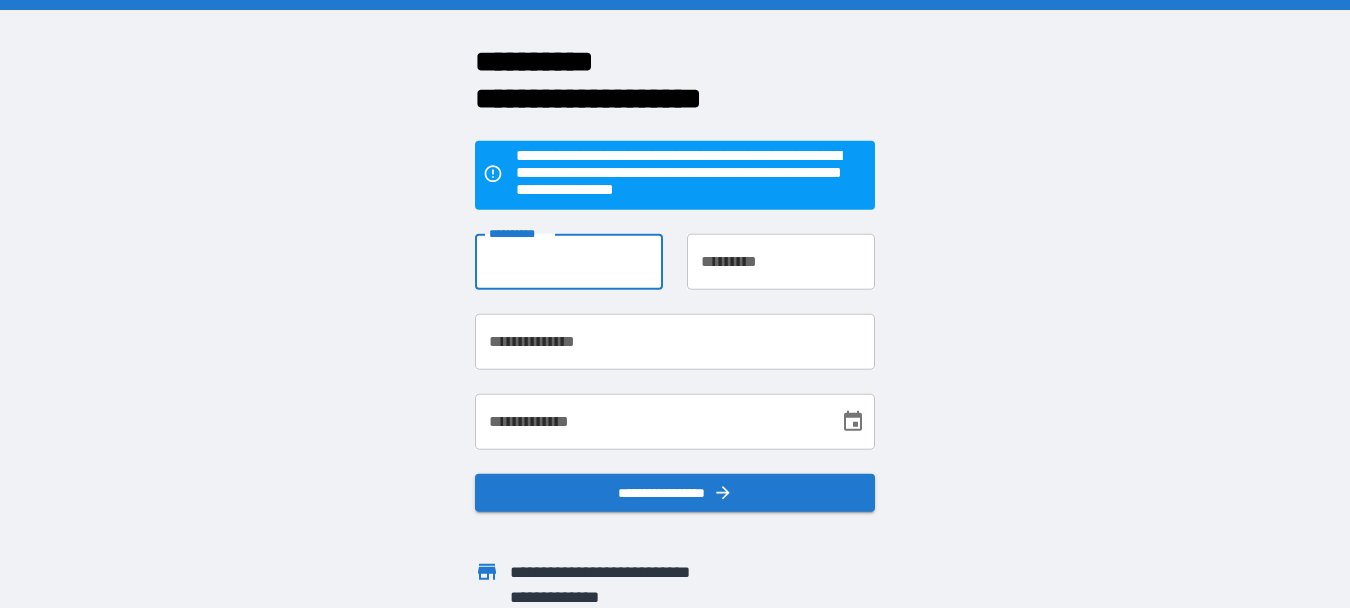 click on "**********" at bounding box center [569, 262] 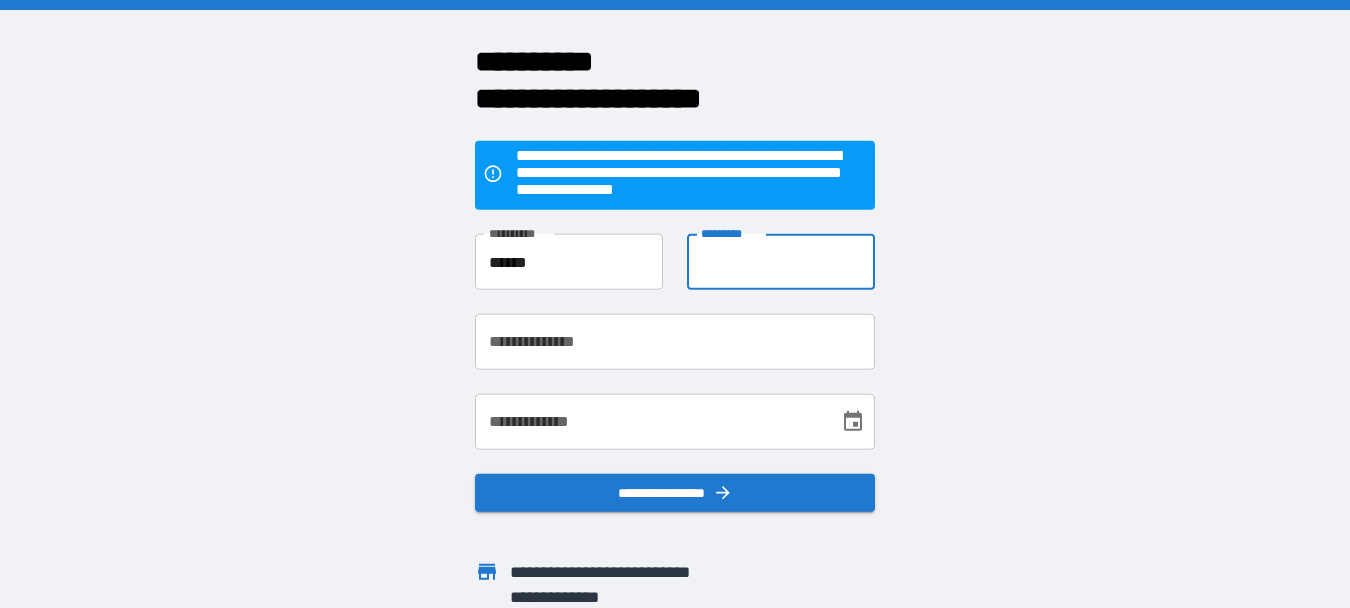click on "**********" at bounding box center [781, 262] 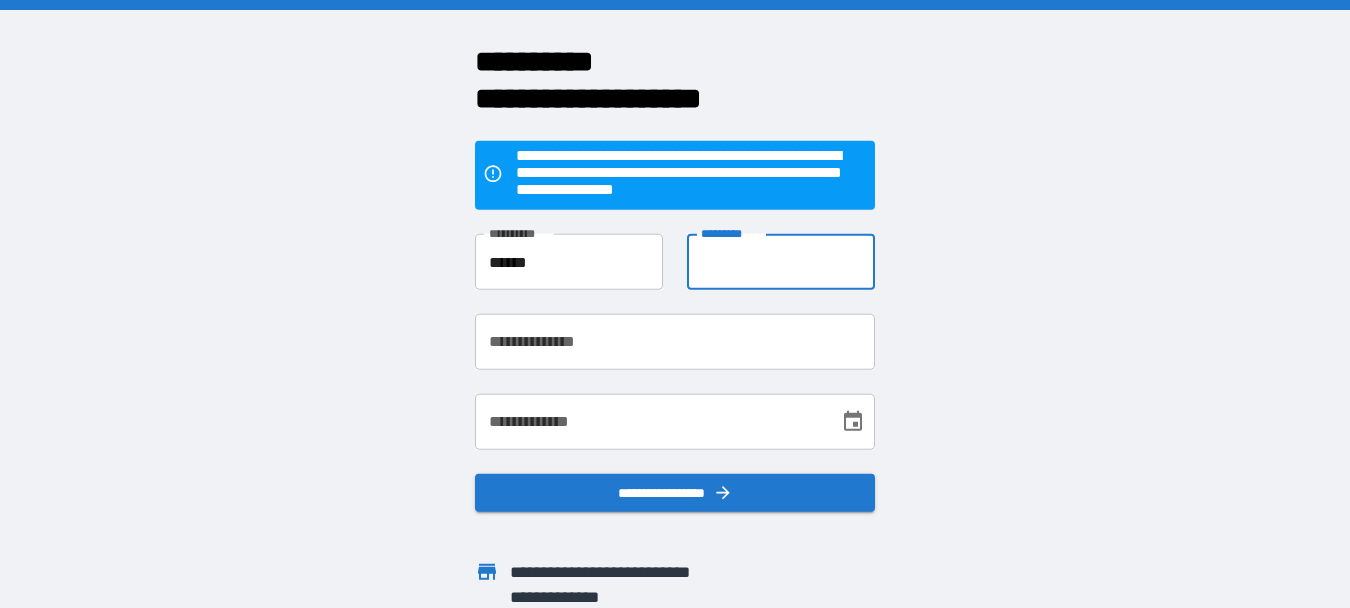 type on "*****" 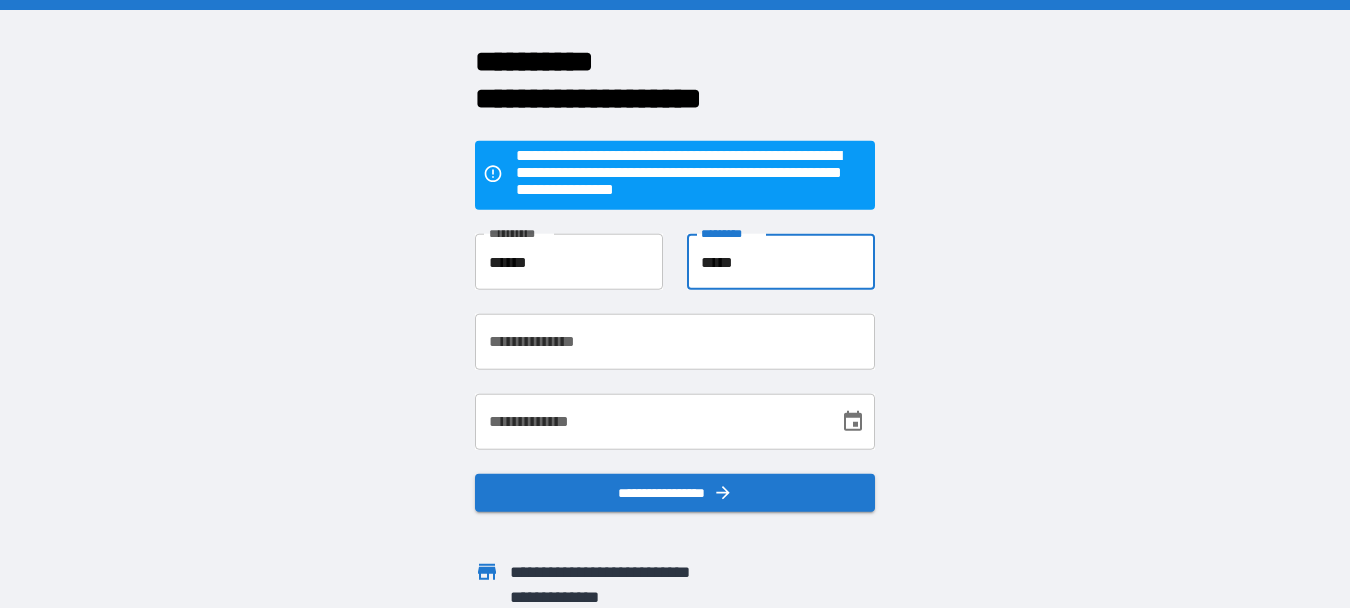 click on "**********" at bounding box center (675, 342) 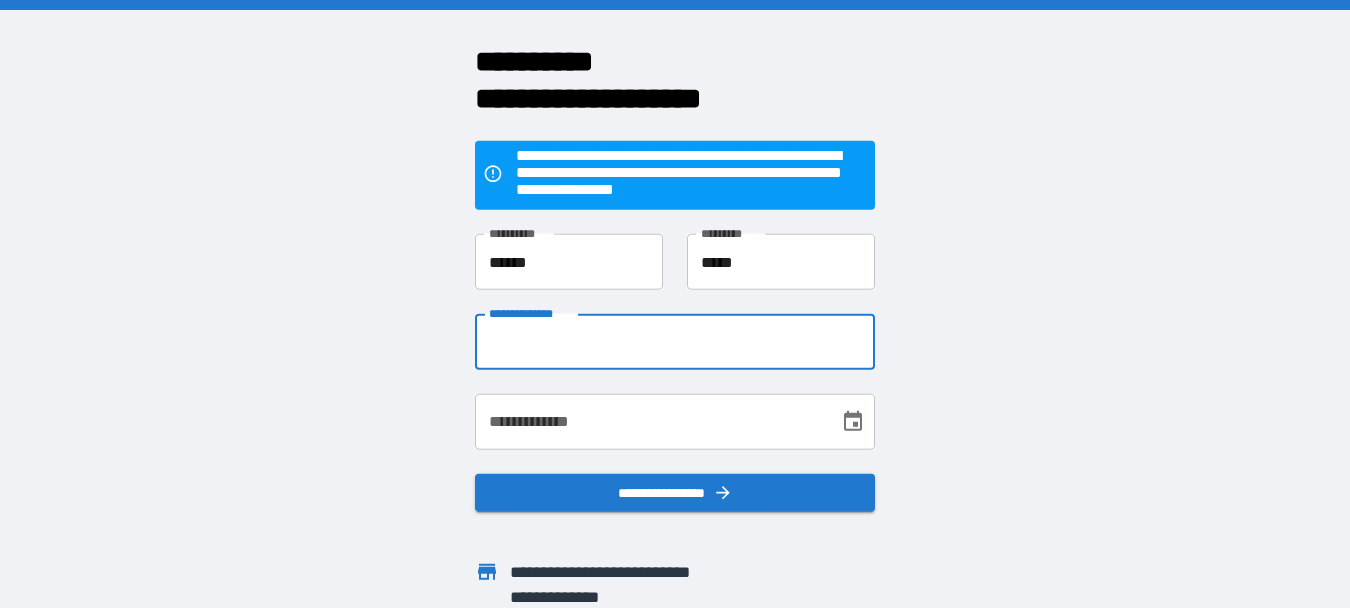 type on "**********" 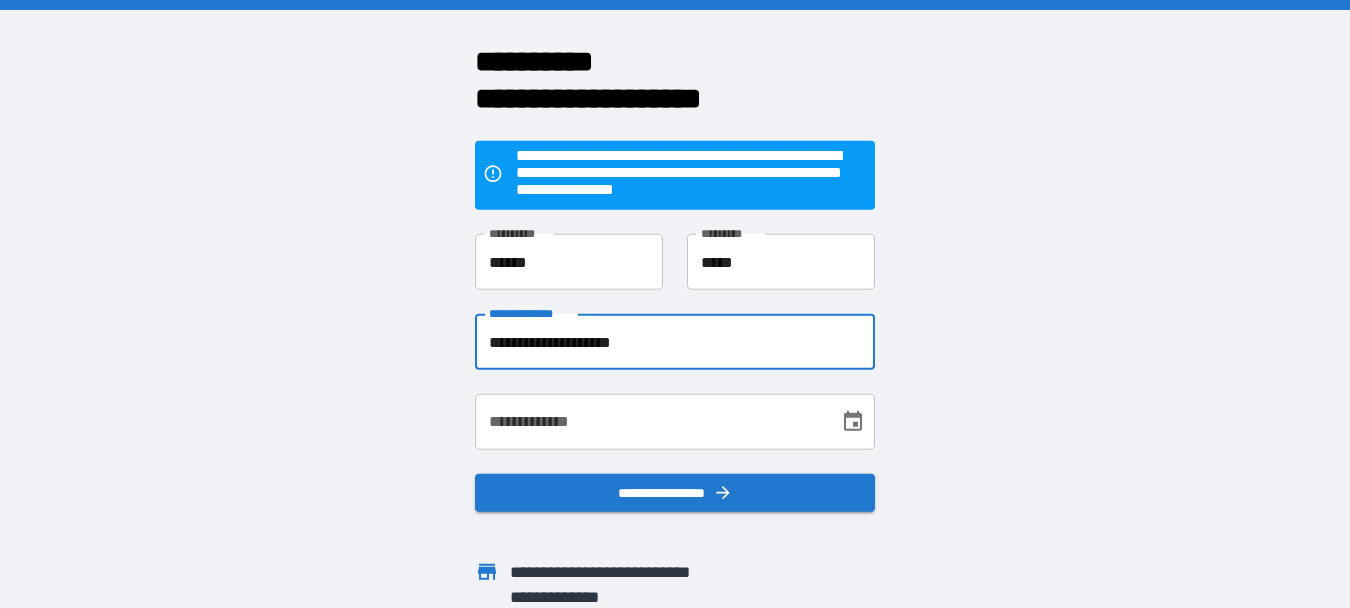 click on "**********" at bounding box center (650, 422) 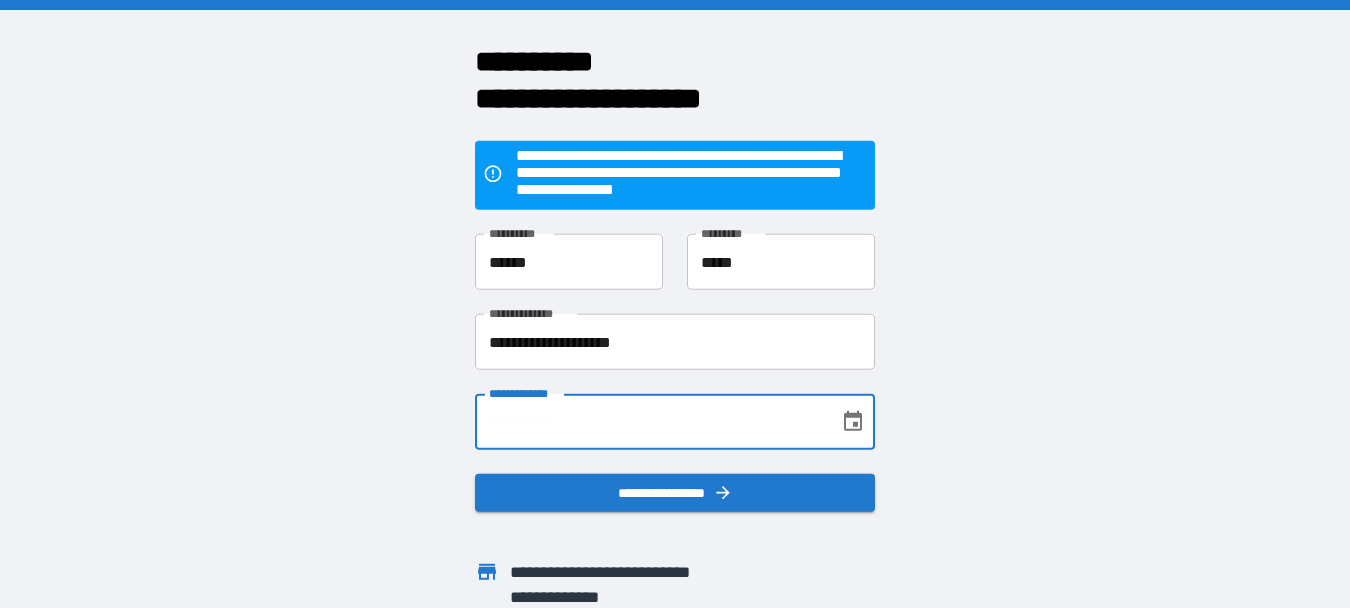 type on "**********" 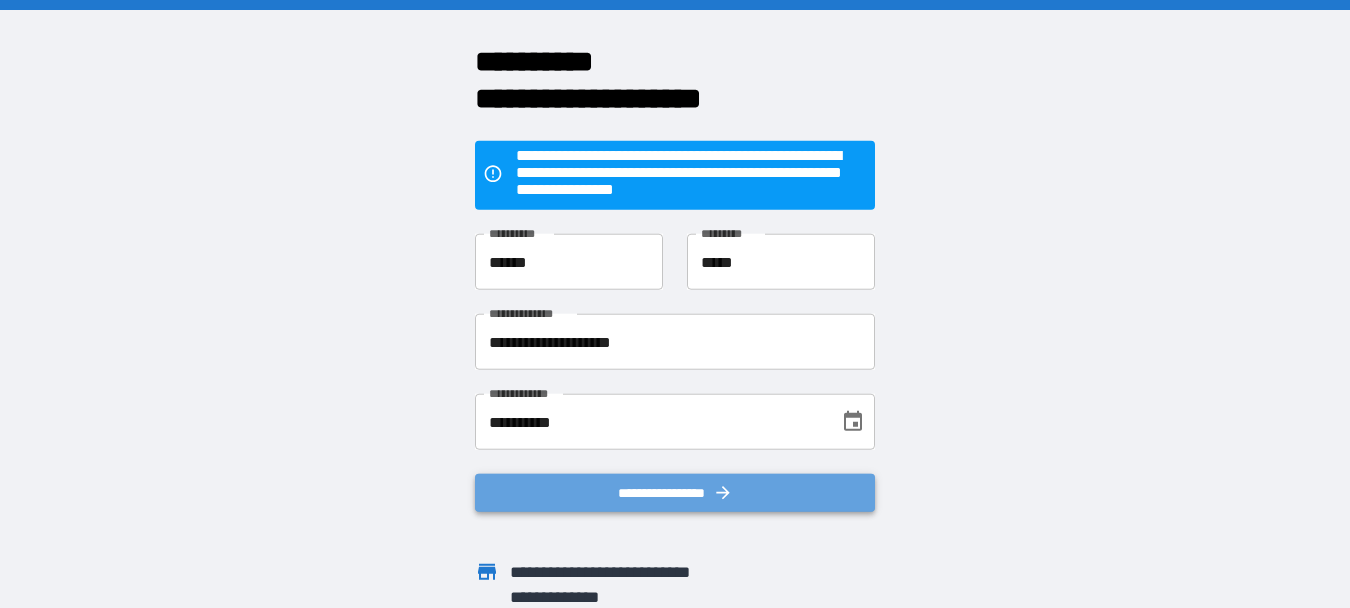 click on "**********" at bounding box center (675, 493) 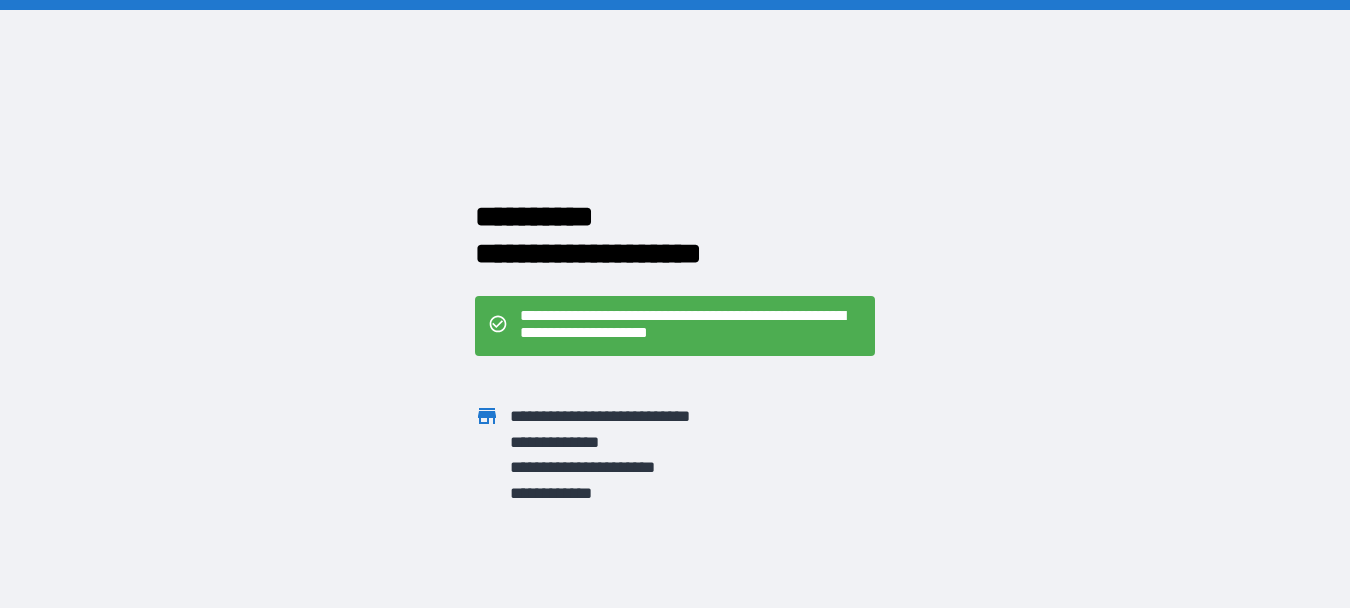 click on "**********" at bounding box center (691, 326) 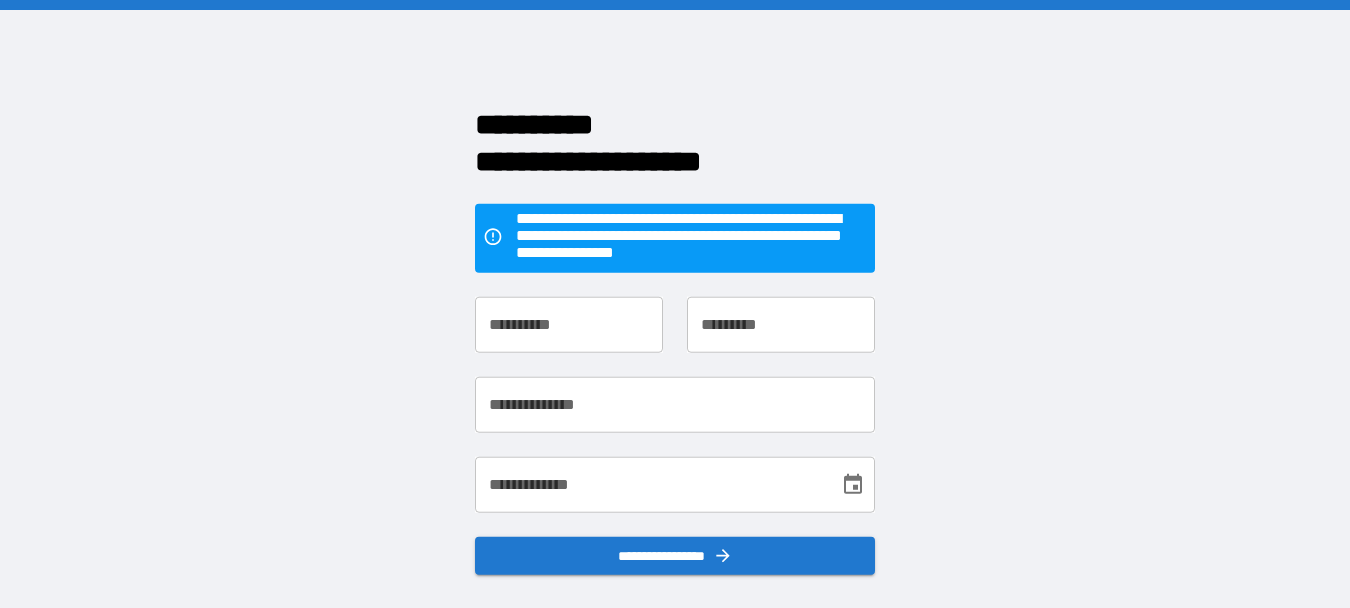 scroll, scrollTop: 0, scrollLeft: 0, axis: both 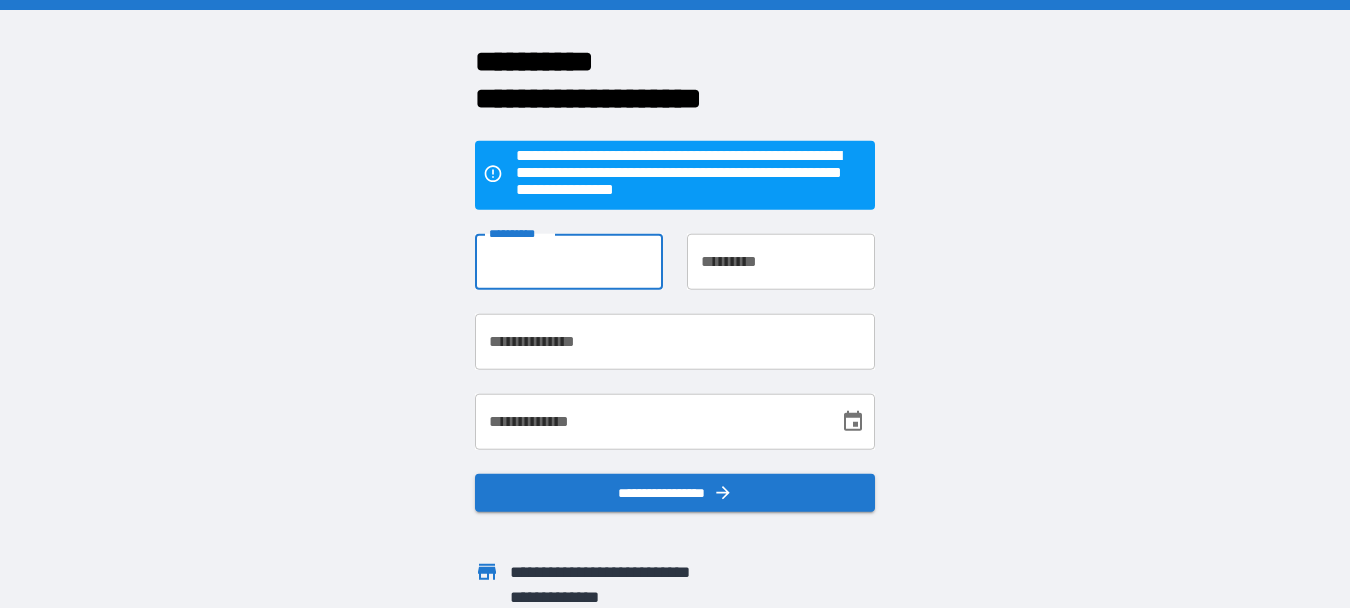 click on "**********" at bounding box center [569, 262] 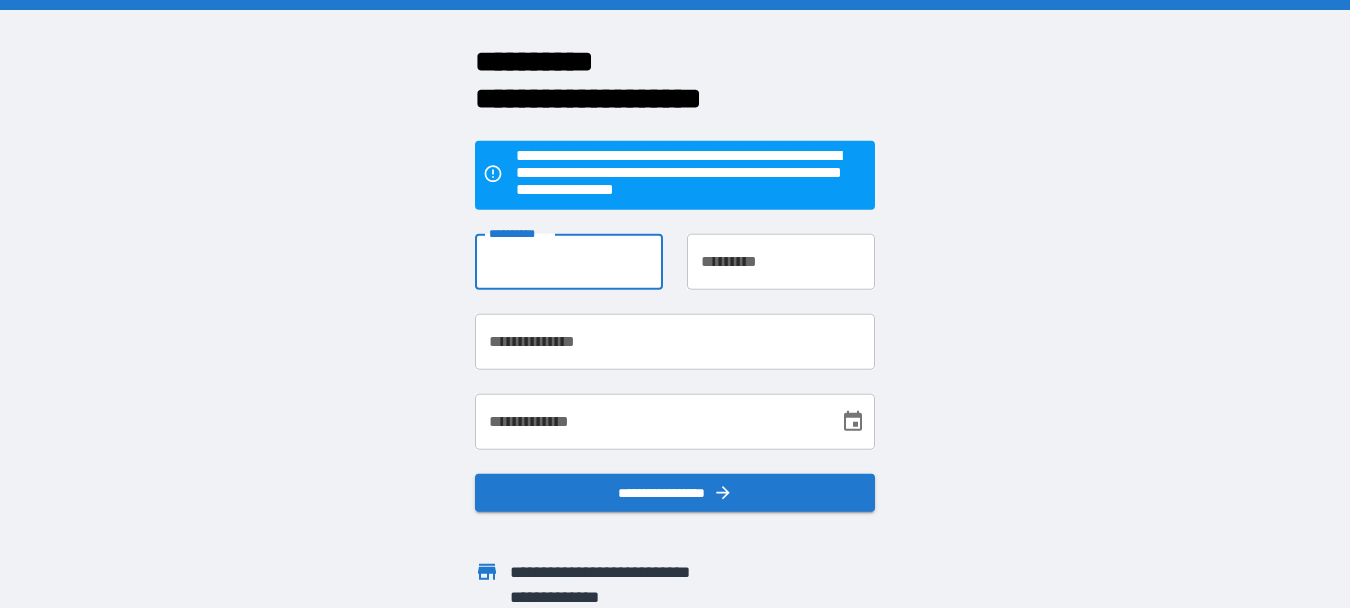 type on "******" 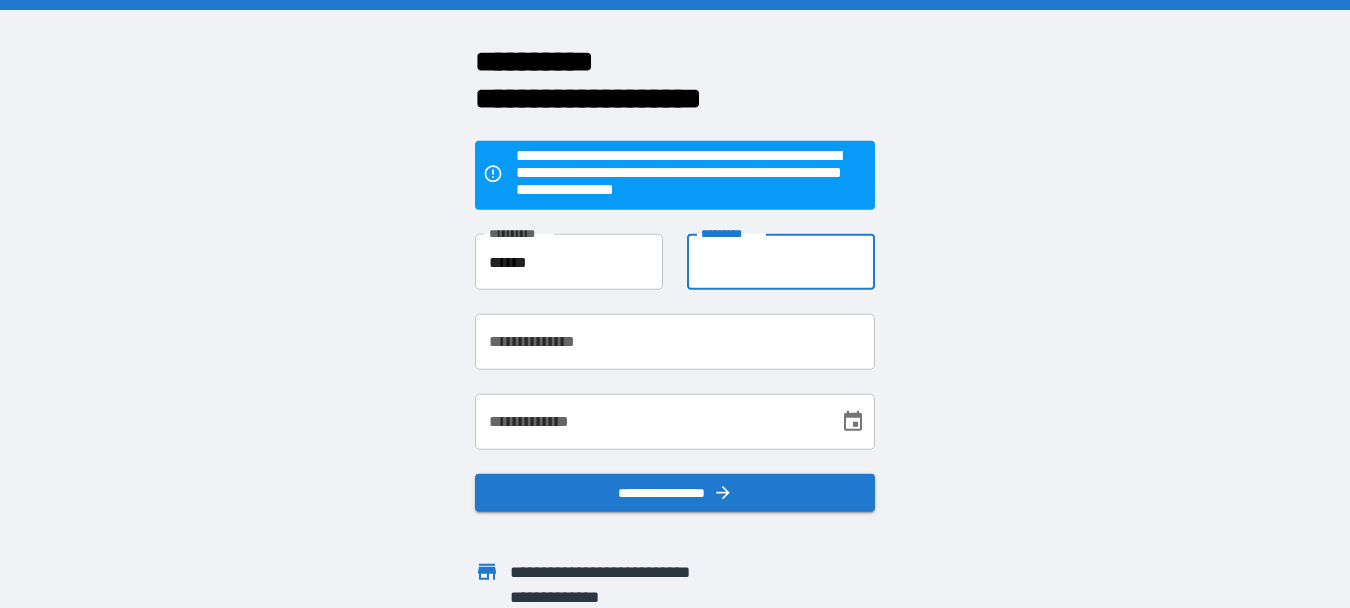 click on "**********" at bounding box center (781, 262) 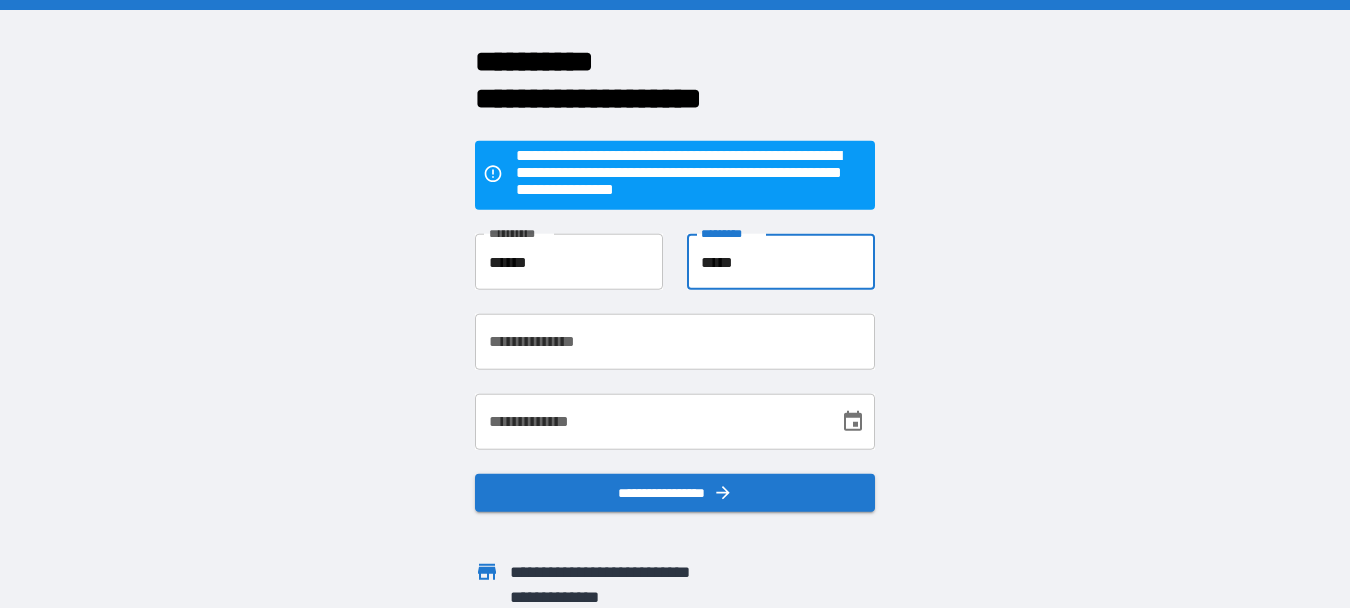 click on "**********" at bounding box center (675, 342) 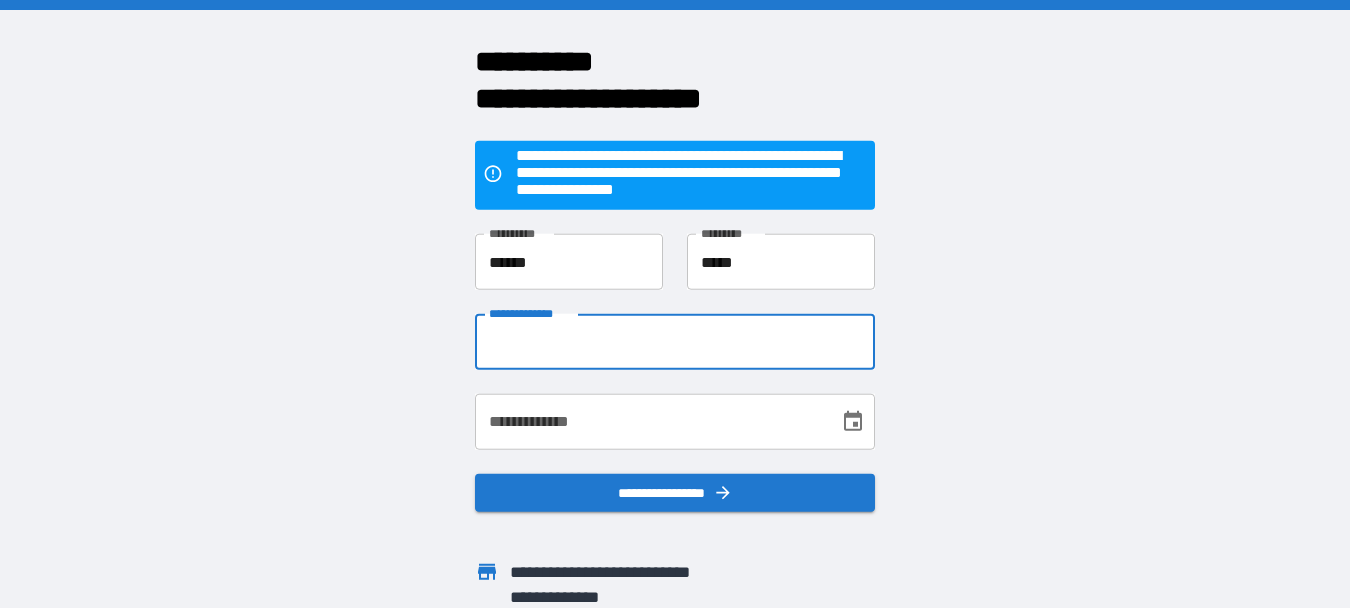 type on "**********" 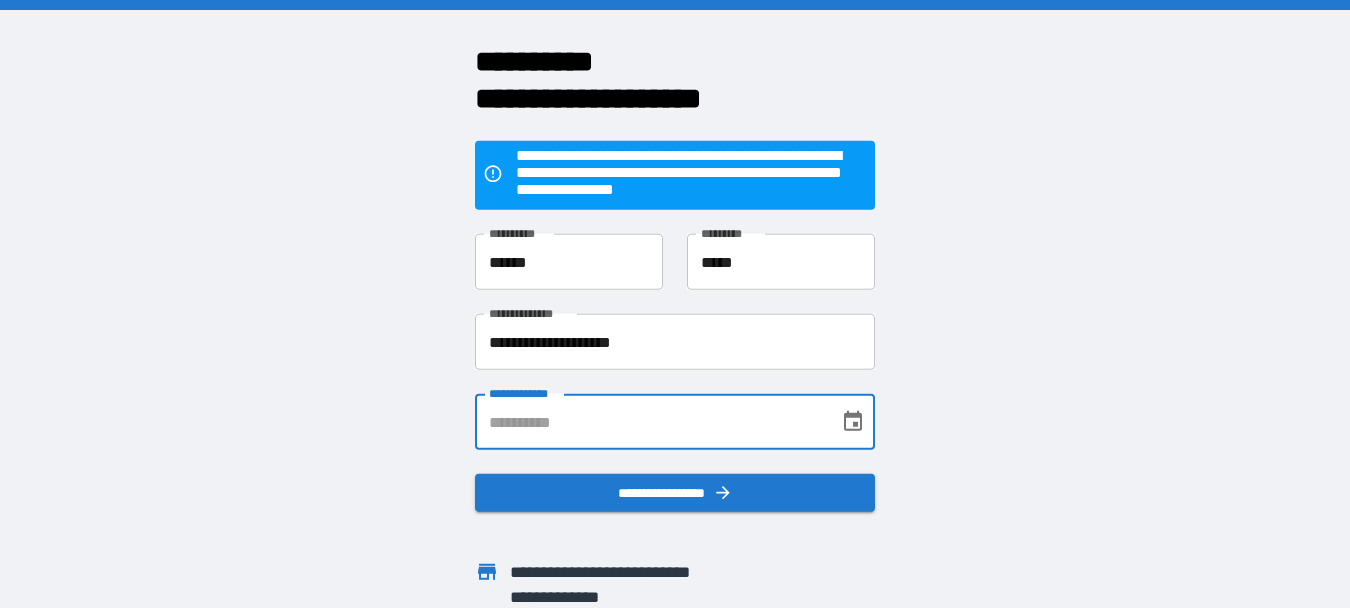 click on "**********" at bounding box center [650, 422] 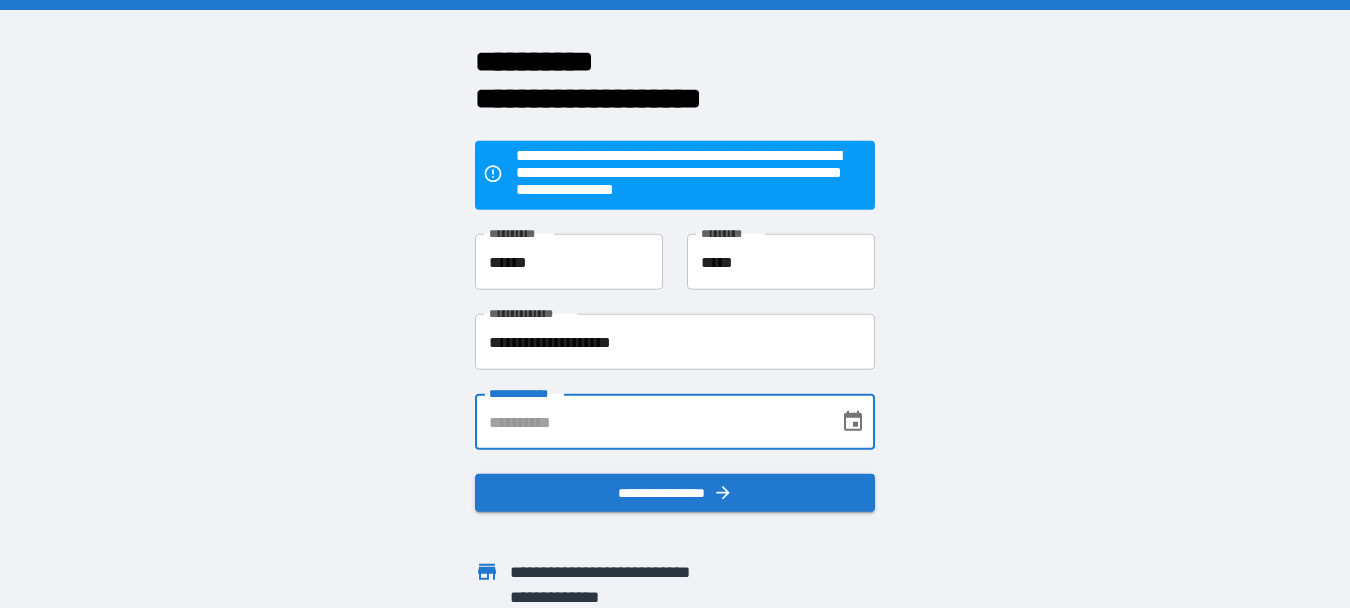 type on "**********" 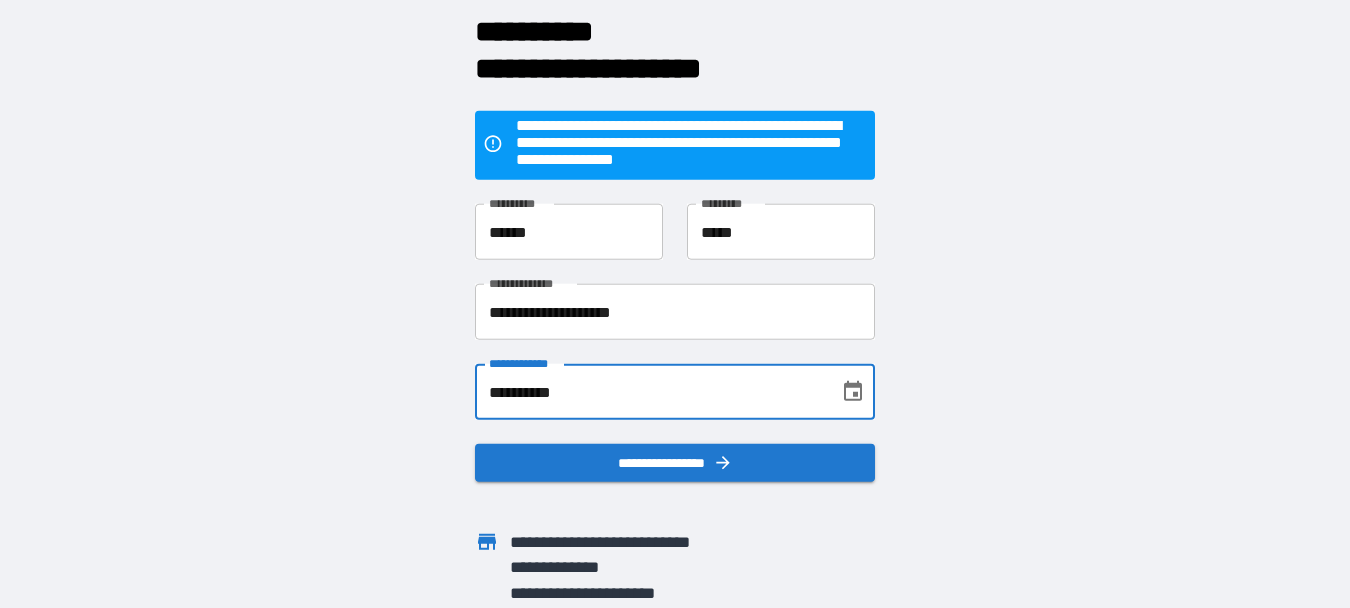 scroll, scrollTop: 53, scrollLeft: 0, axis: vertical 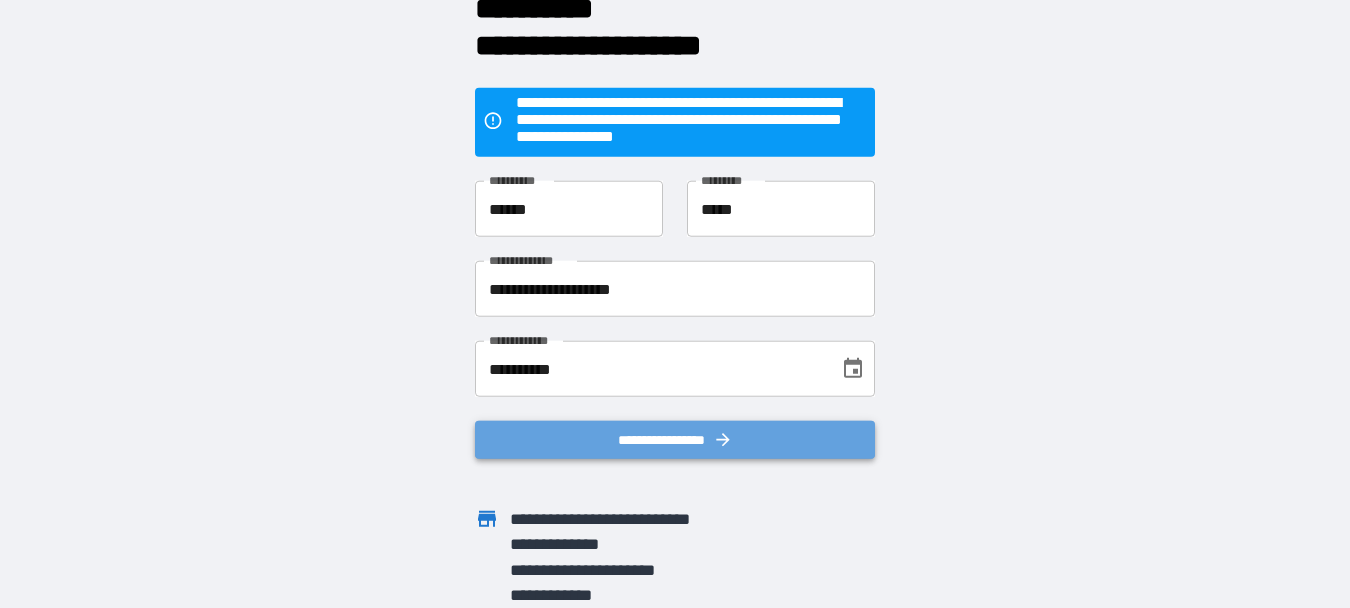 click on "**********" at bounding box center (675, 440) 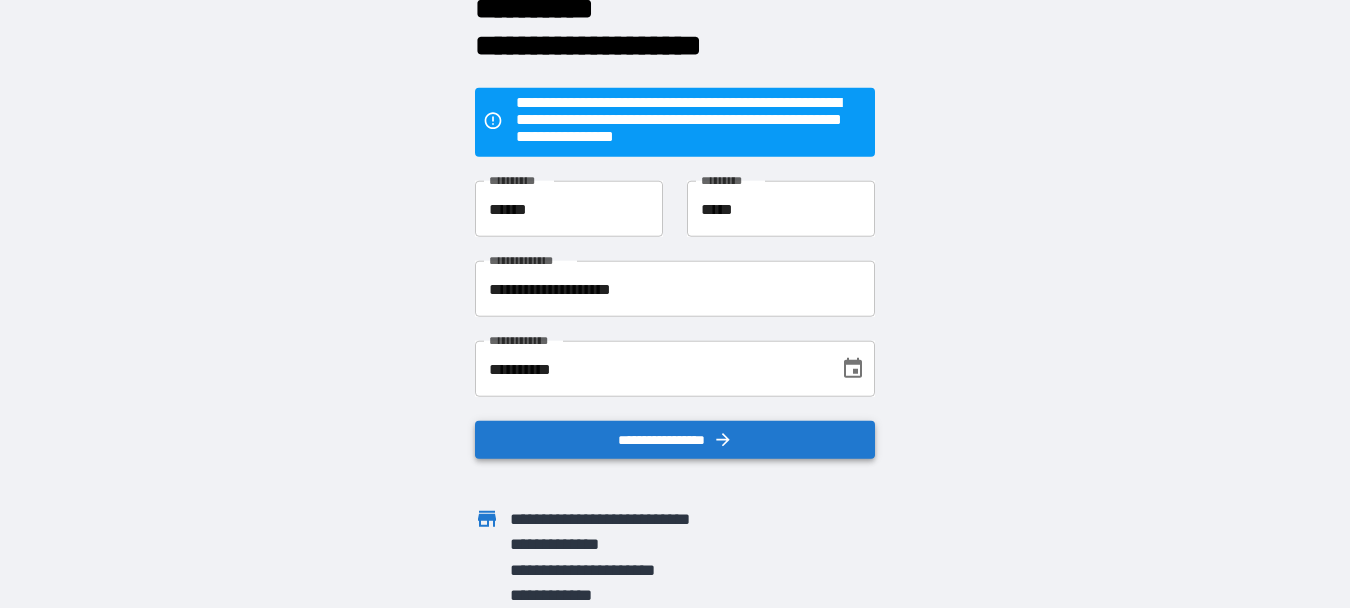 scroll, scrollTop: 0, scrollLeft: 0, axis: both 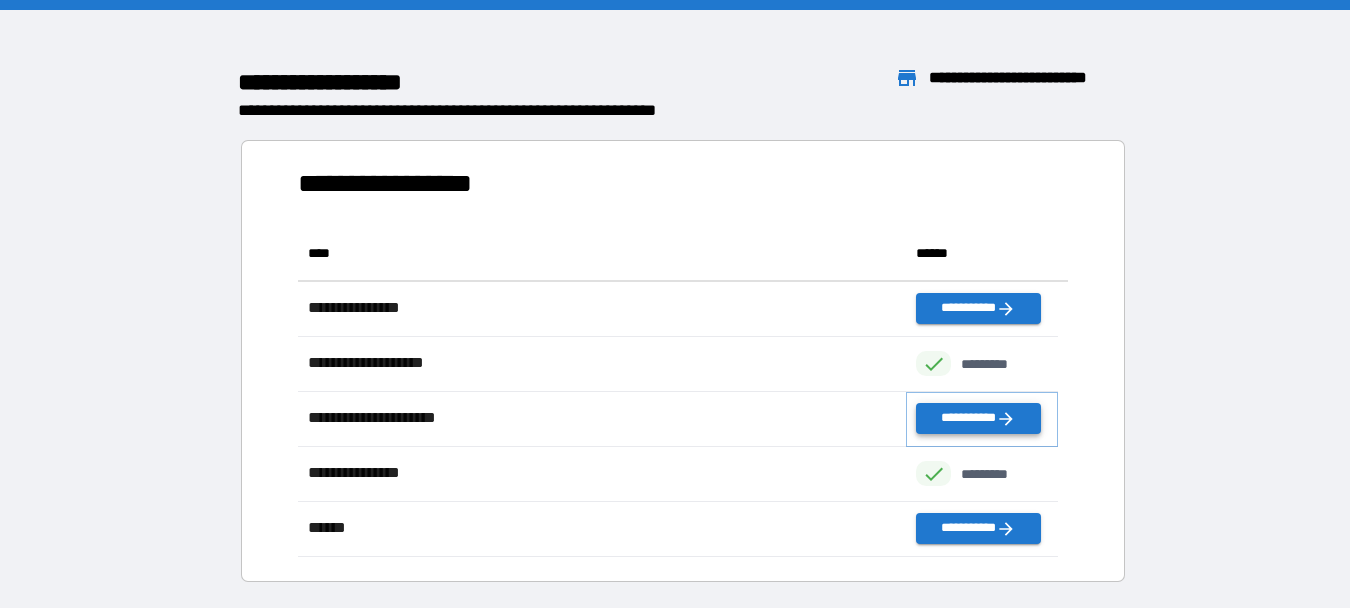 click on "**********" at bounding box center [978, 418] 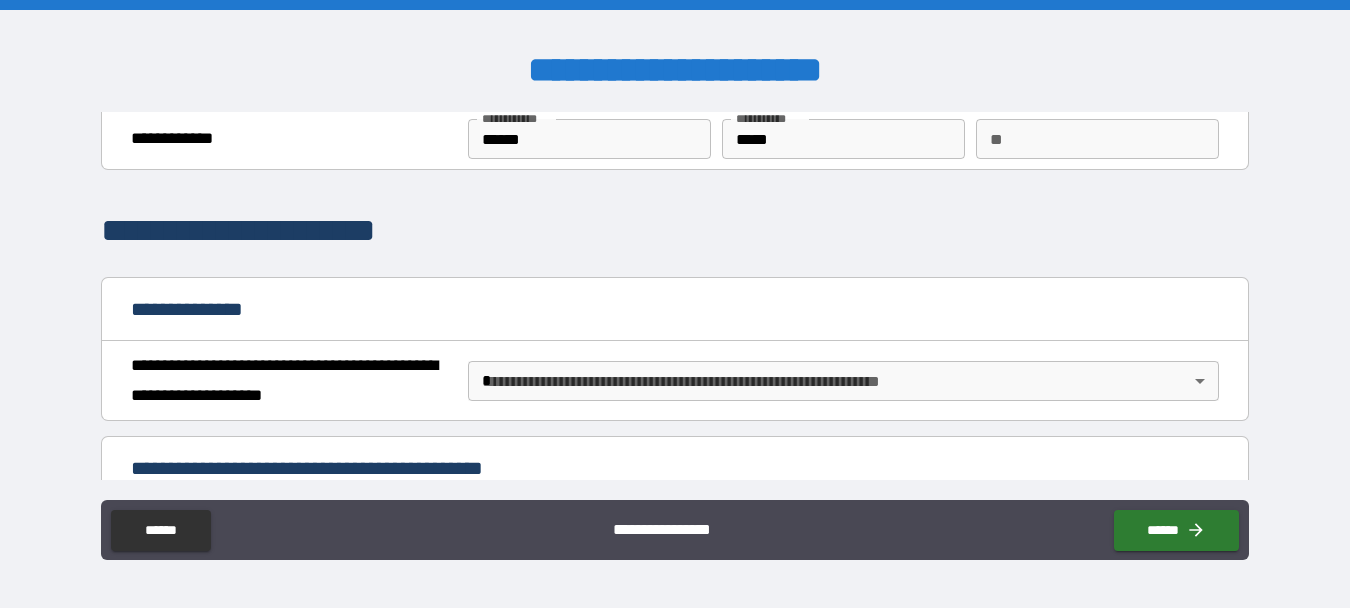 scroll, scrollTop: 100, scrollLeft: 0, axis: vertical 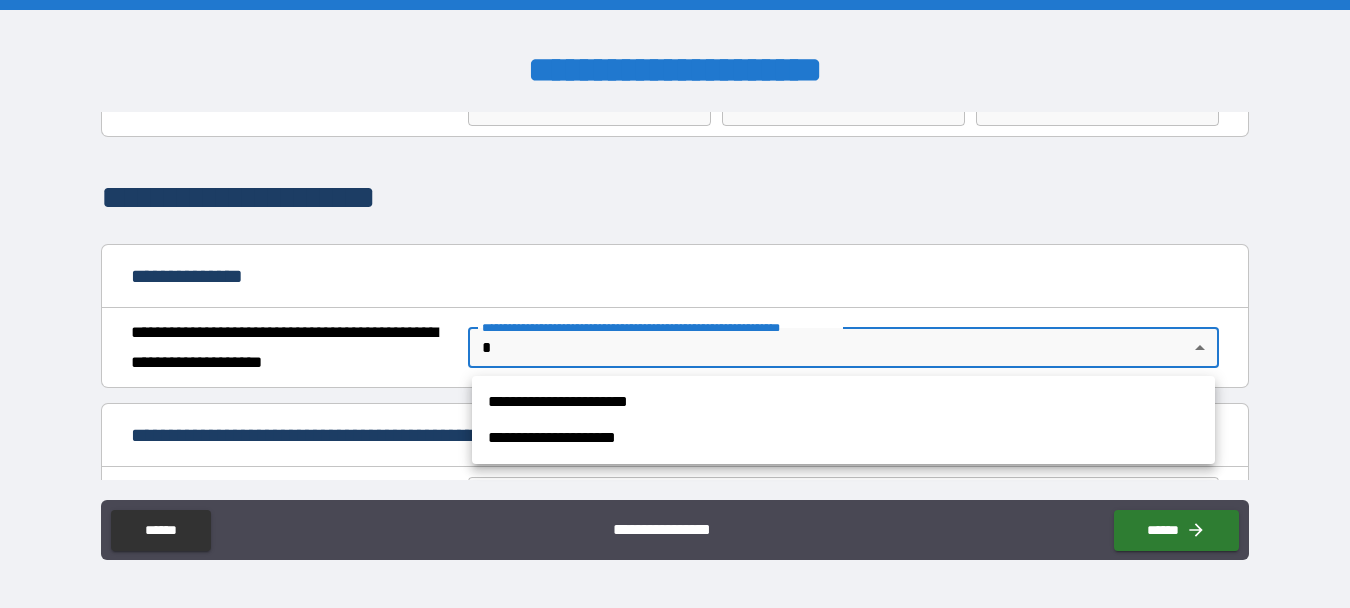 click on "**********" at bounding box center [675, 304] 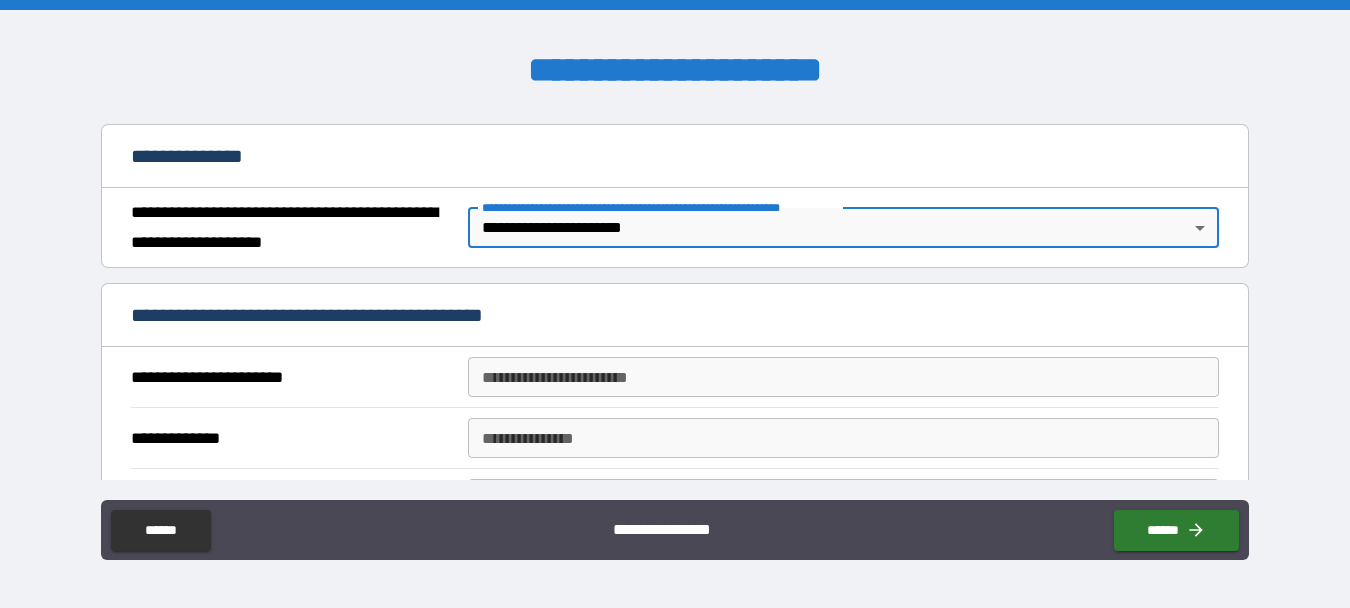 scroll, scrollTop: 300, scrollLeft: 0, axis: vertical 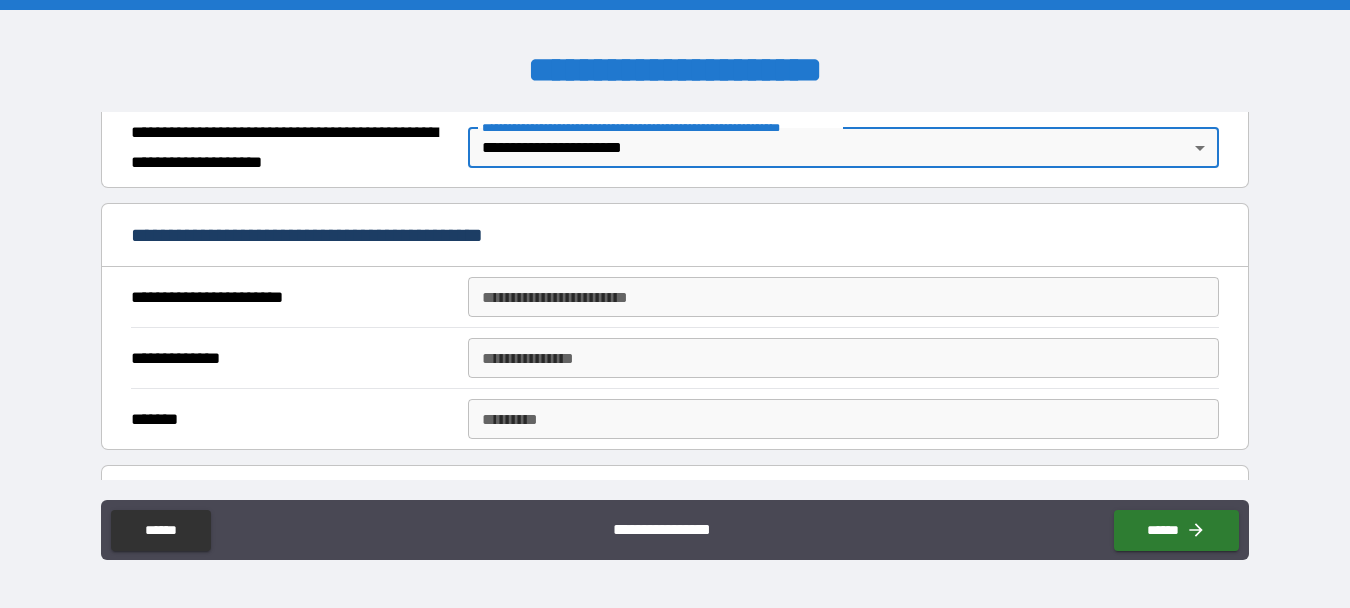 click on "**********" at bounding box center [843, 297] 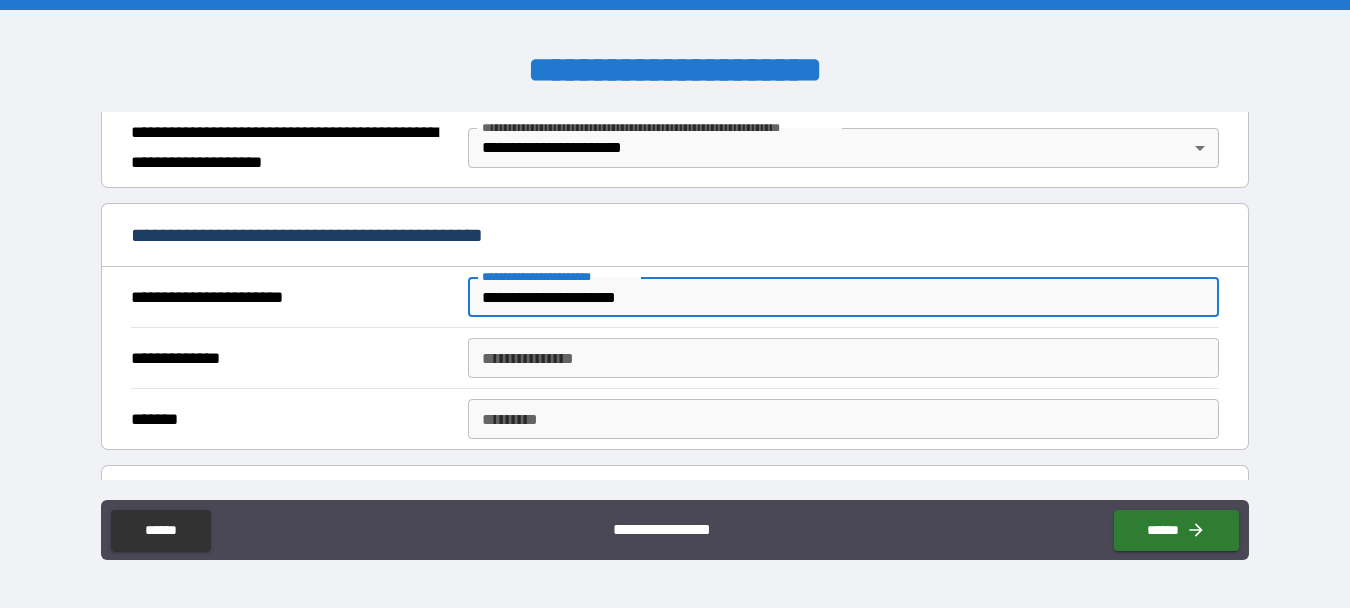 type on "**********" 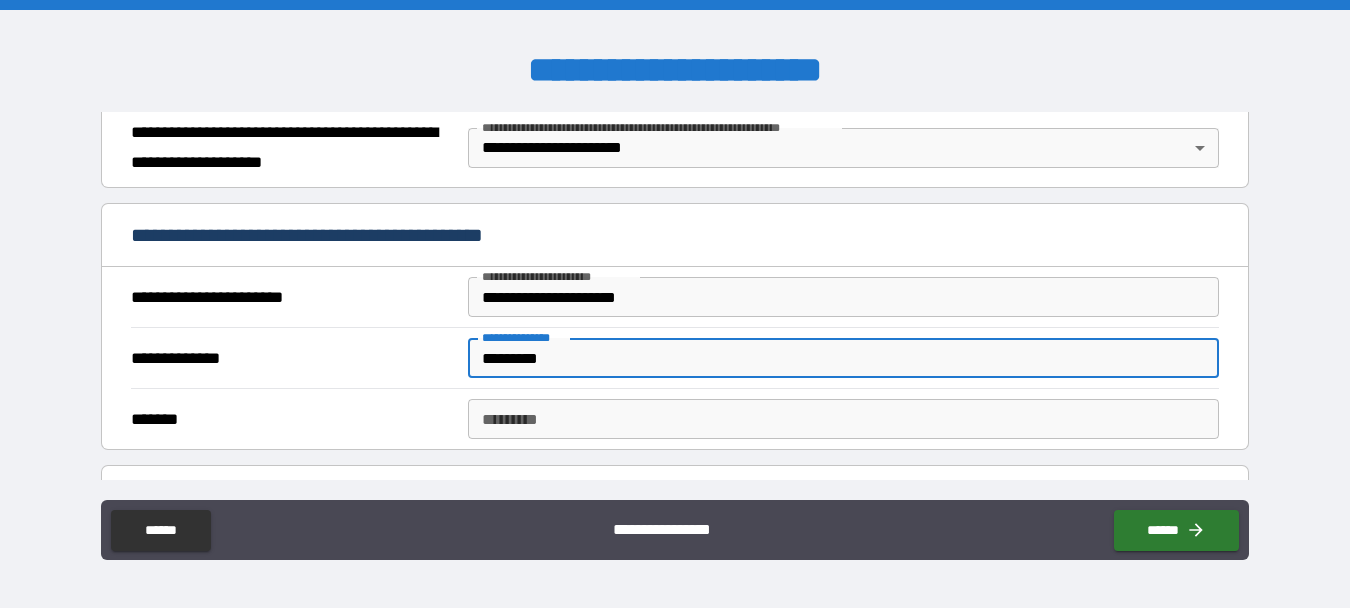 type on "*********" 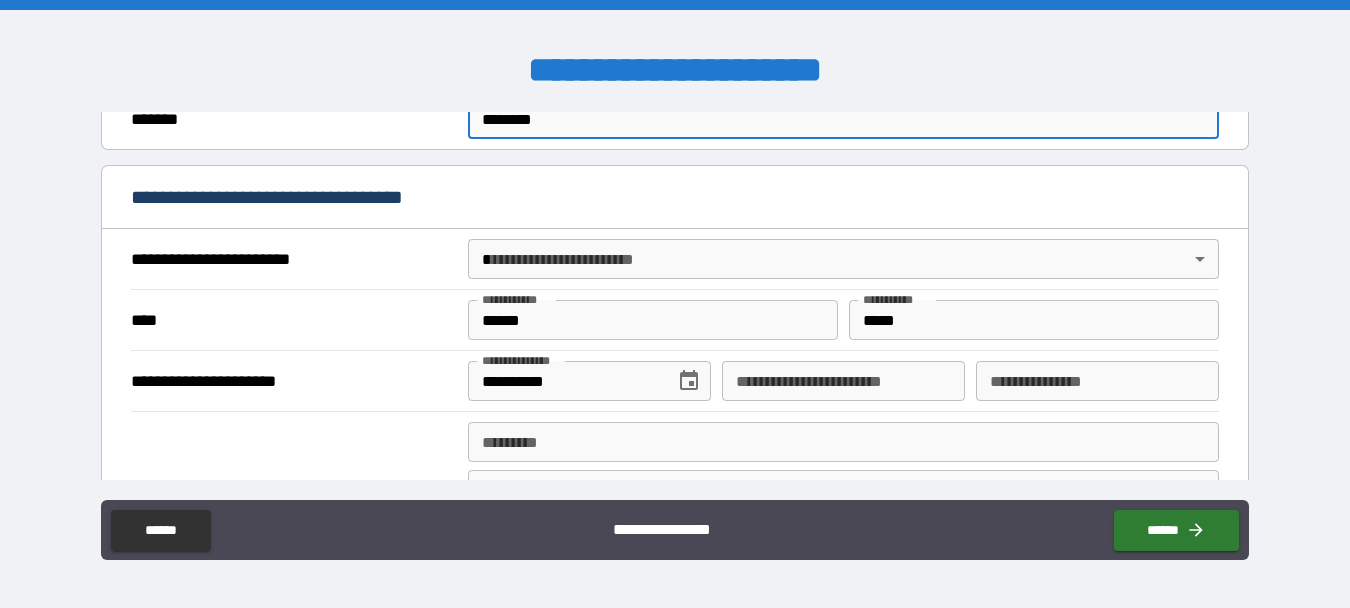 scroll, scrollTop: 700, scrollLeft: 0, axis: vertical 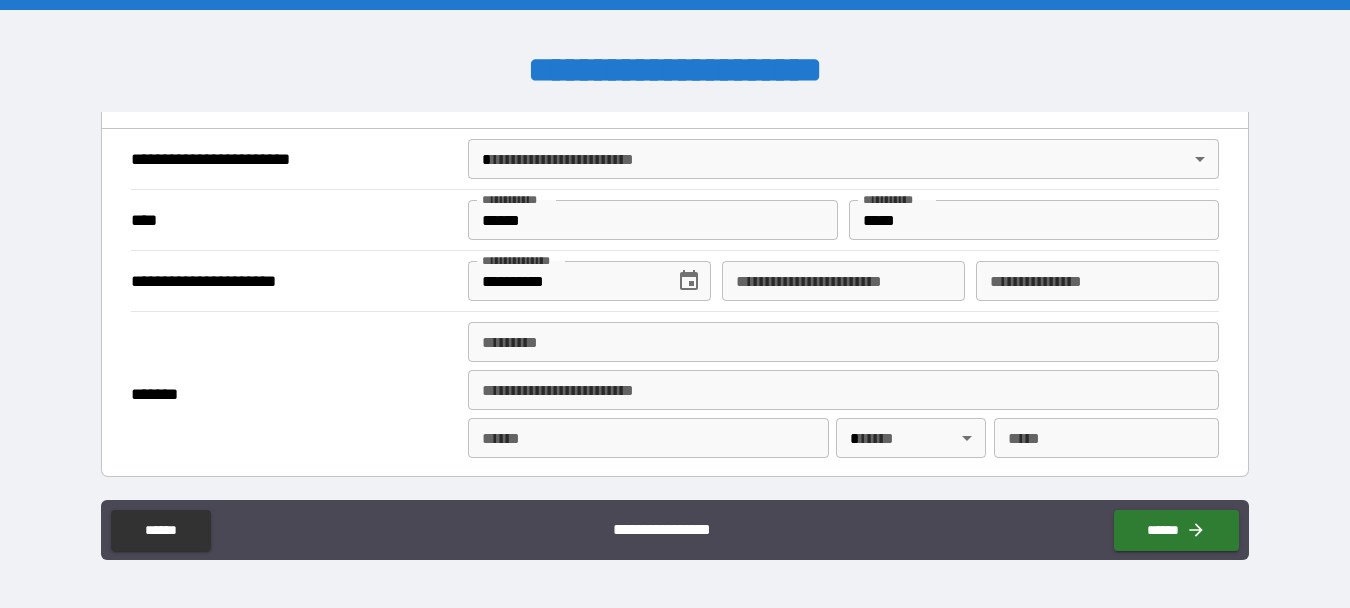 type on "********" 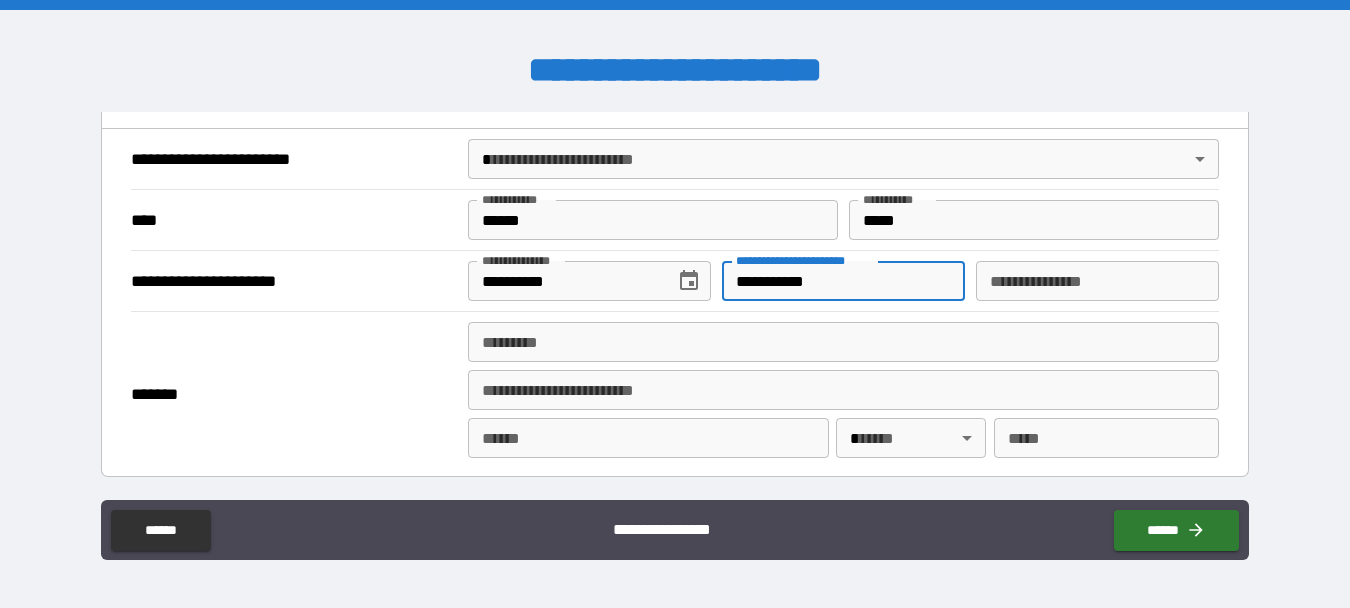 type on "**********" 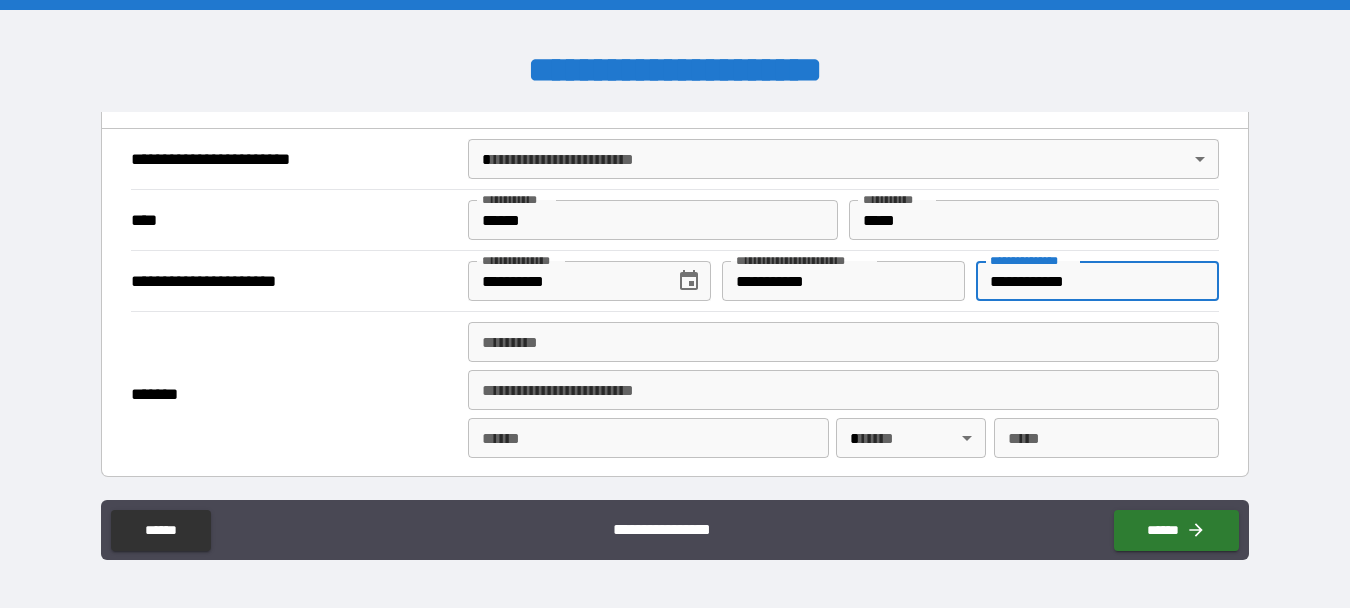 type on "**********" 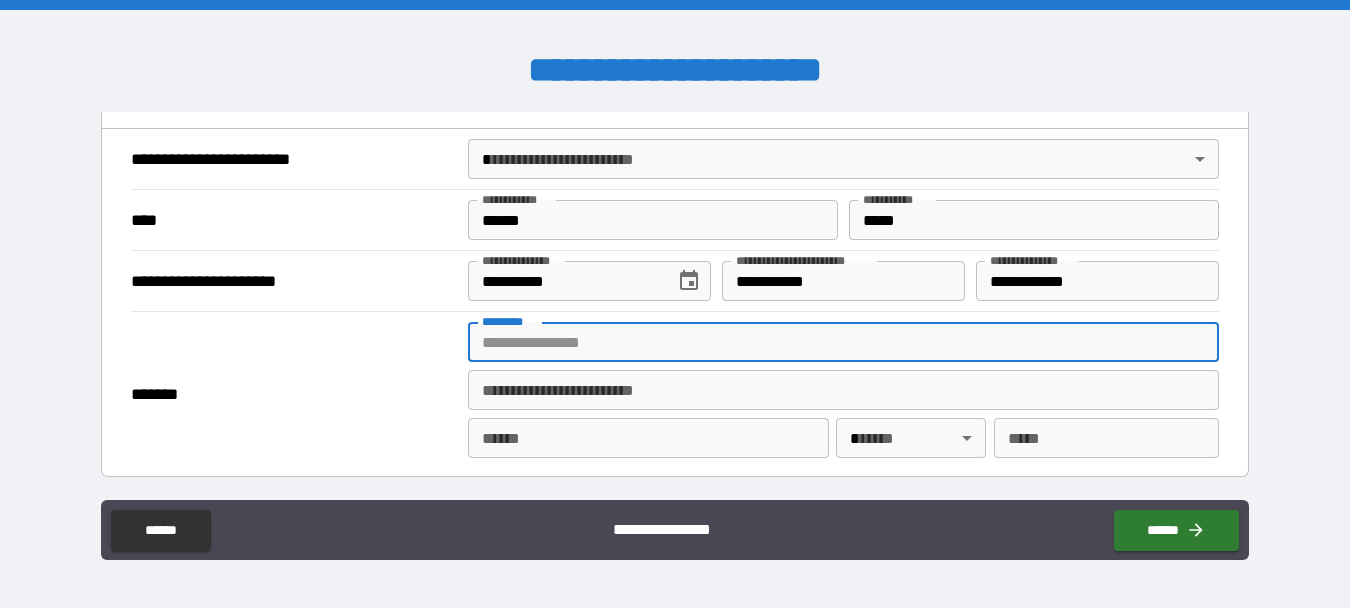 type on "**********" 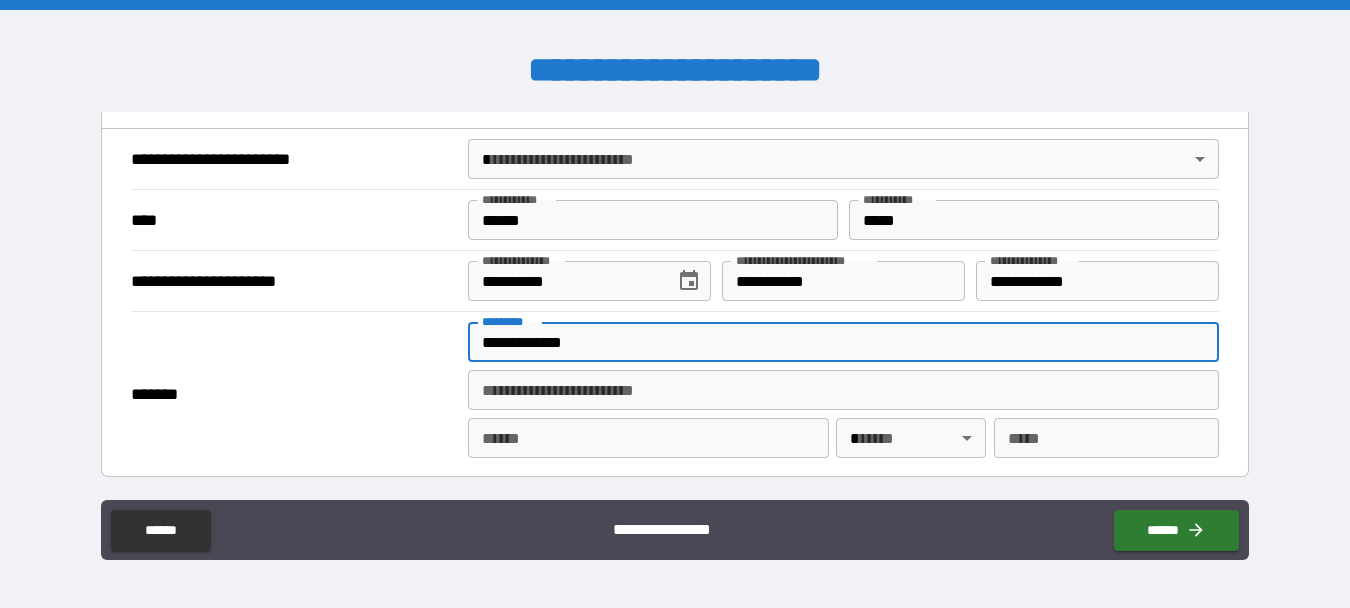 type on "**********" 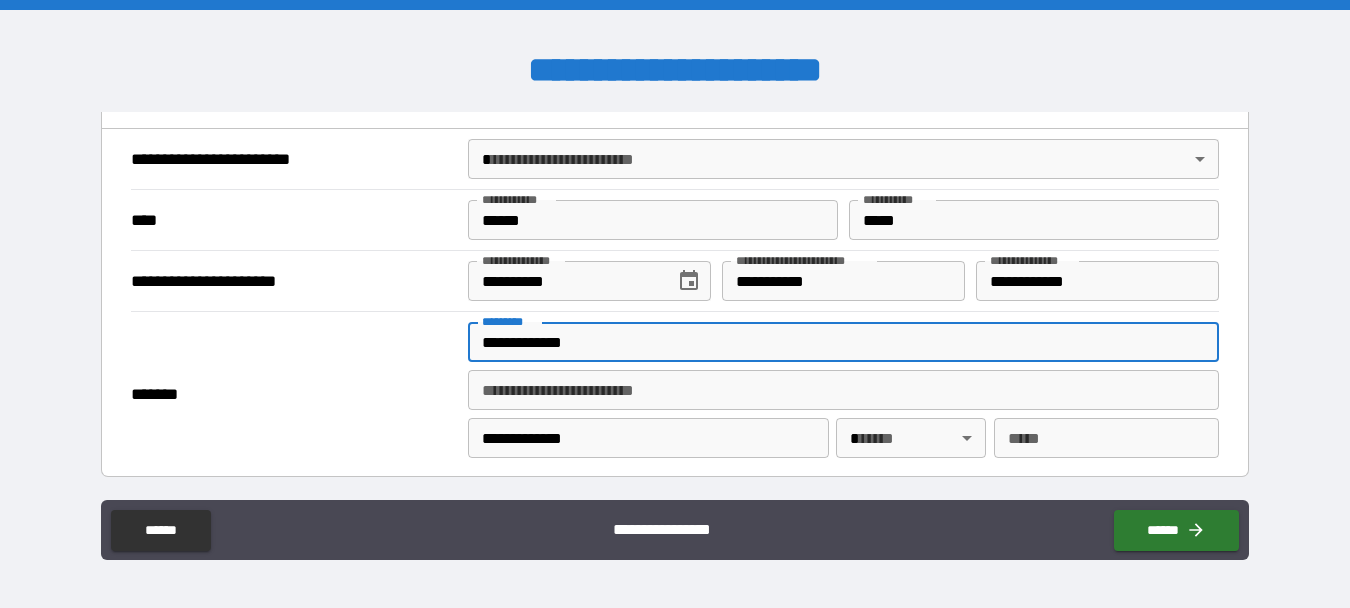 type 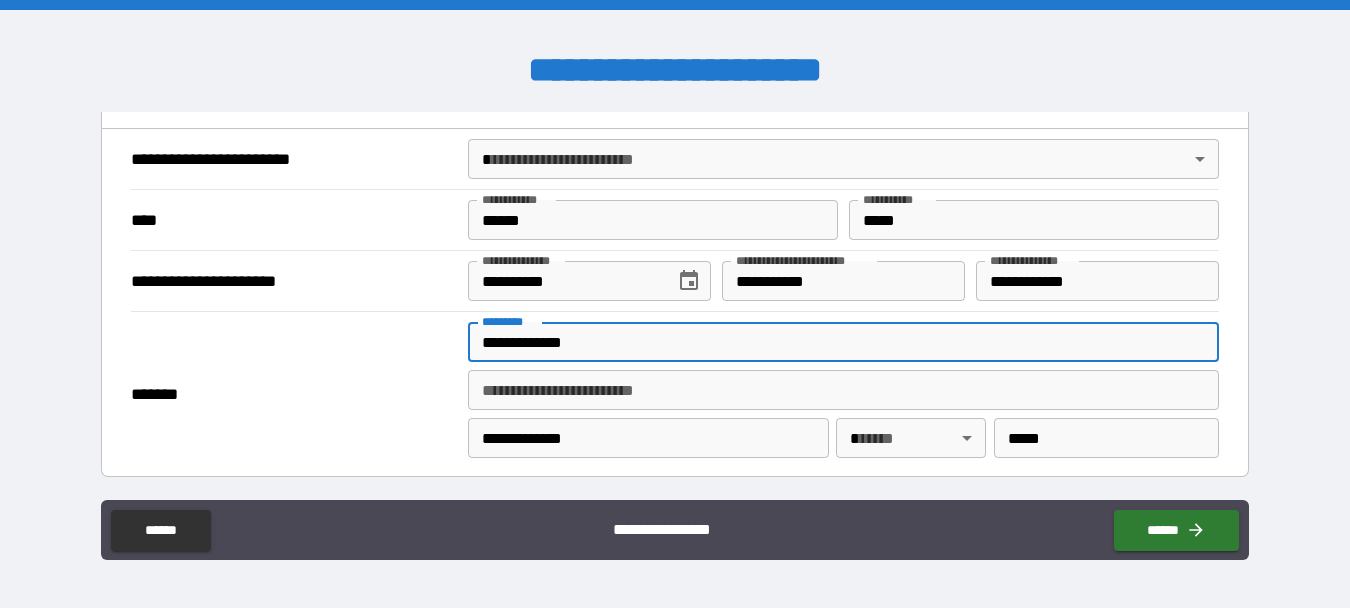 type 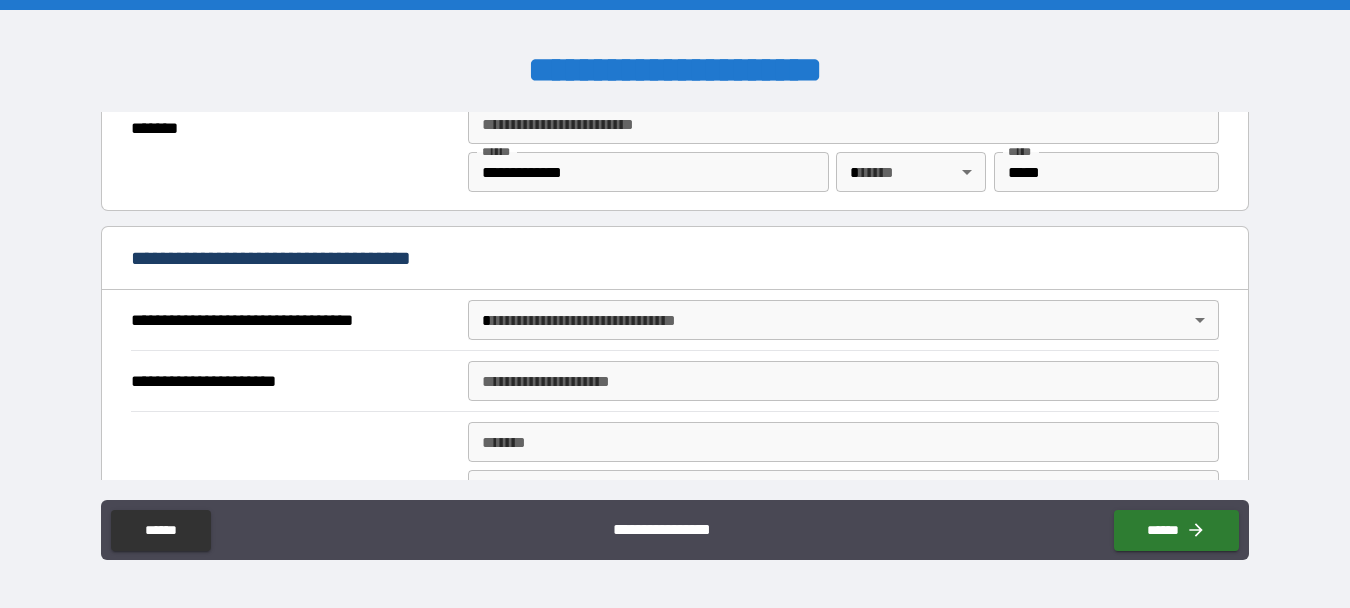 scroll, scrollTop: 1000, scrollLeft: 0, axis: vertical 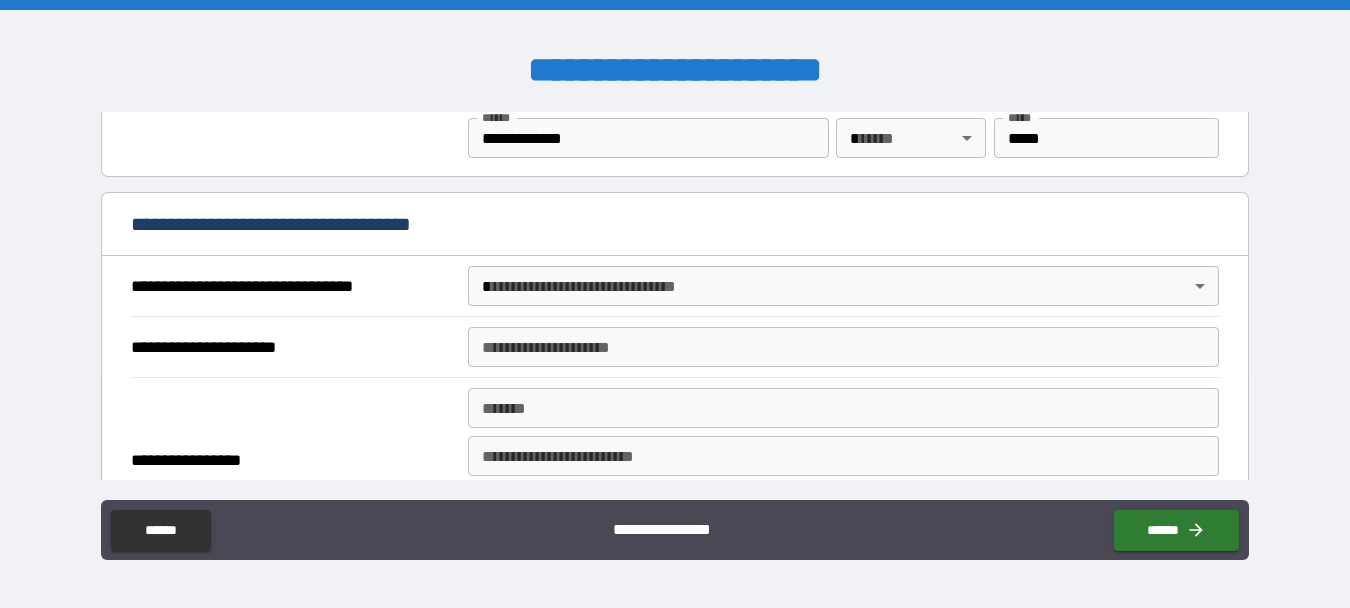 click on "**********" at bounding box center (675, 304) 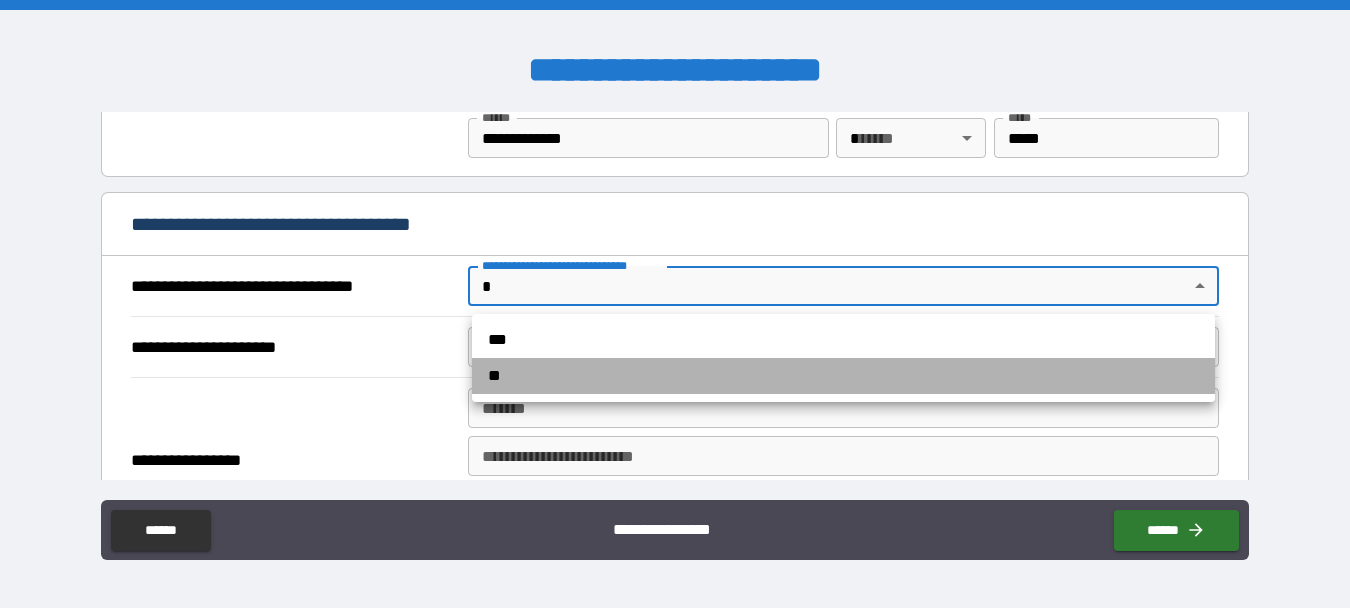 click on "**" at bounding box center [843, 376] 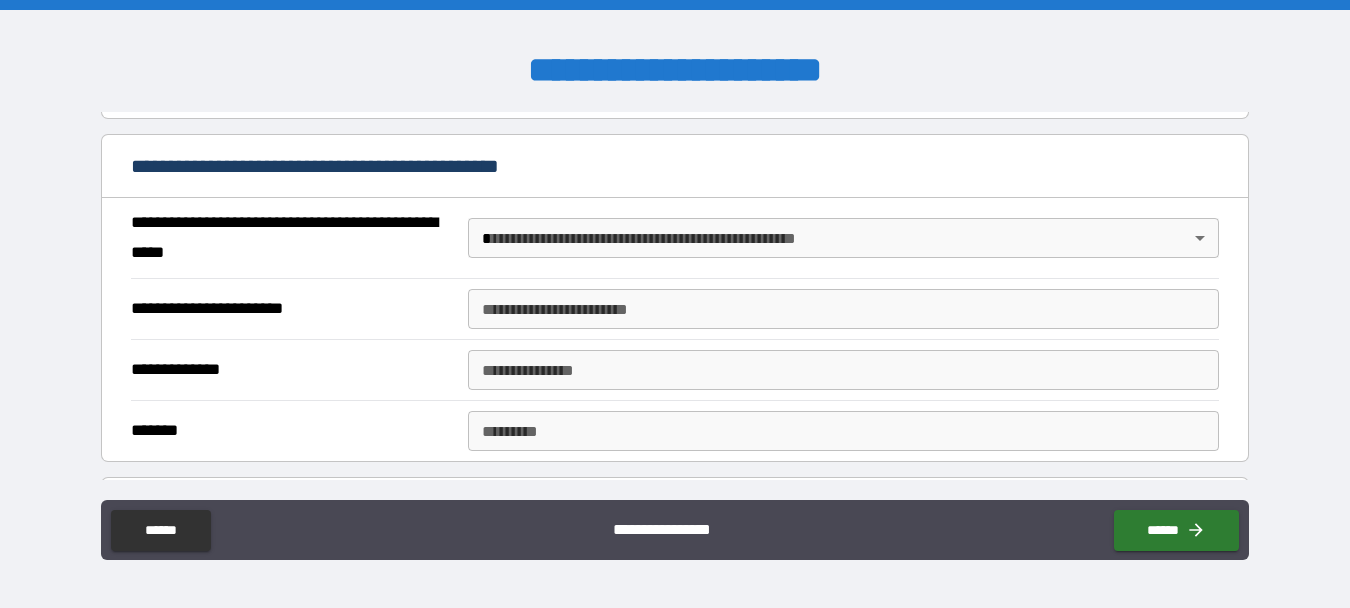 scroll, scrollTop: 1200, scrollLeft: 0, axis: vertical 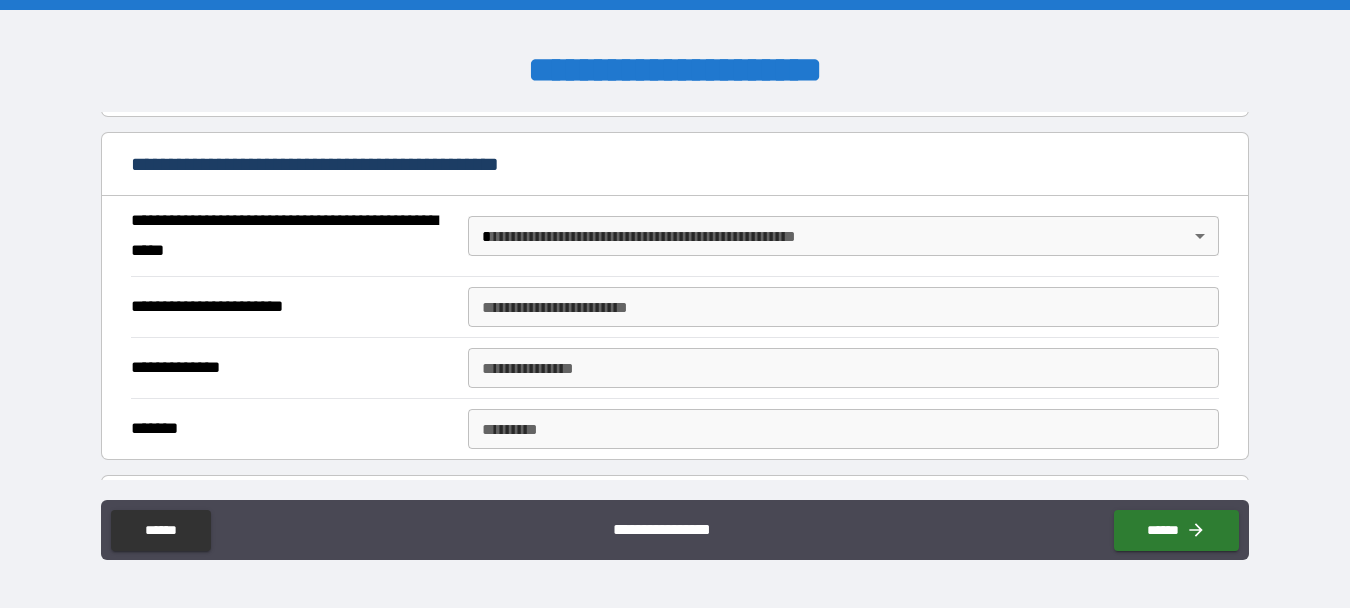 click on "**********" at bounding box center (675, 304) 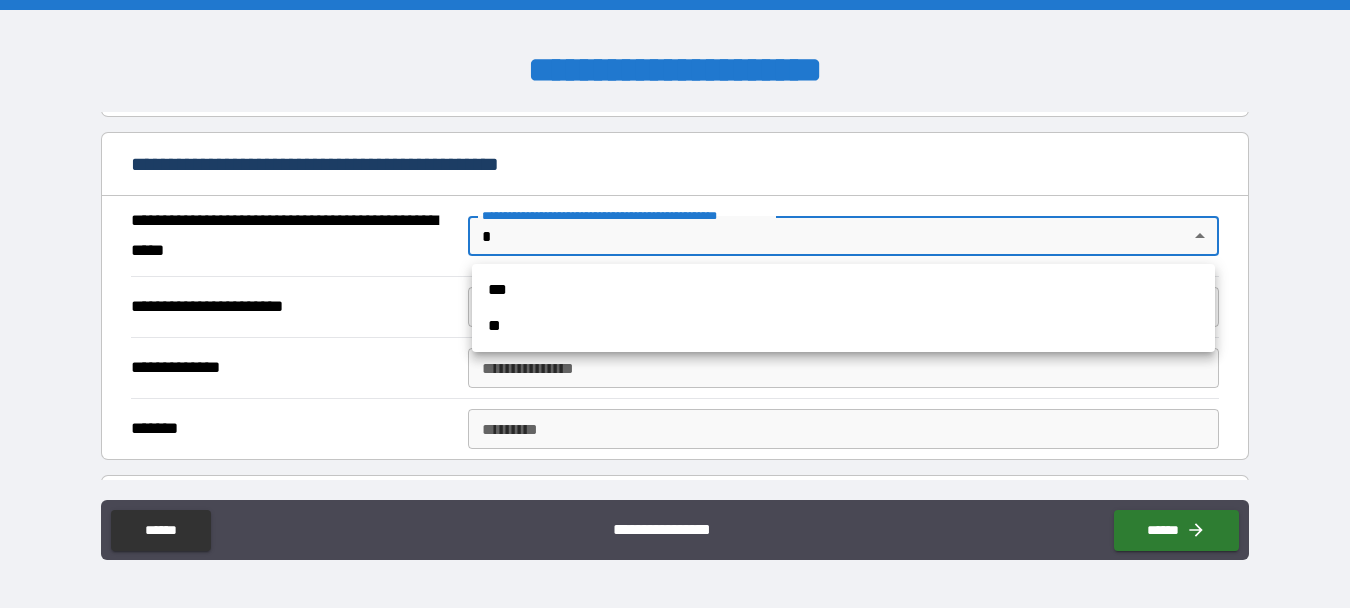 click on "**" at bounding box center (843, 326) 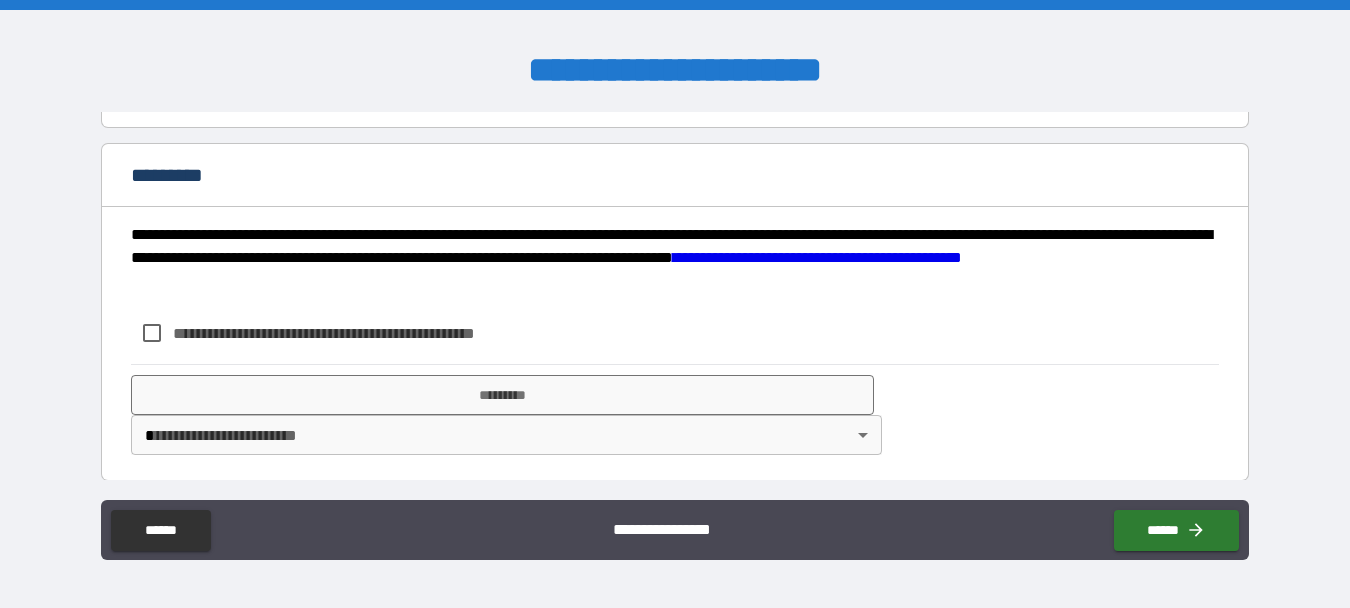 scroll, scrollTop: 2331, scrollLeft: 0, axis: vertical 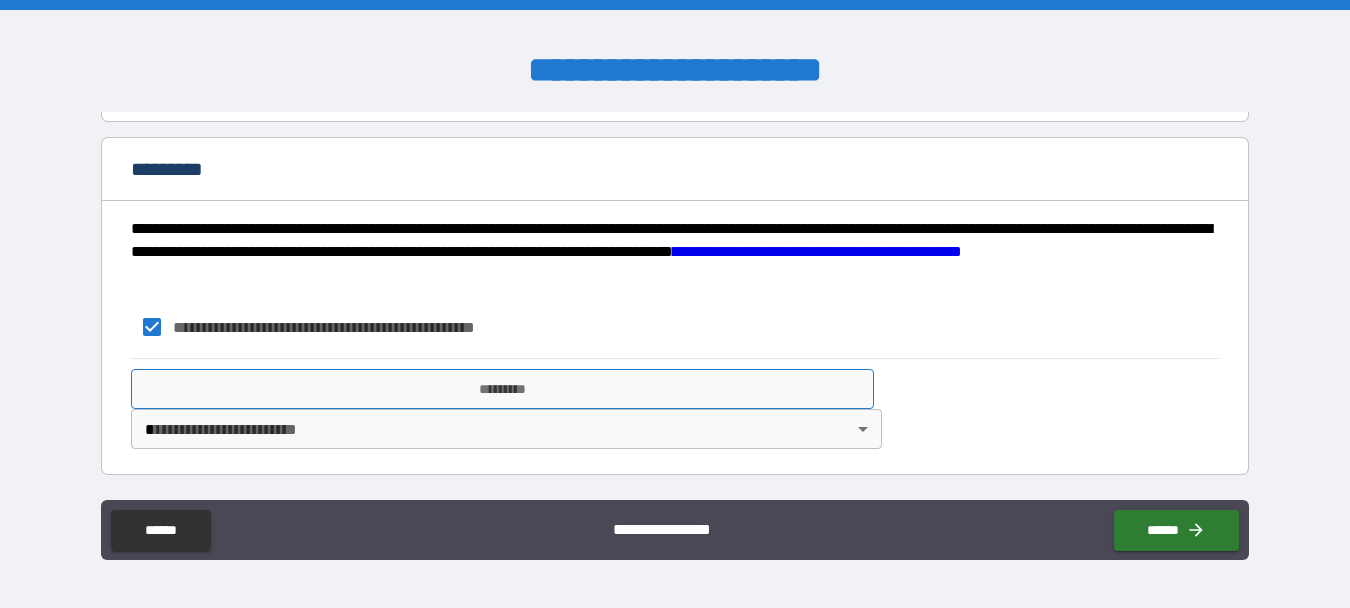 click on "*********" at bounding box center [502, 389] 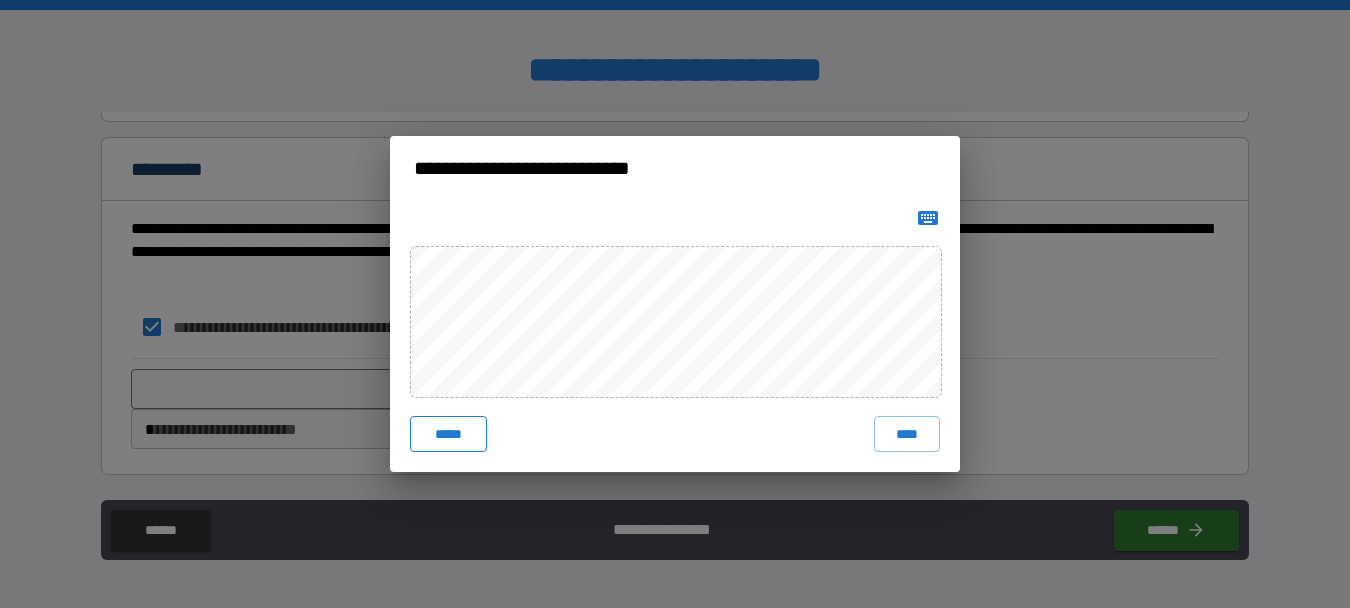 click on "*****" at bounding box center [448, 434] 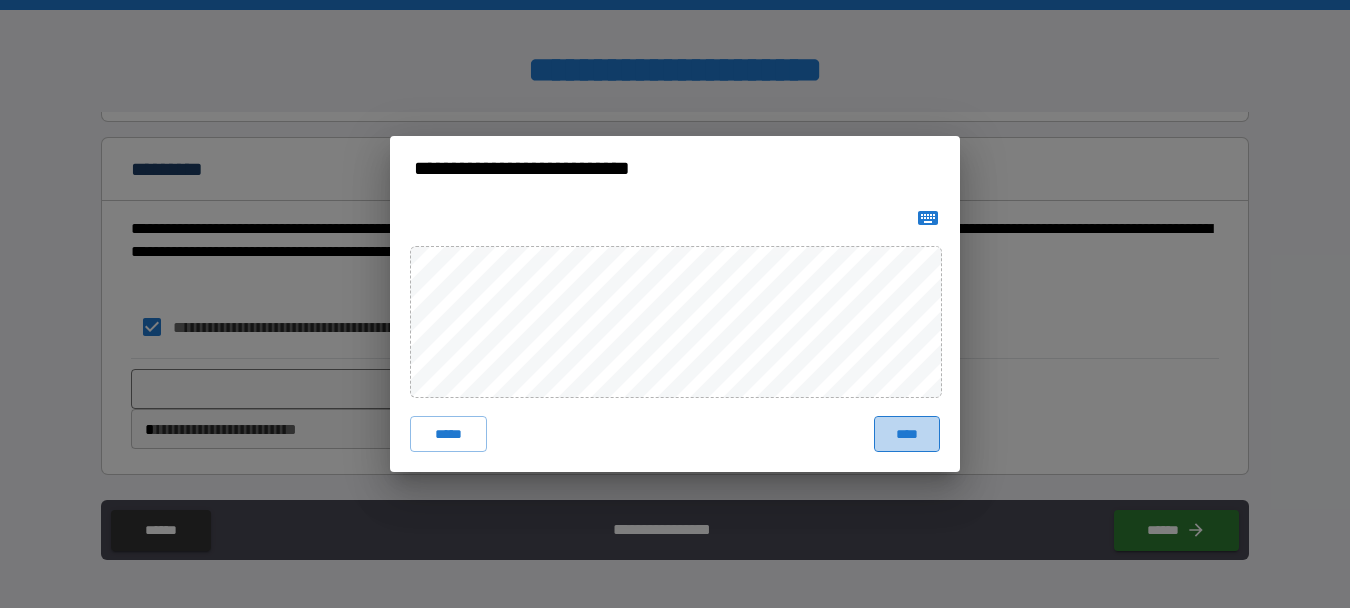 click on "****" at bounding box center (907, 434) 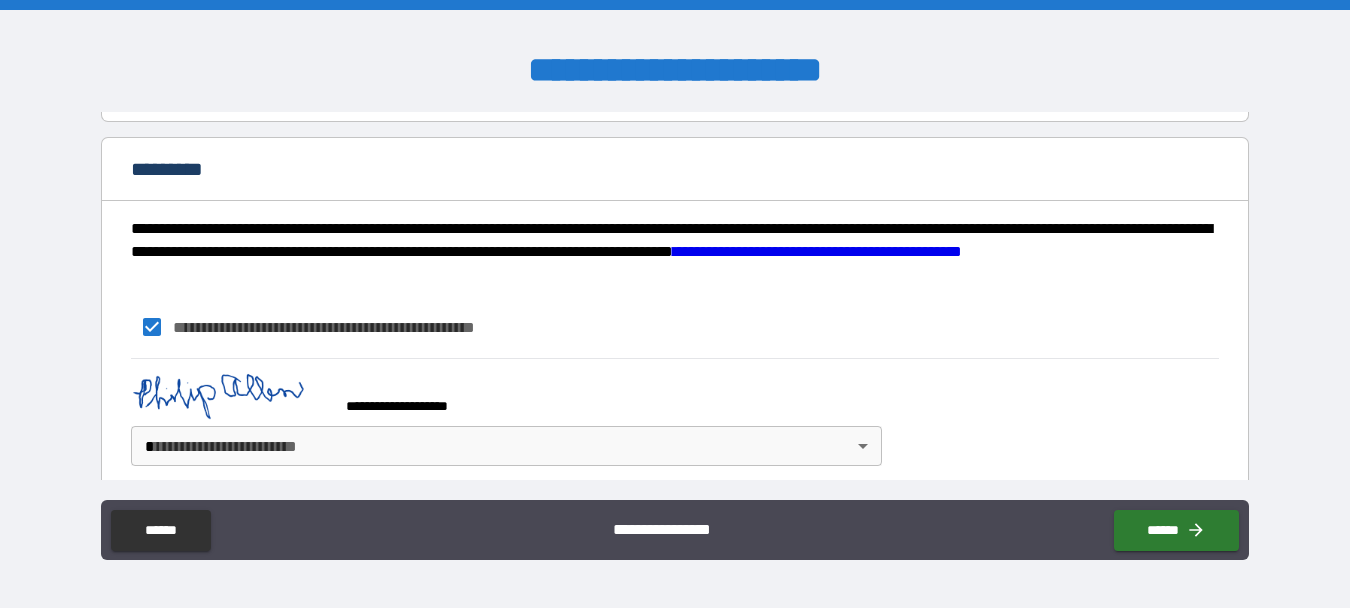 click on "**********" at bounding box center (675, 304) 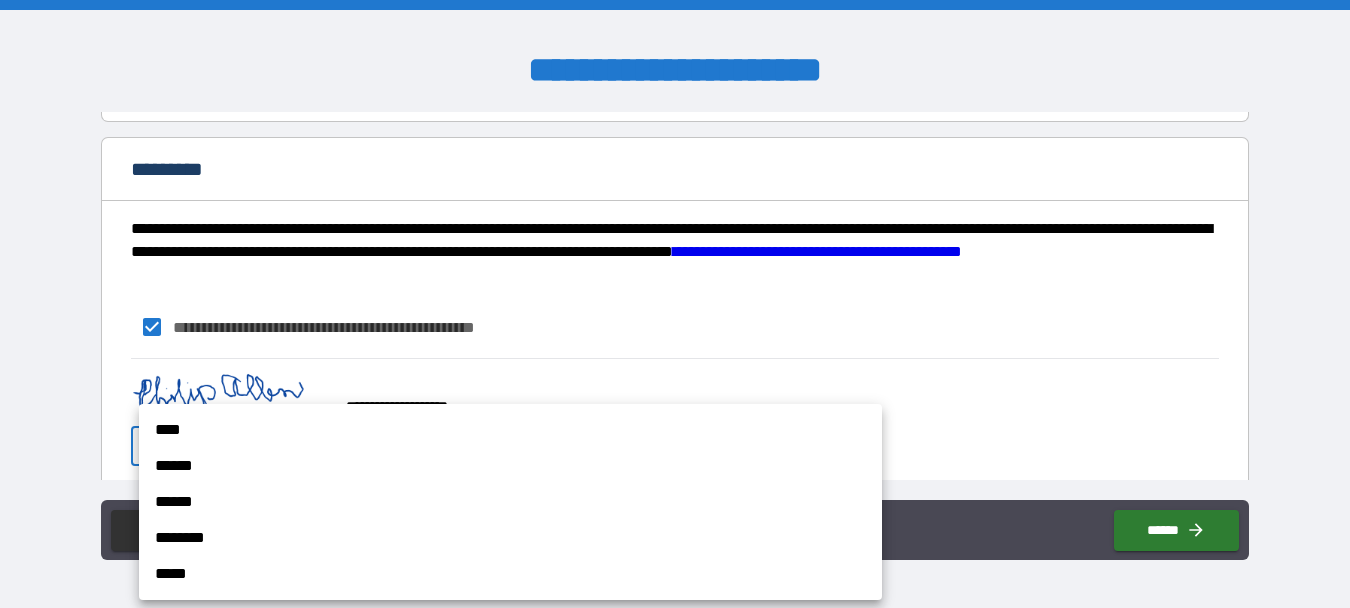 click on "****" at bounding box center (510, 430) 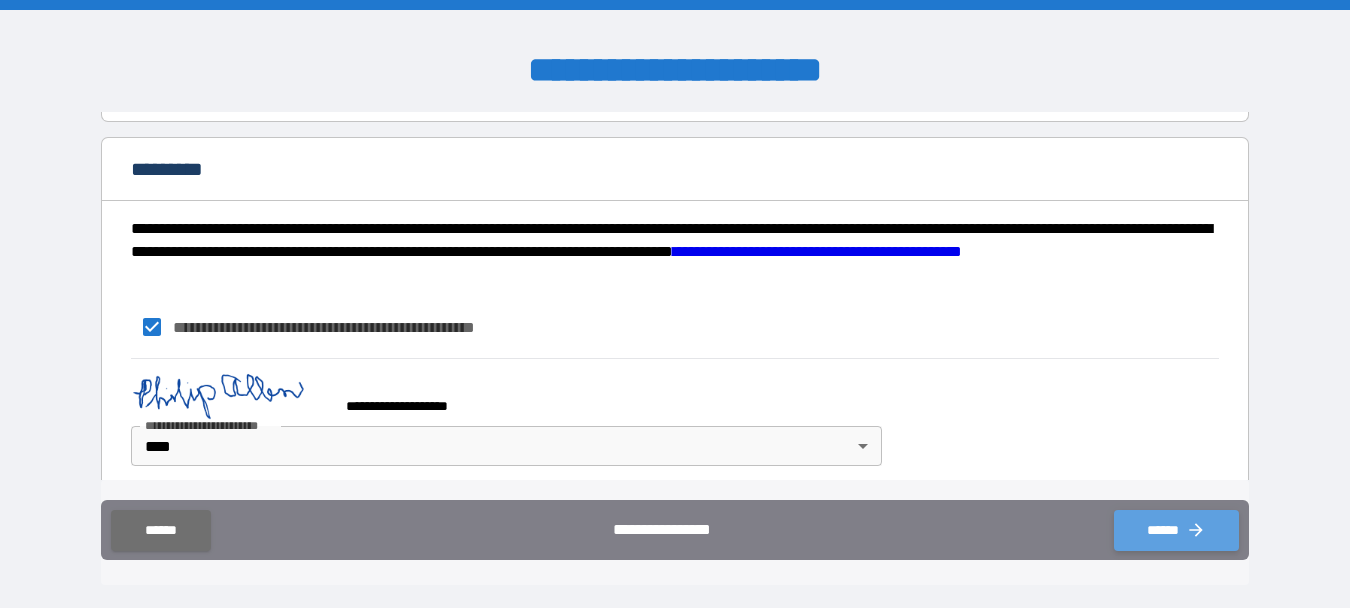 click on "******" at bounding box center [1176, 530] 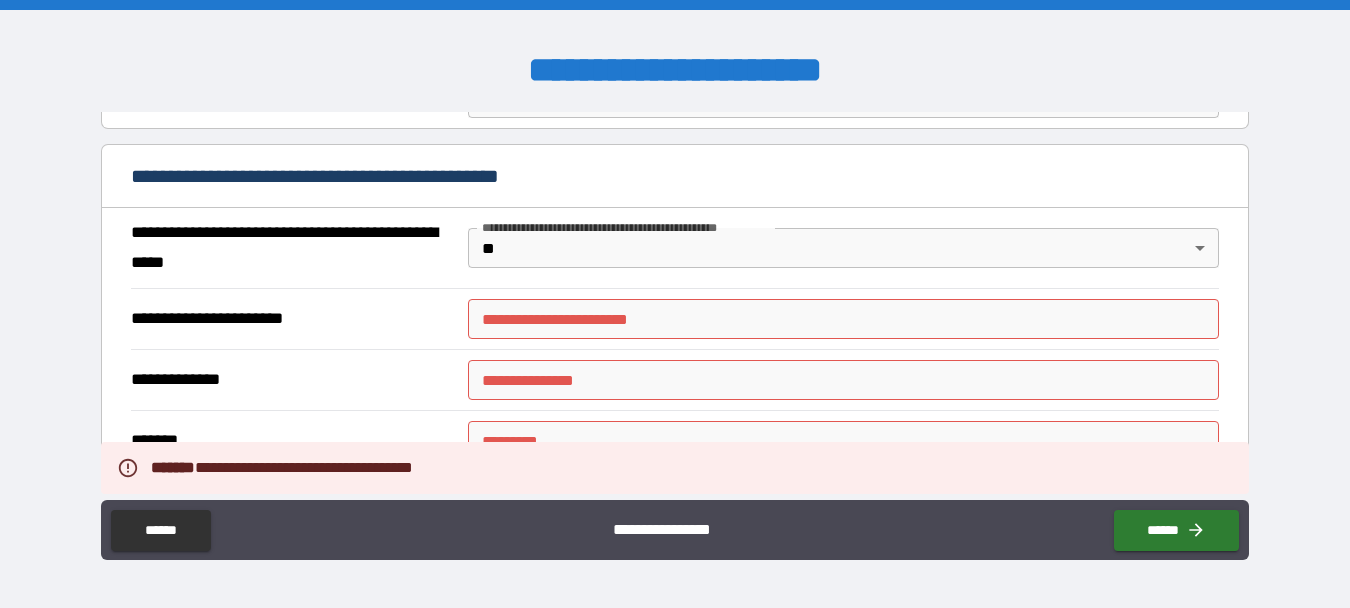 scroll, scrollTop: 1131, scrollLeft: 0, axis: vertical 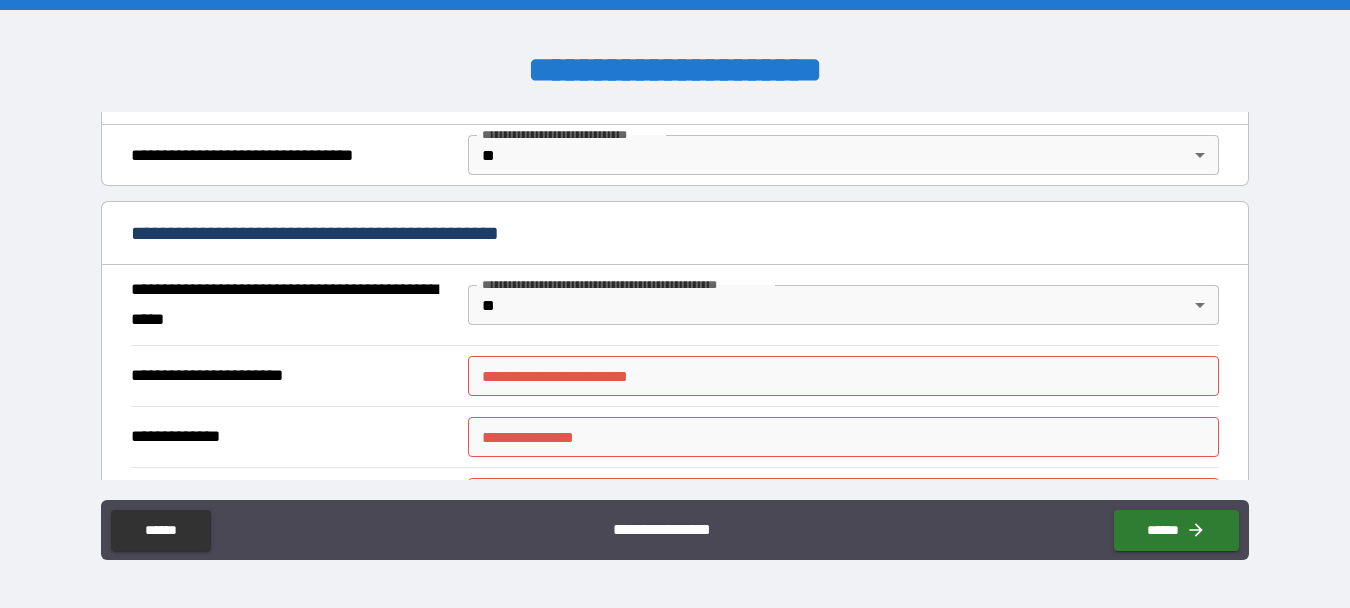 click on "**********" at bounding box center (843, 376) 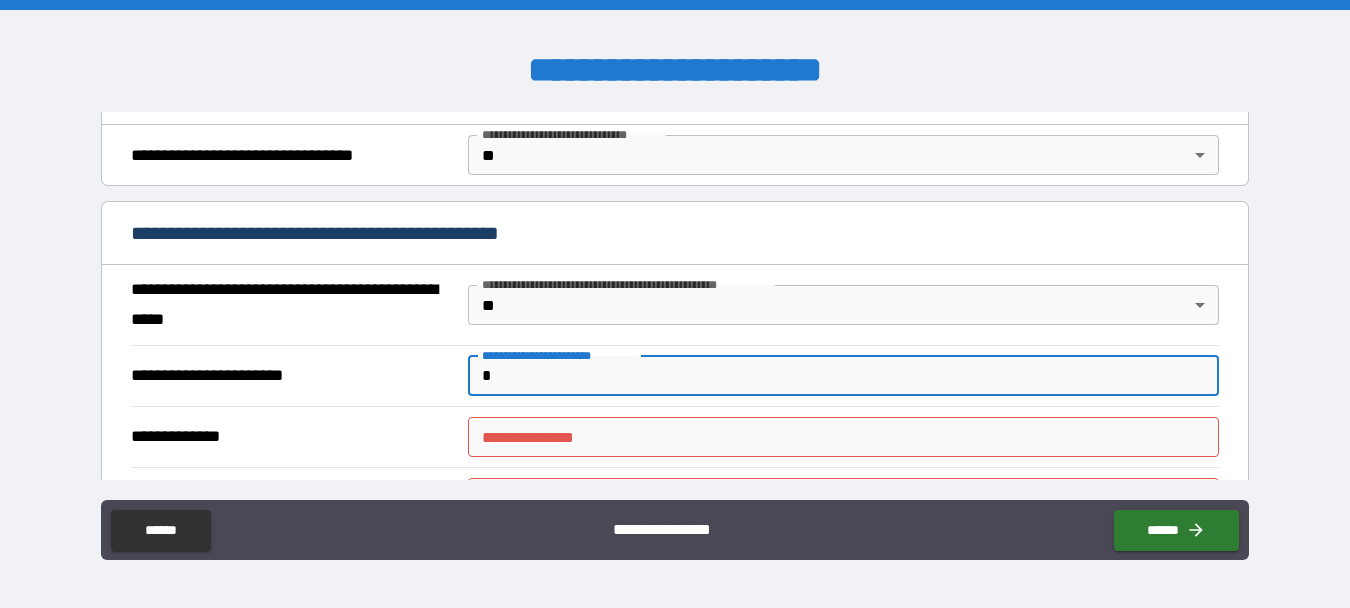type on "*" 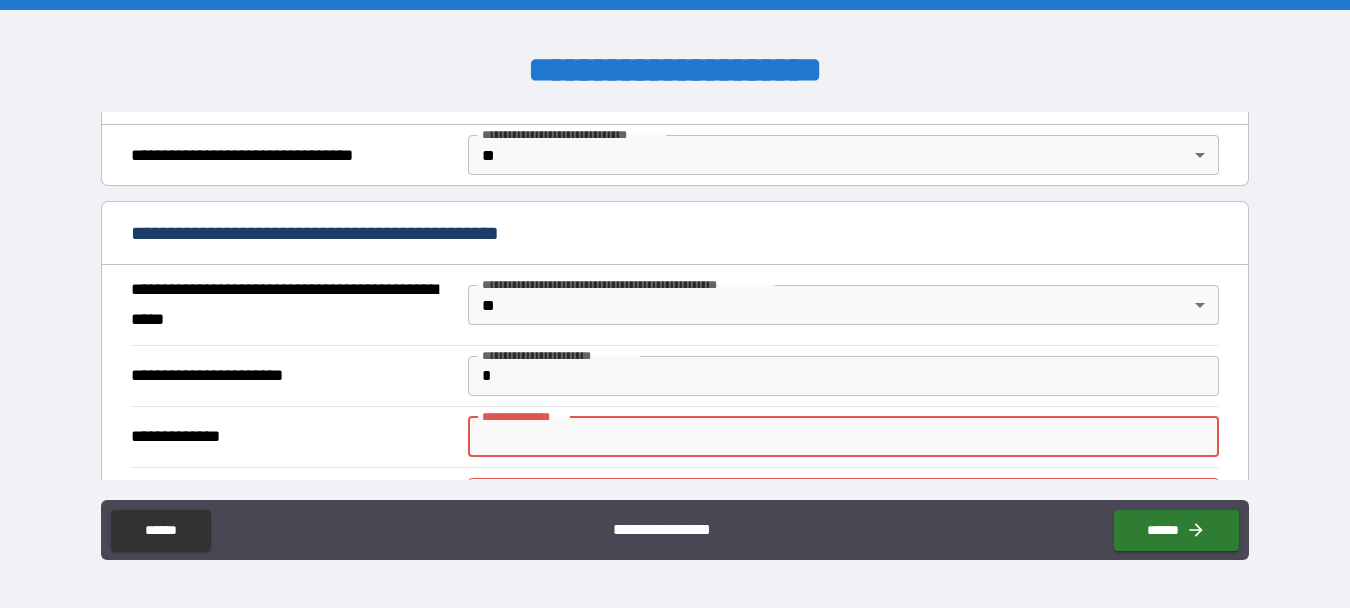 click on "**********" at bounding box center [843, 437] 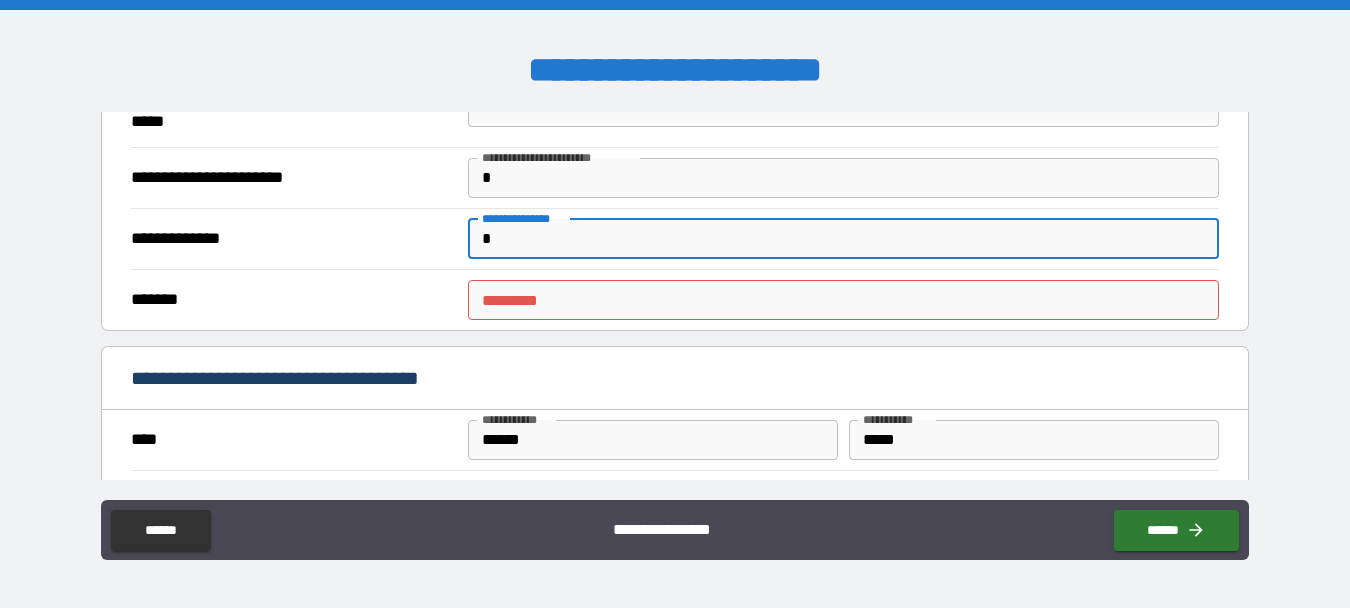 scroll, scrollTop: 1331, scrollLeft: 0, axis: vertical 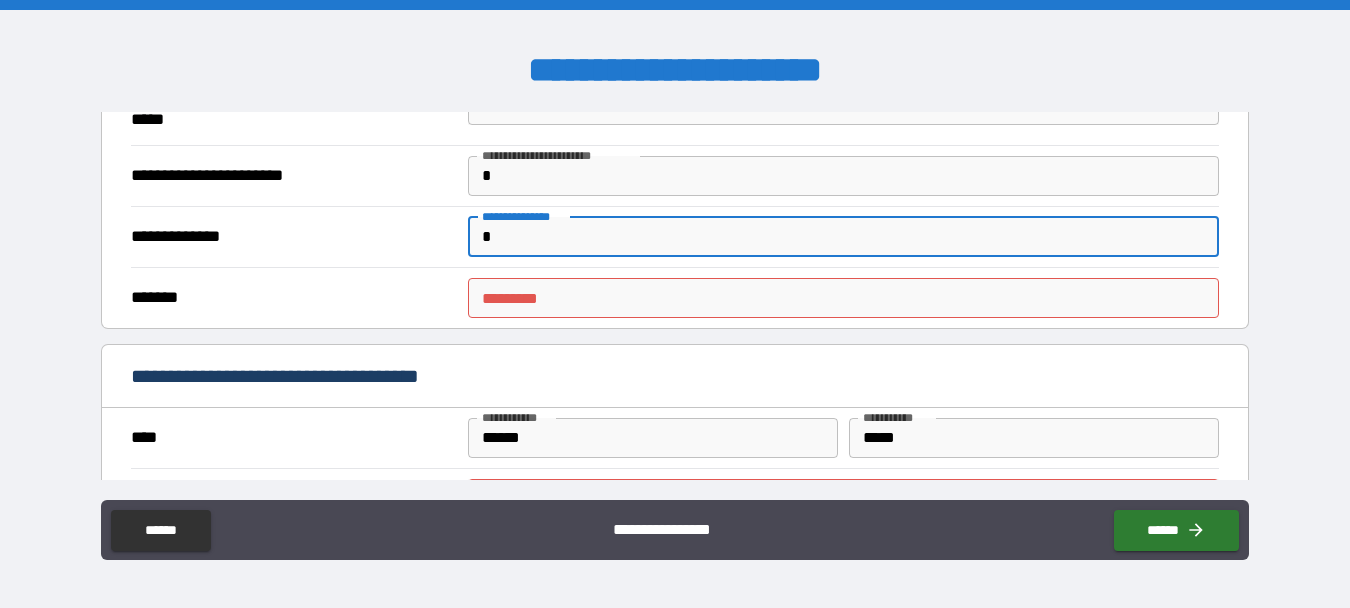type on "*" 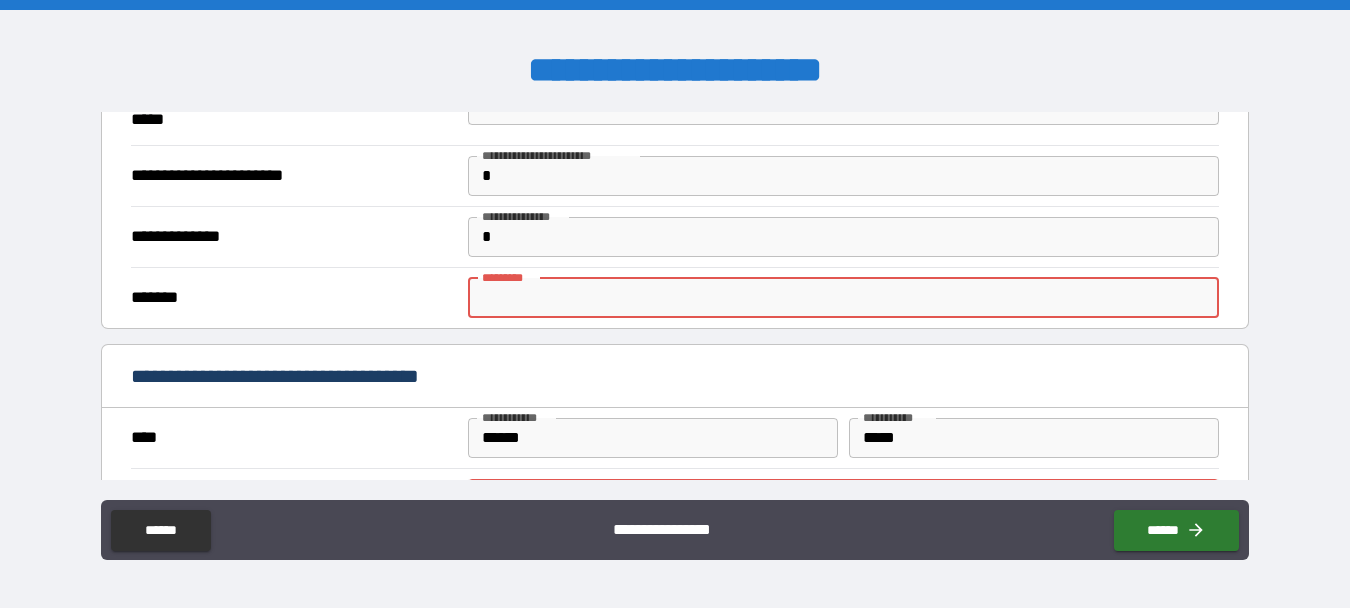 click on "*******   *" at bounding box center (843, 298) 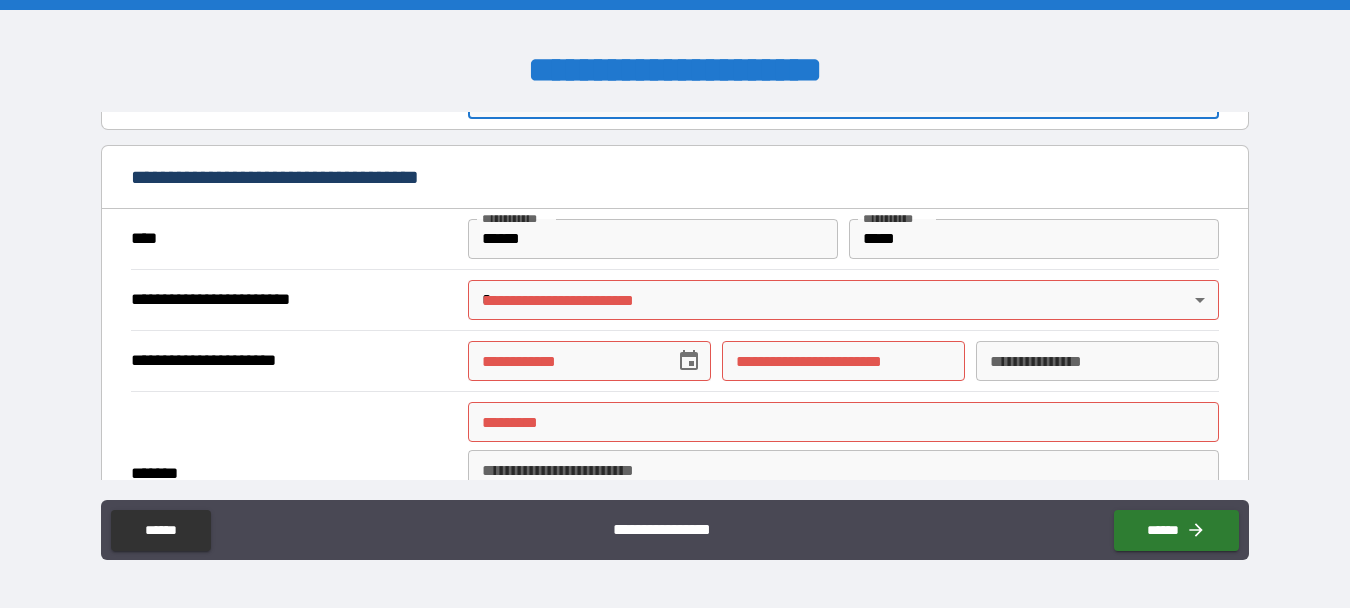 scroll, scrollTop: 1531, scrollLeft: 0, axis: vertical 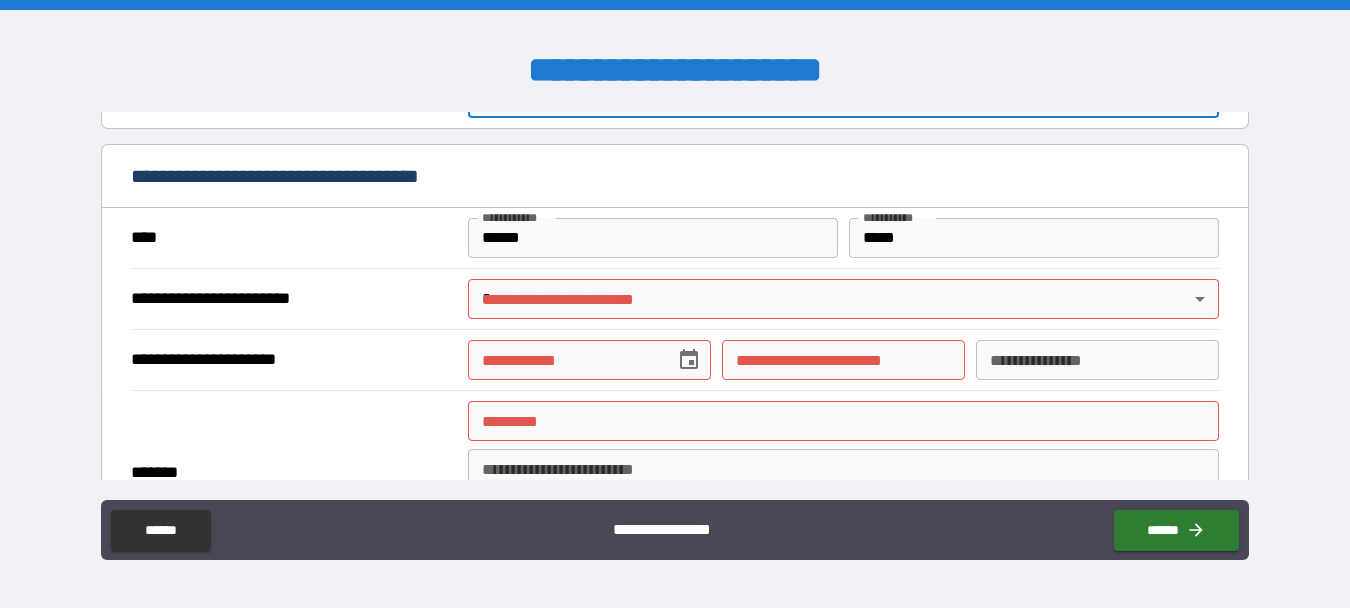 type on "*" 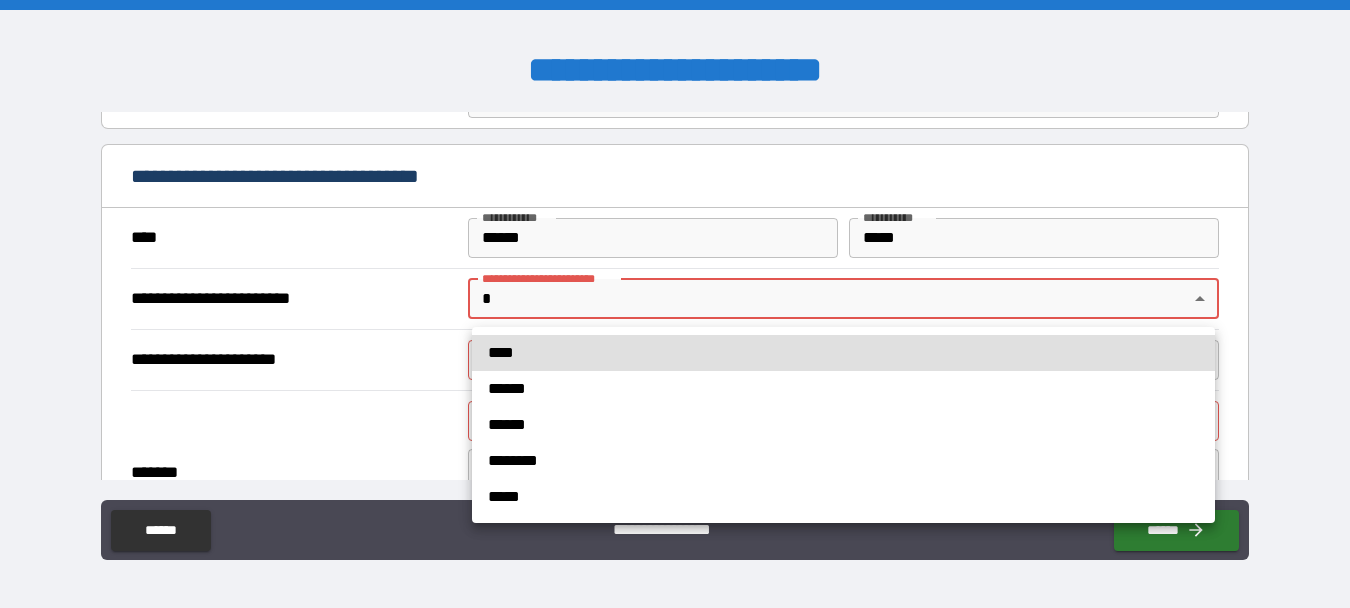 click on "**********" at bounding box center [675, 304] 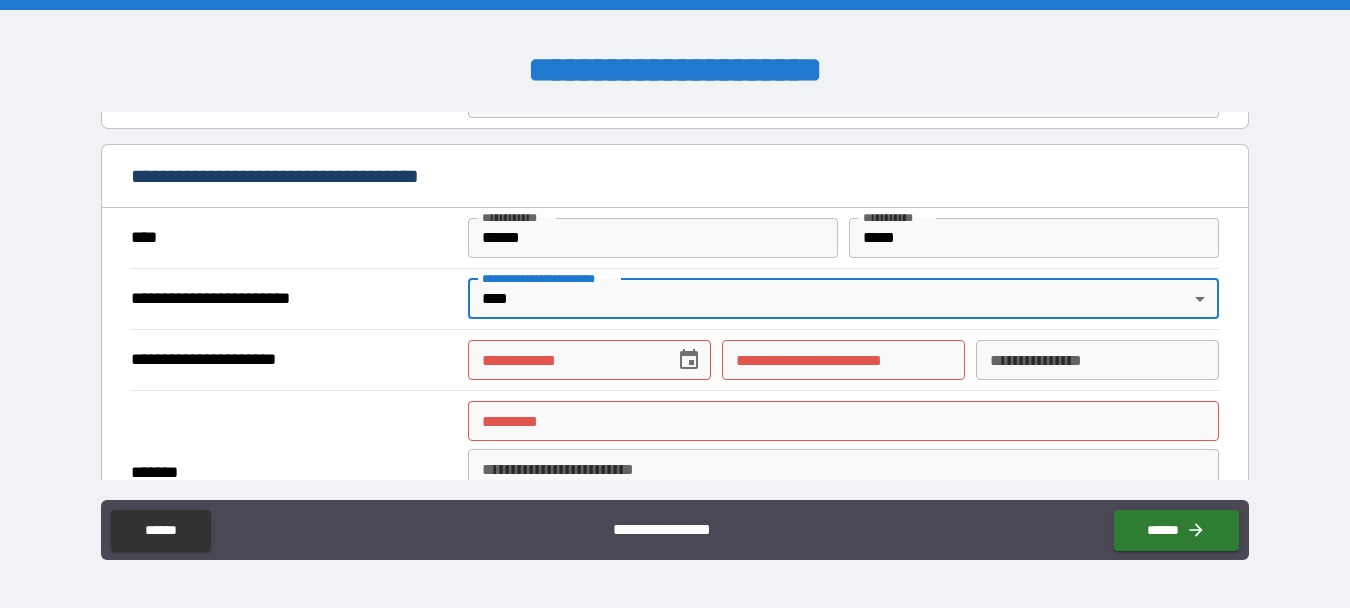 click on "**********" at bounding box center [564, 360] 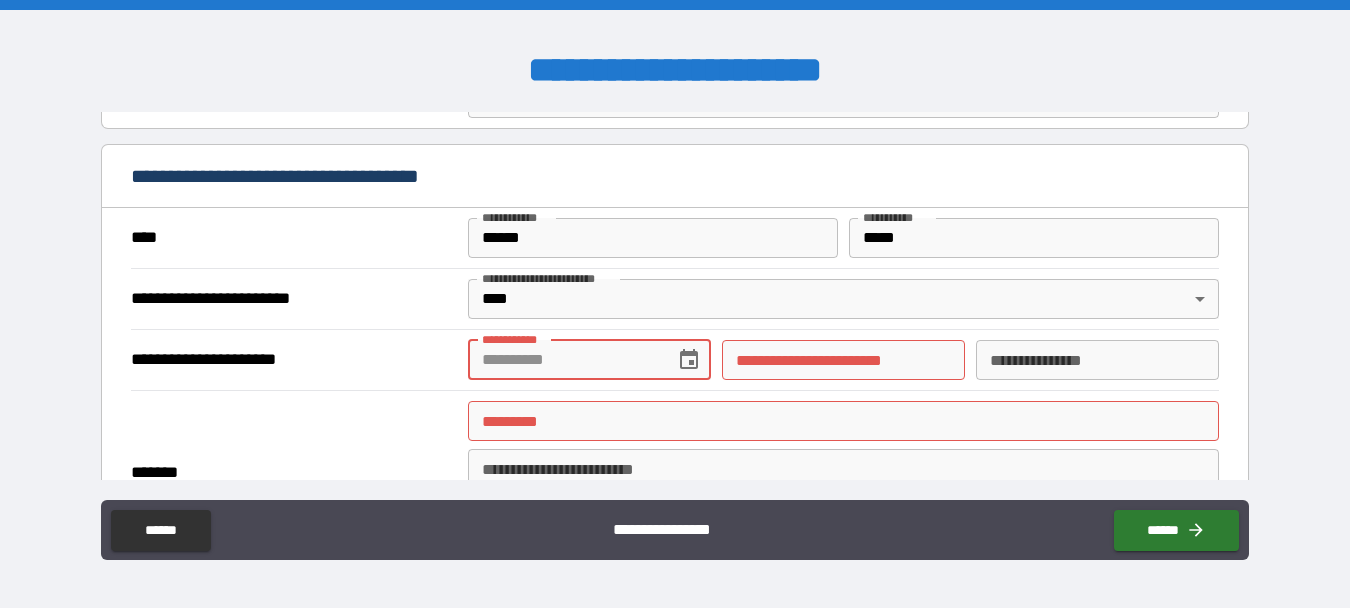 click on "*******   *" at bounding box center [843, 421] 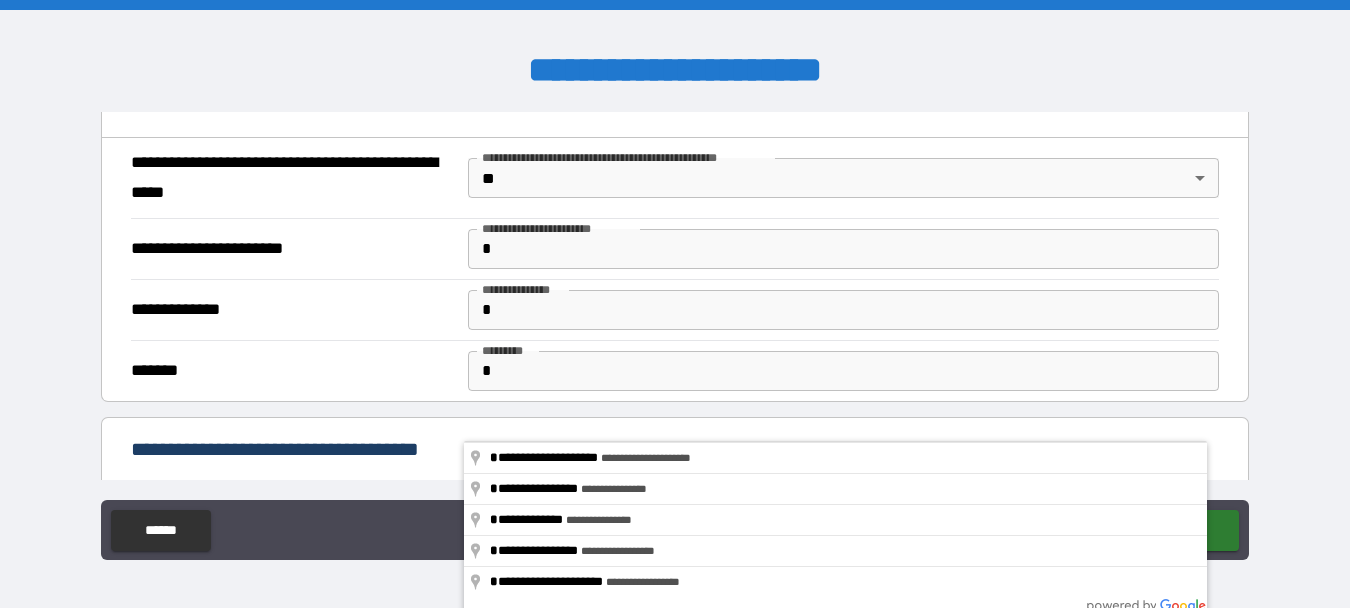 scroll, scrollTop: 1231, scrollLeft: 0, axis: vertical 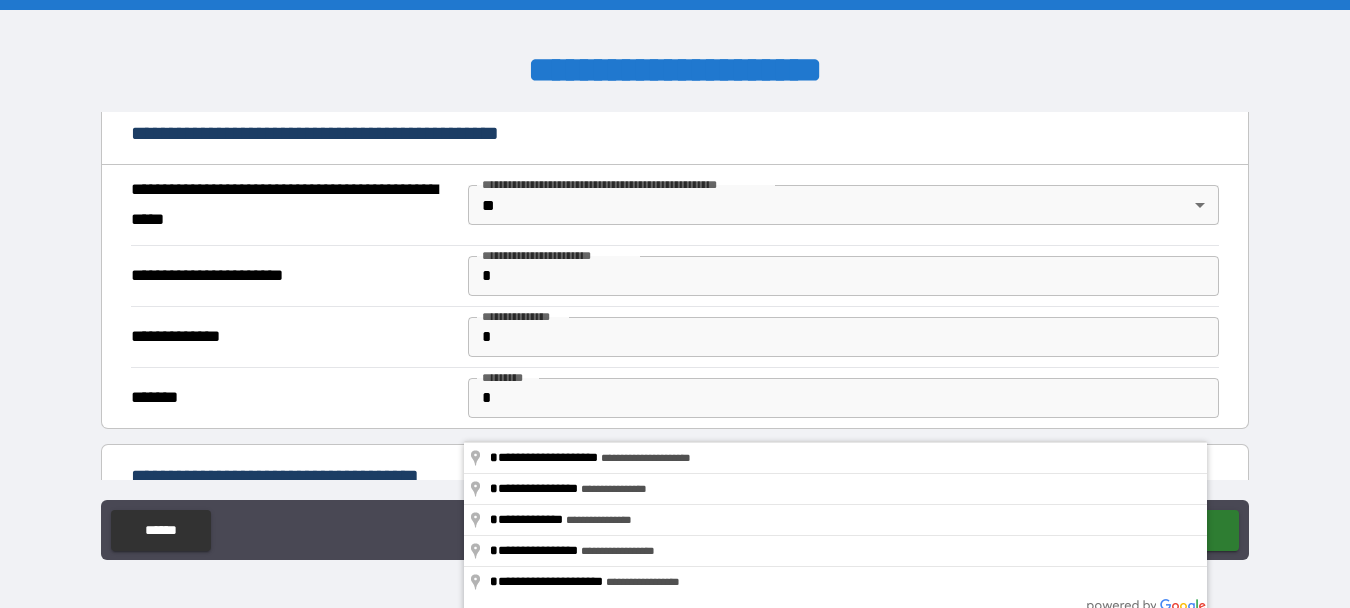 type on "*" 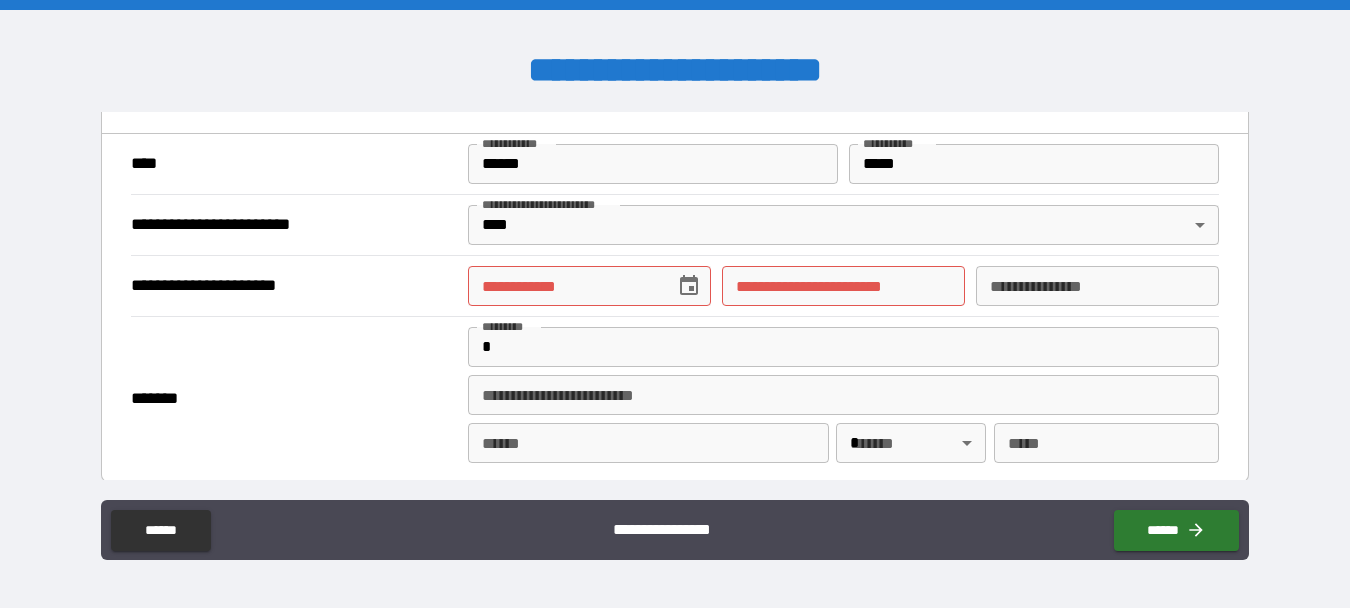 scroll, scrollTop: 1631, scrollLeft: 0, axis: vertical 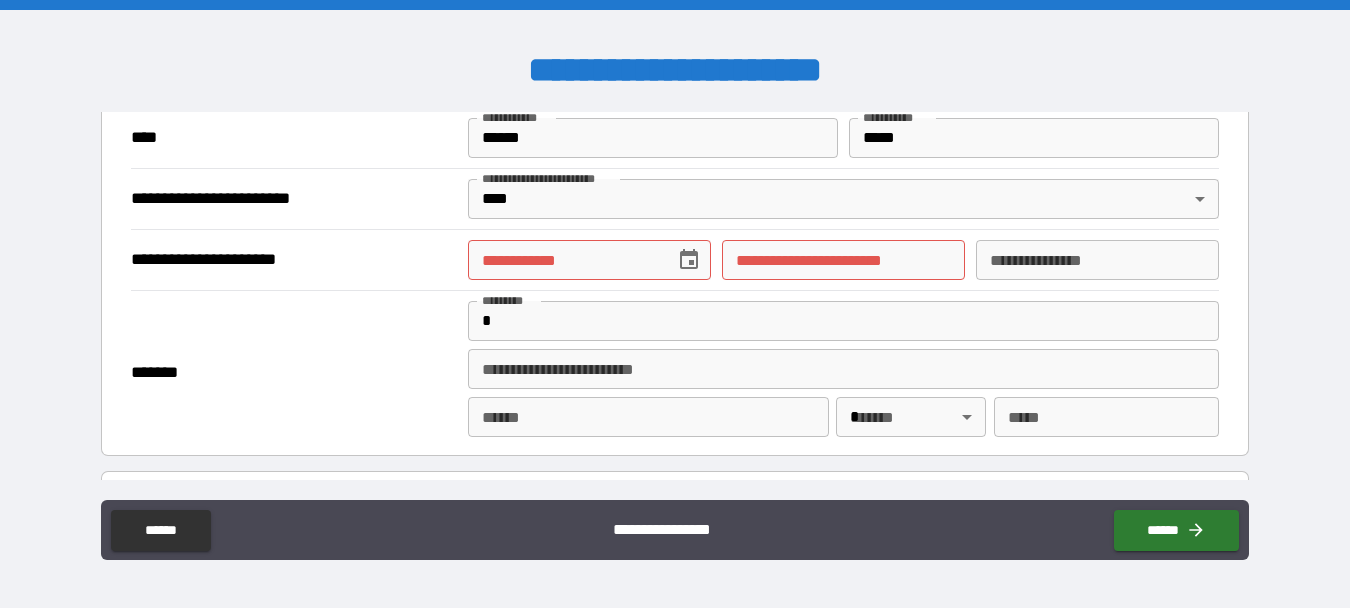 click on "**********" at bounding box center (564, 260) 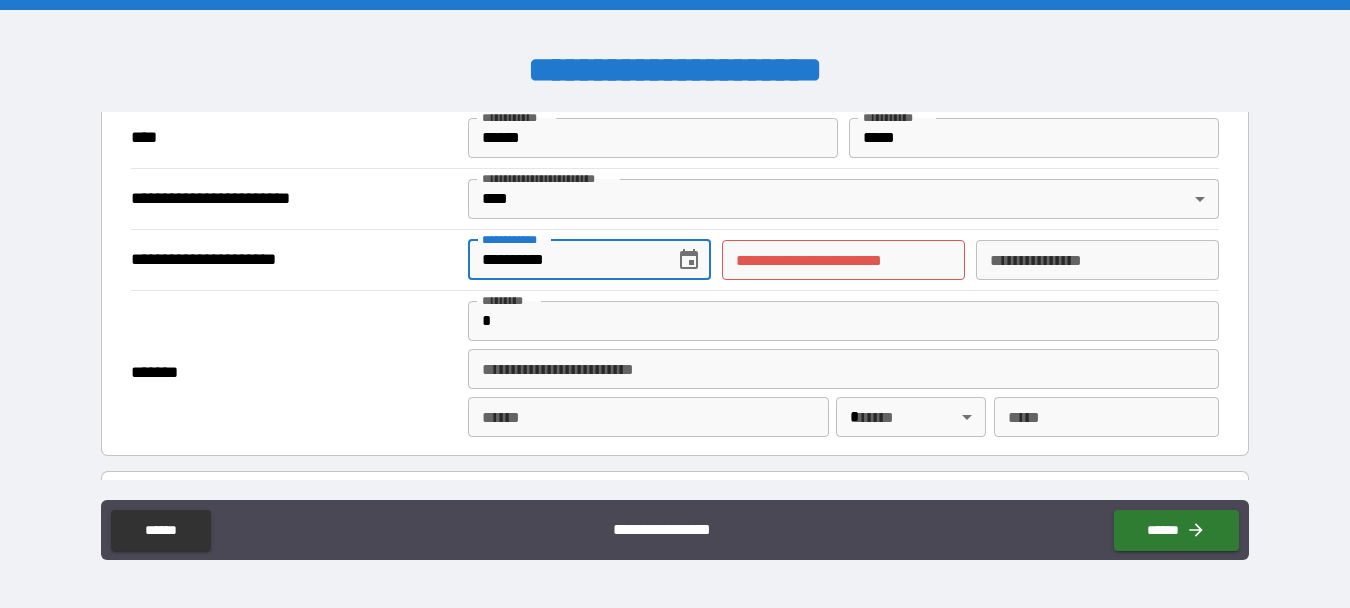 type on "**********" 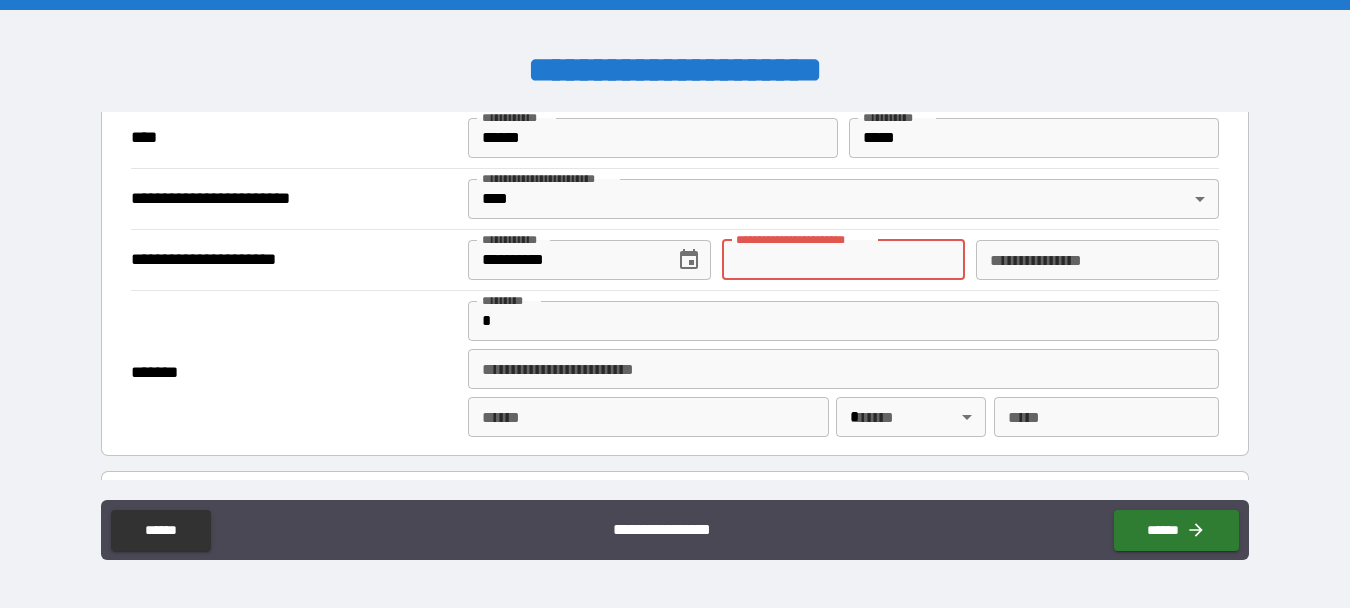 click on "**********" at bounding box center [843, 260] 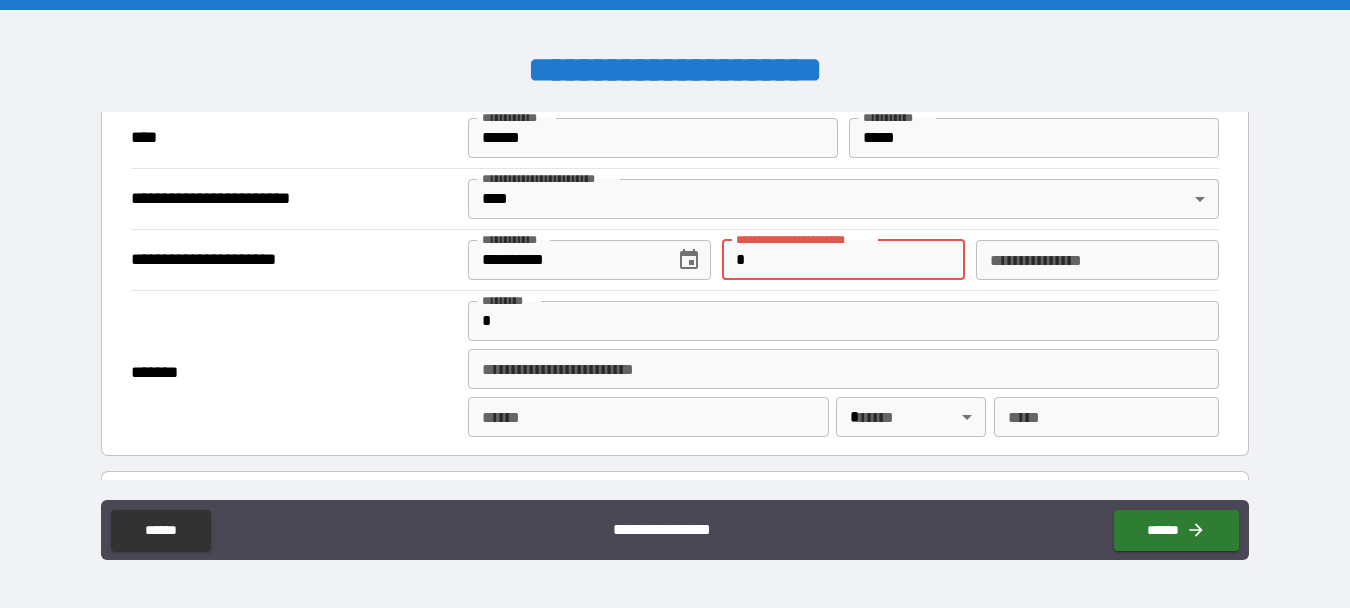 type on "*" 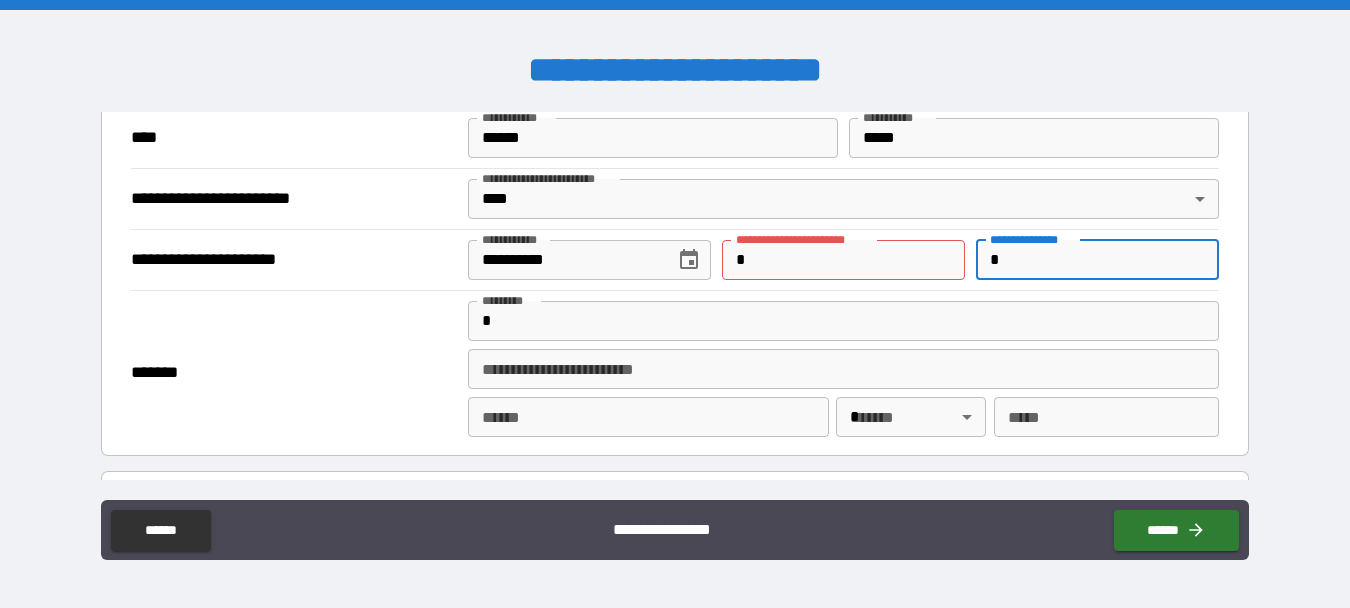 type on "*" 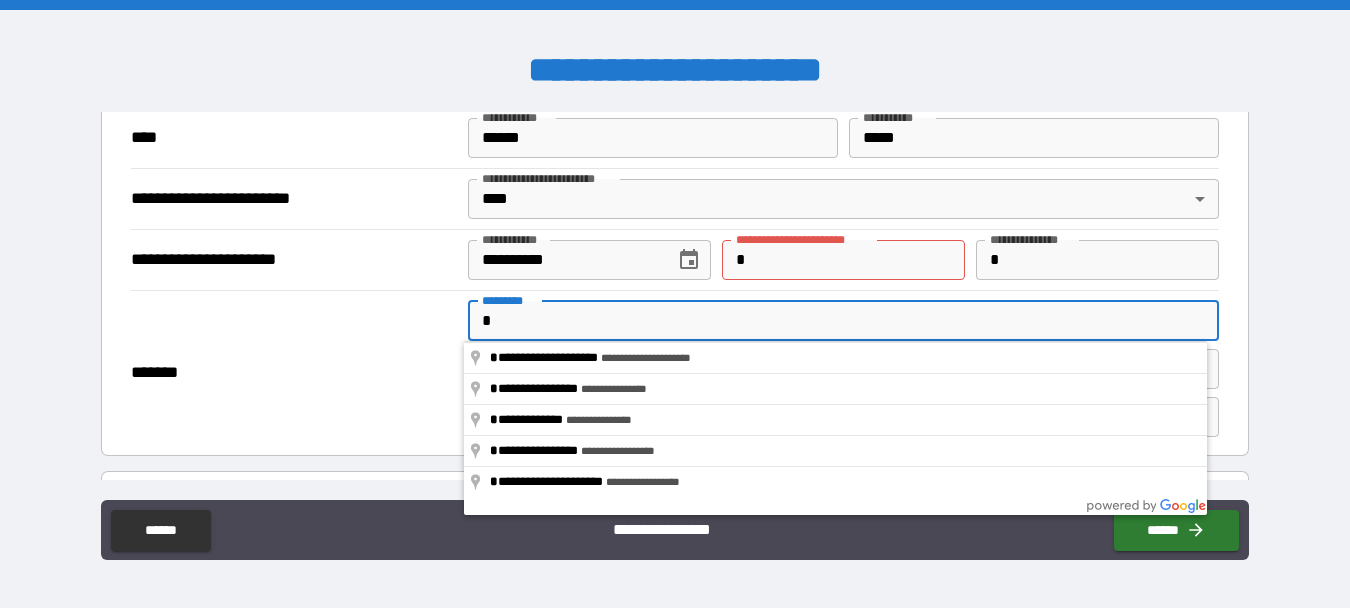 click on "*" at bounding box center (843, 321) 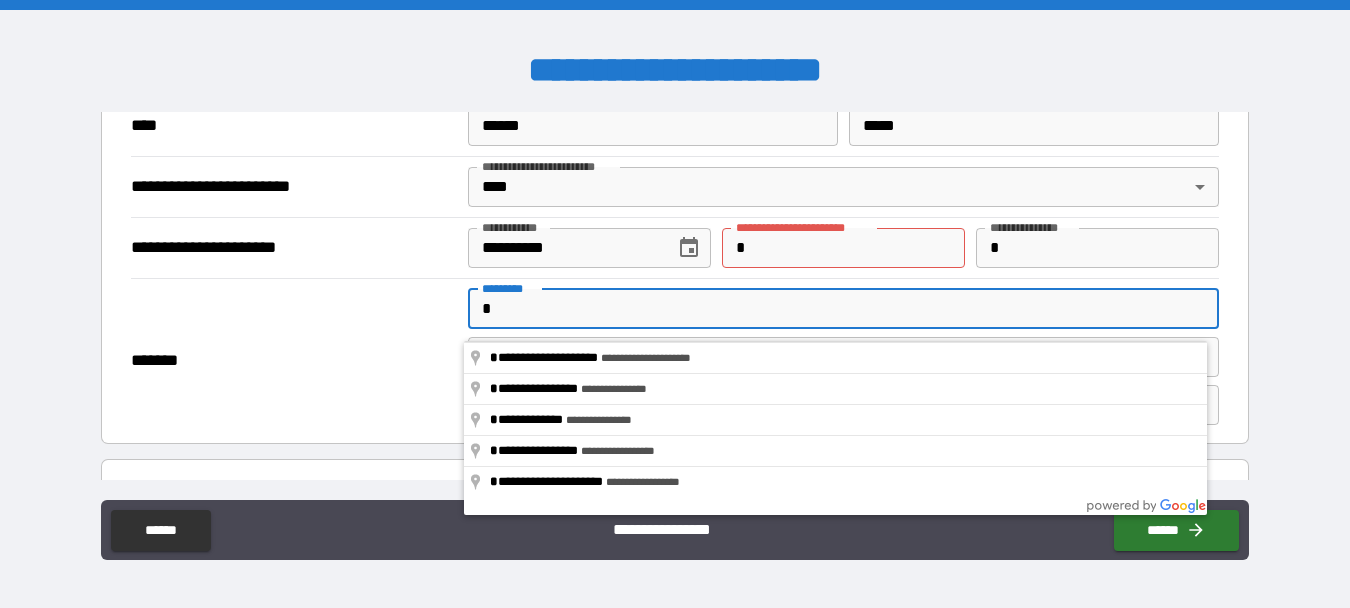 scroll, scrollTop: 1731, scrollLeft: 0, axis: vertical 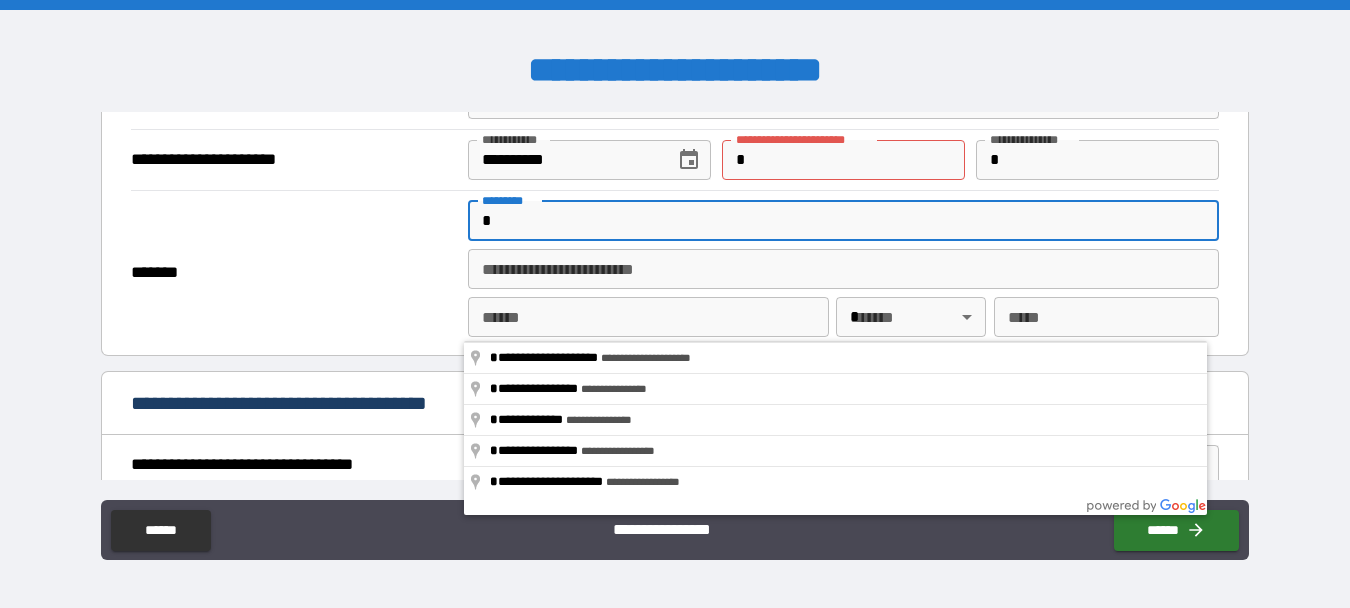 click on "*" at bounding box center [843, 160] 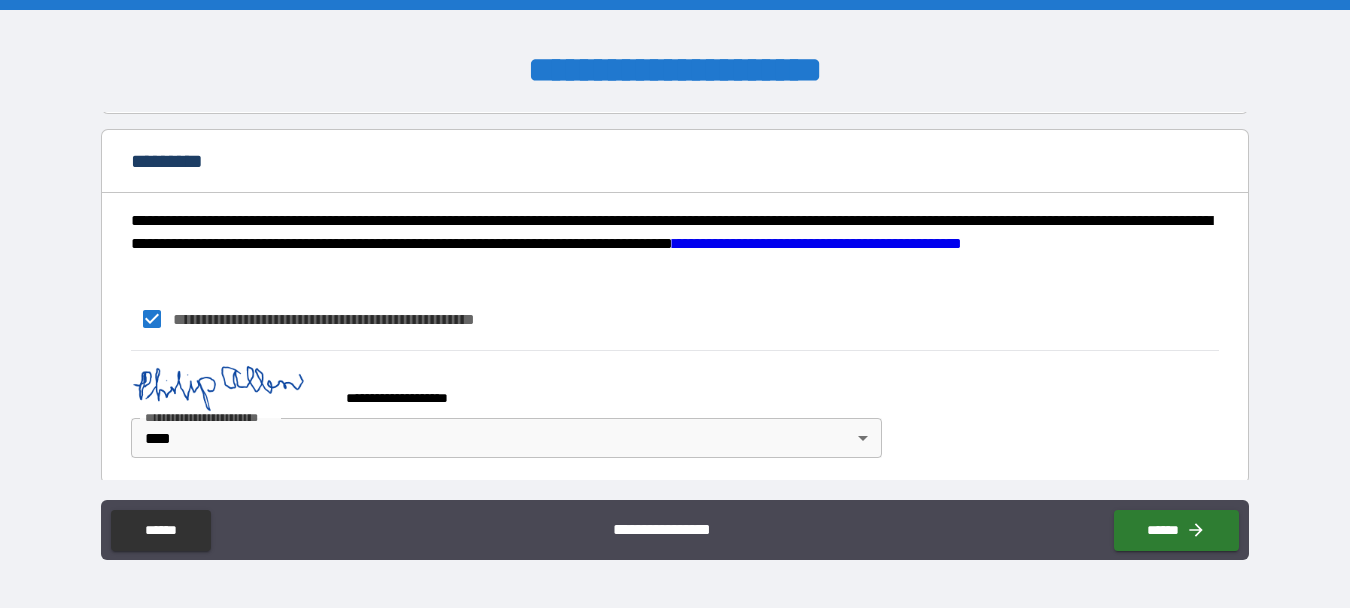 scroll, scrollTop: 2348, scrollLeft: 0, axis: vertical 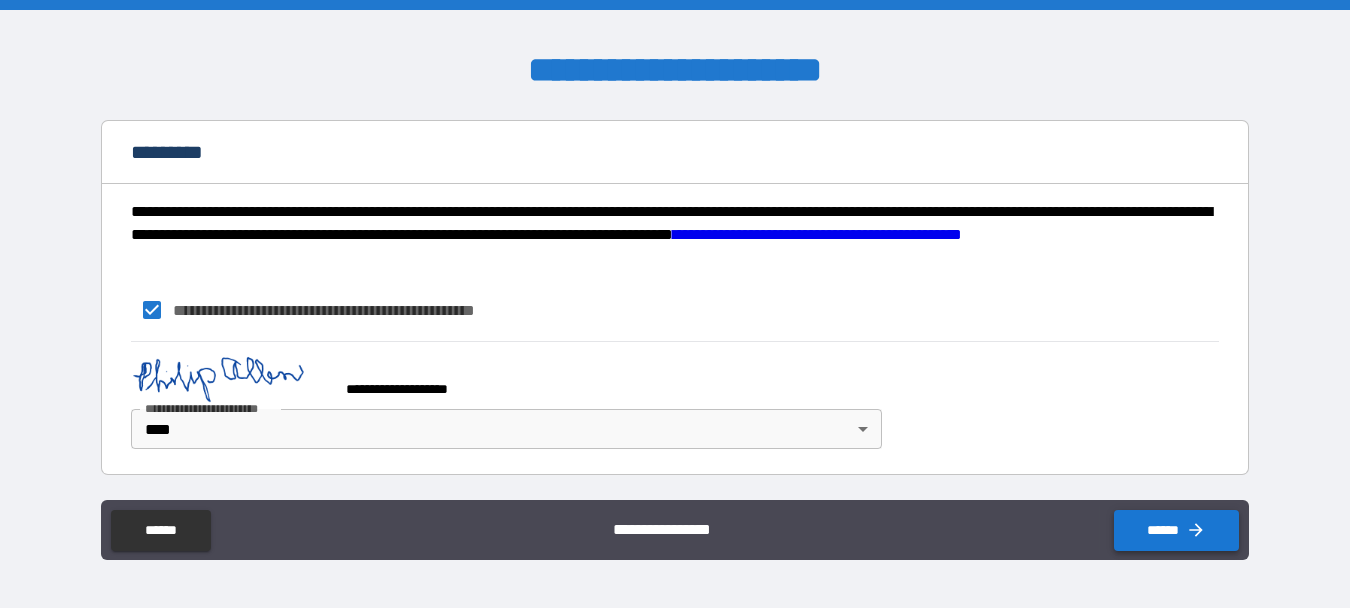 click on "******" at bounding box center (1176, 530) 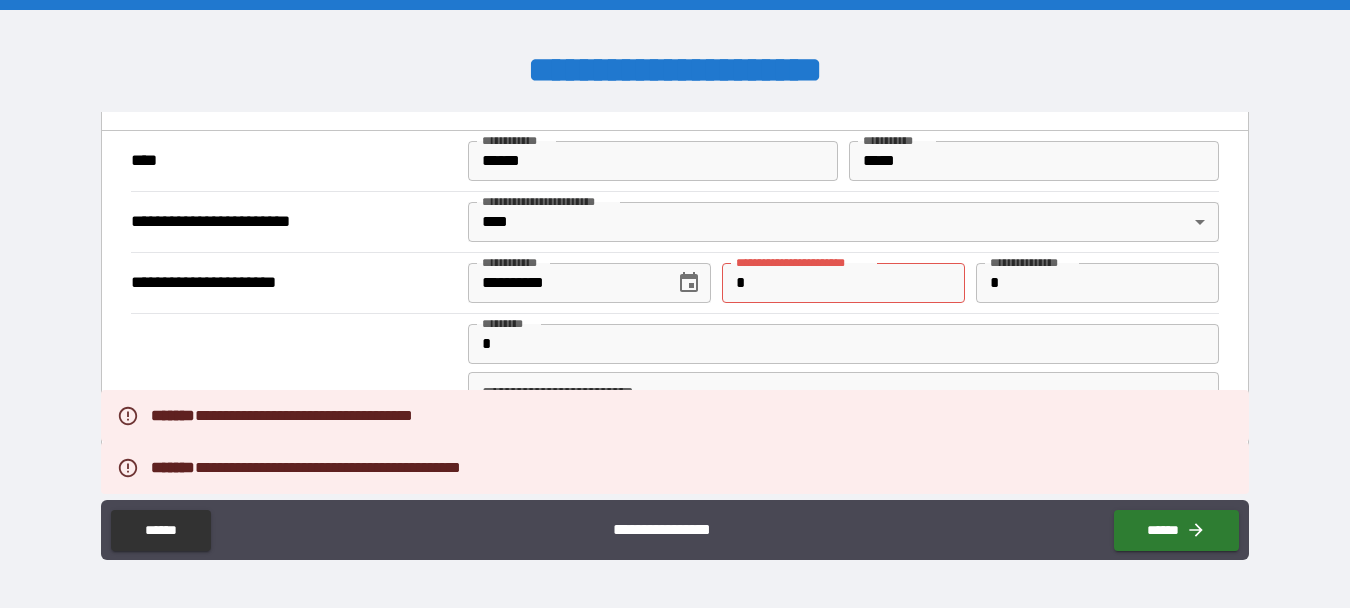 scroll, scrollTop: 1548, scrollLeft: 0, axis: vertical 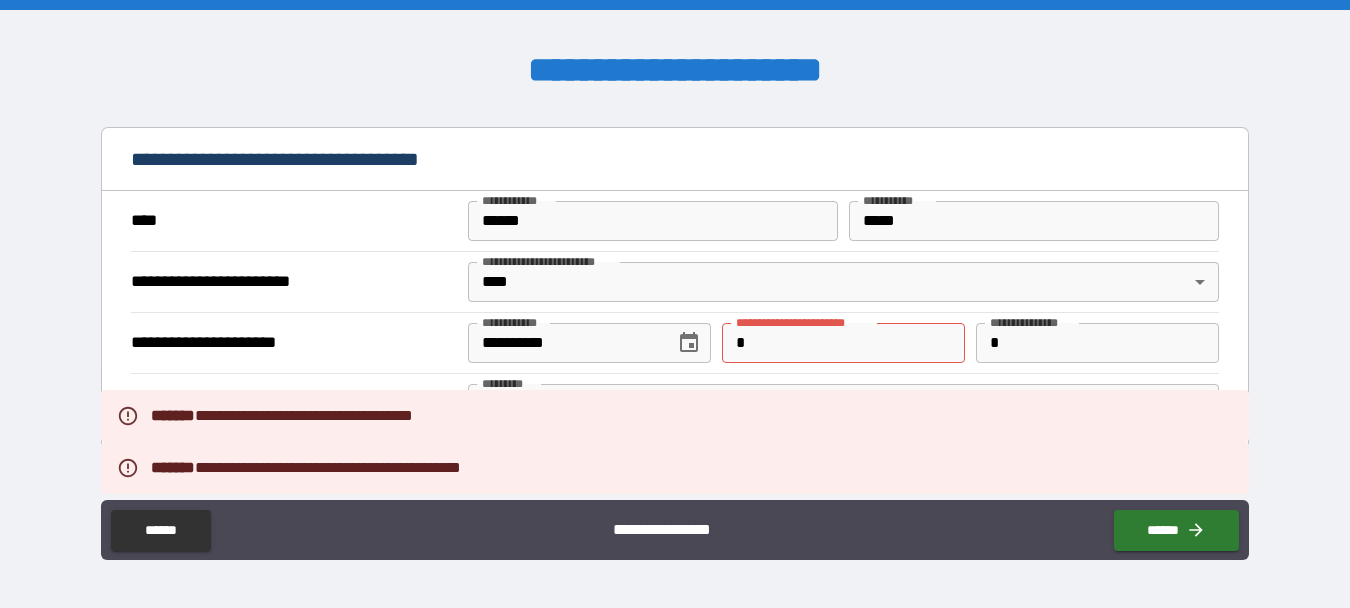 click on "*" at bounding box center [843, 343] 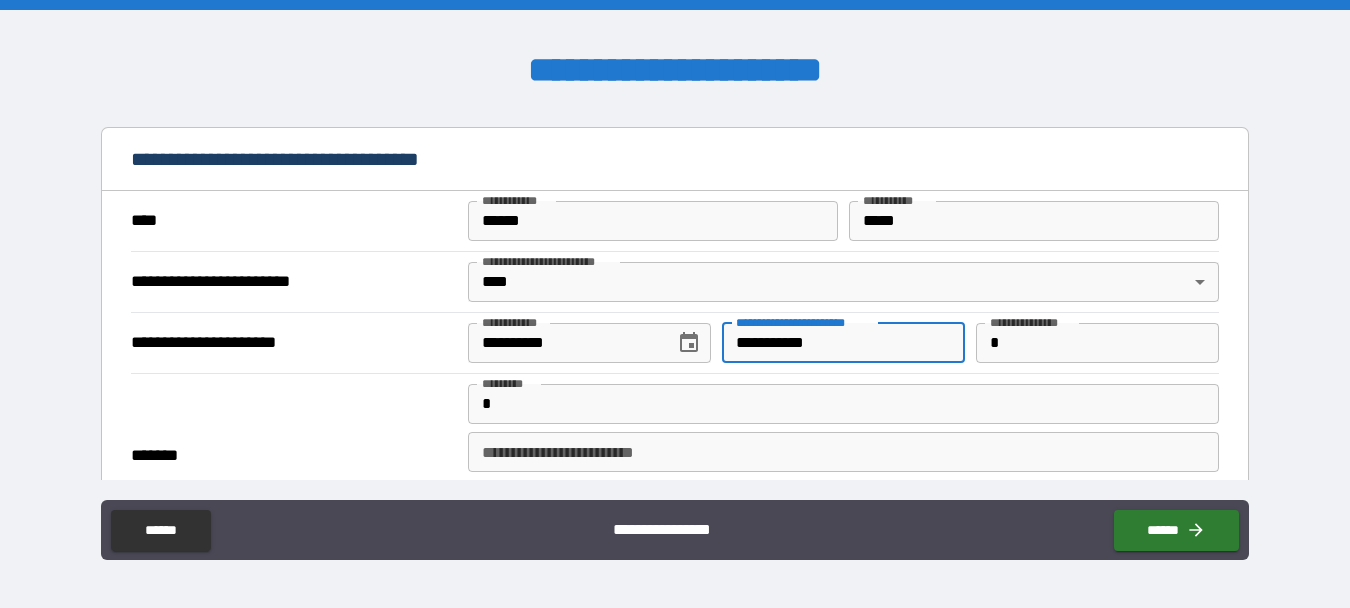 type on "**********" 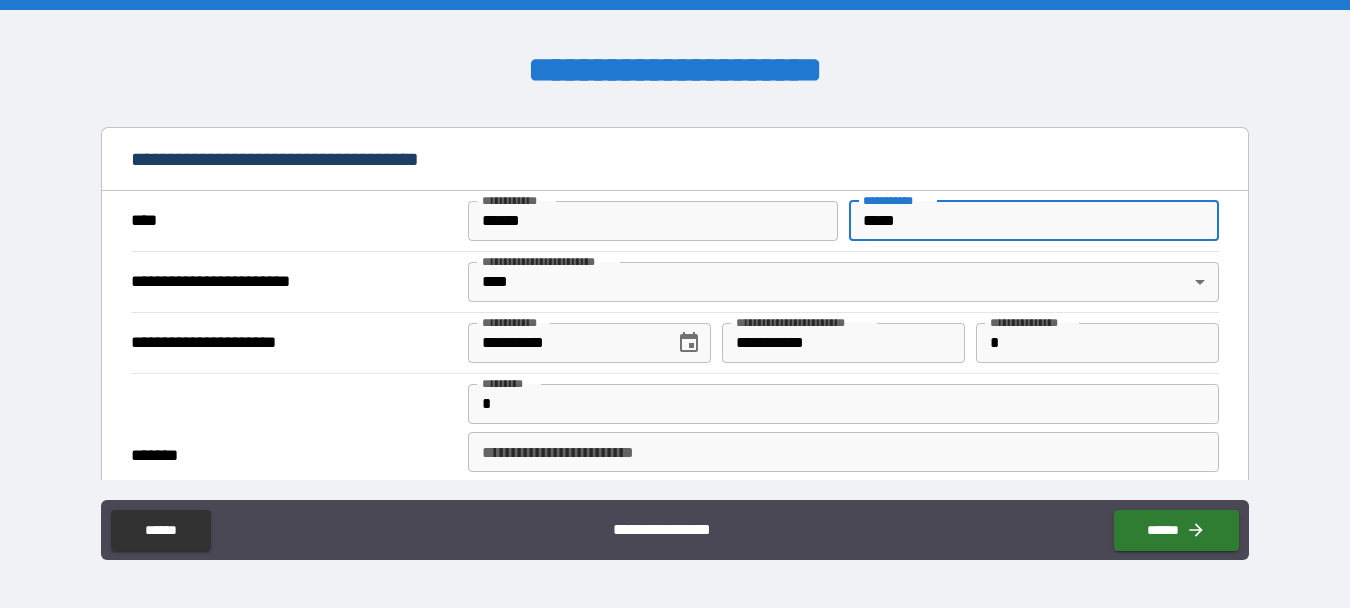 click on "*****" at bounding box center [1034, 221] 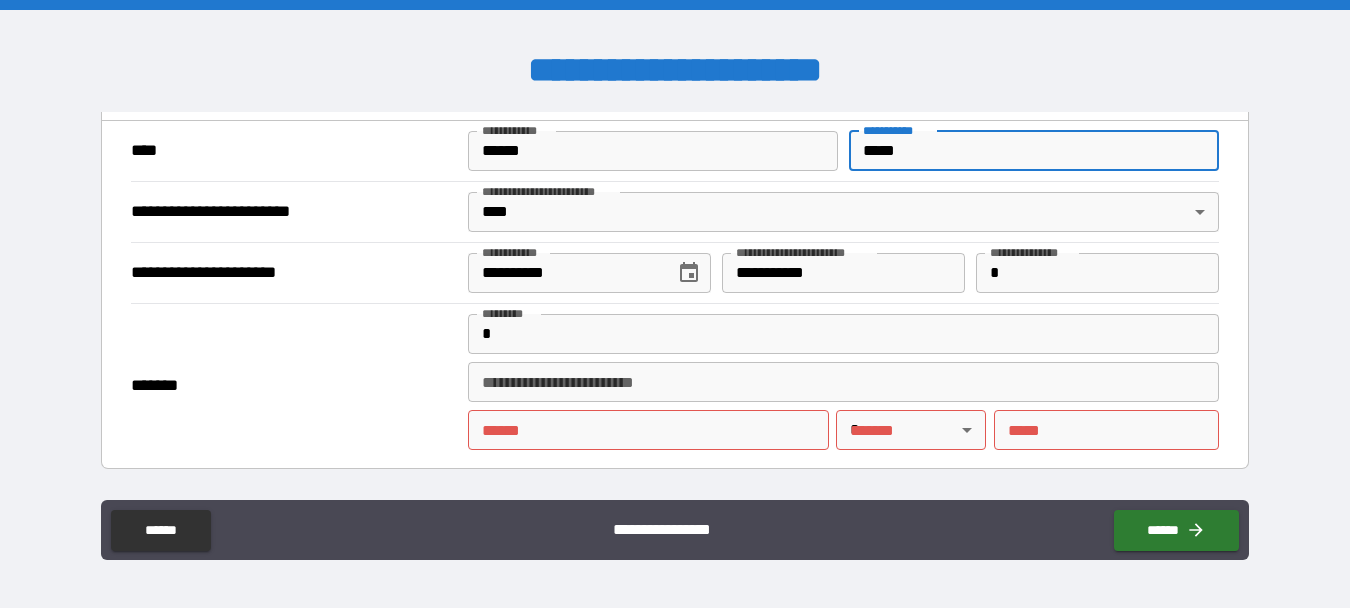 scroll, scrollTop: 1748, scrollLeft: 0, axis: vertical 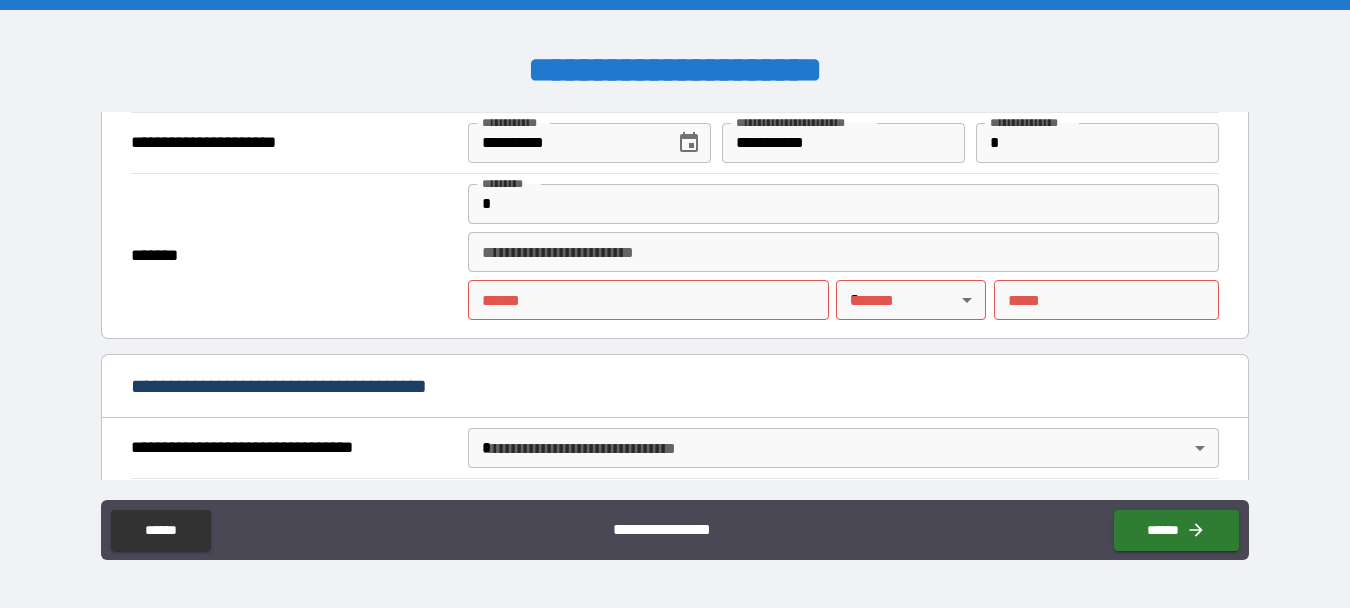 click on "****   *" at bounding box center [648, 300] 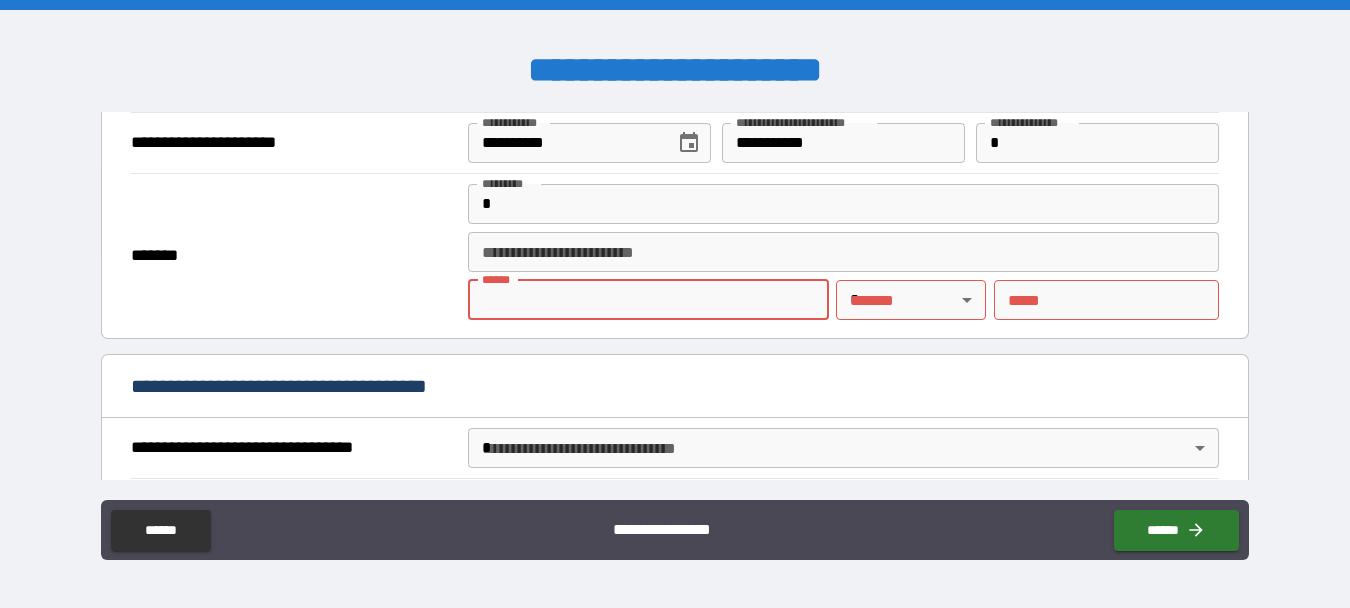type on "**********" 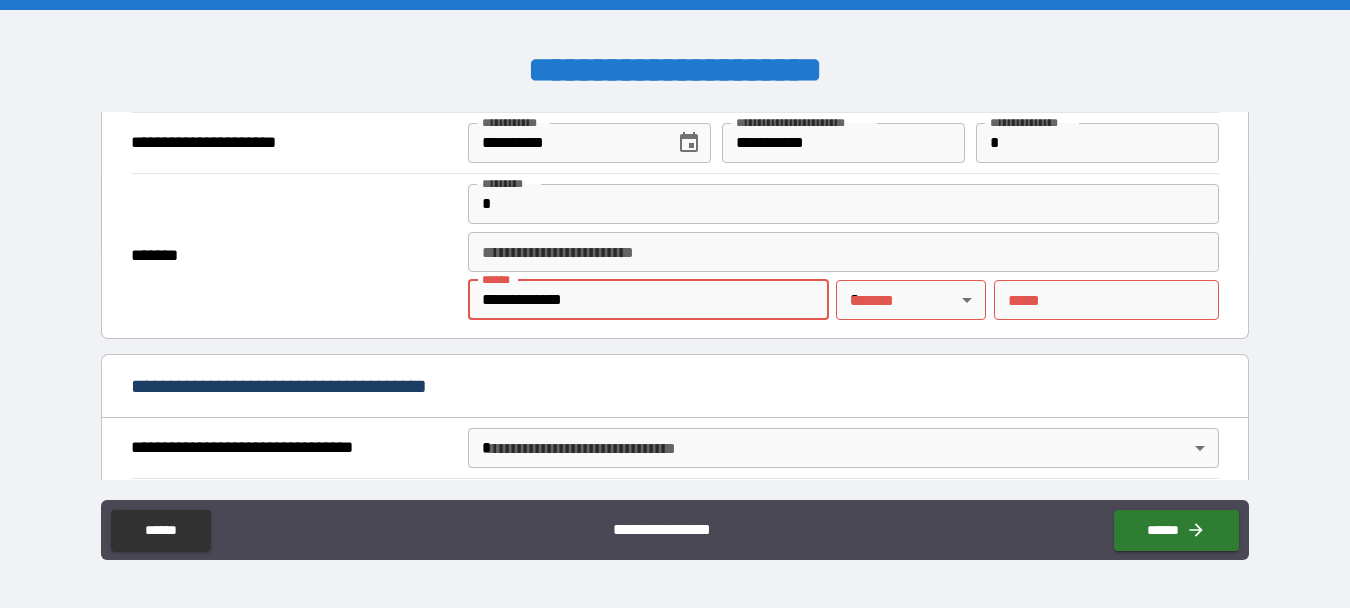 type 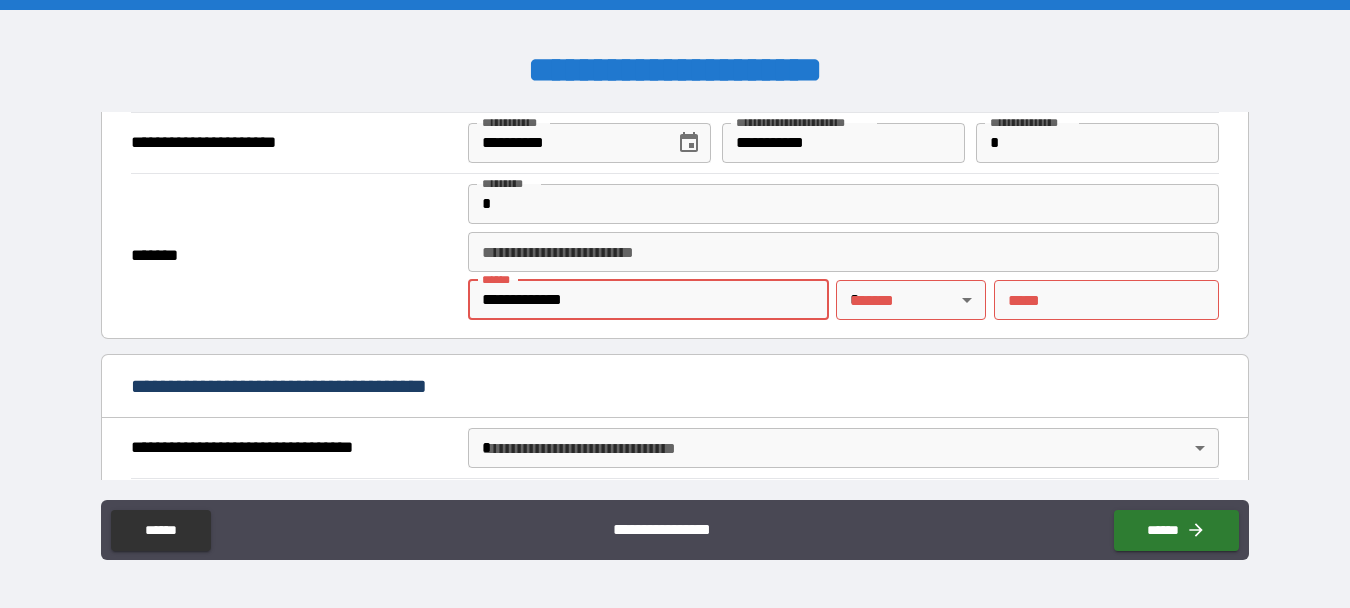 type on "*****" 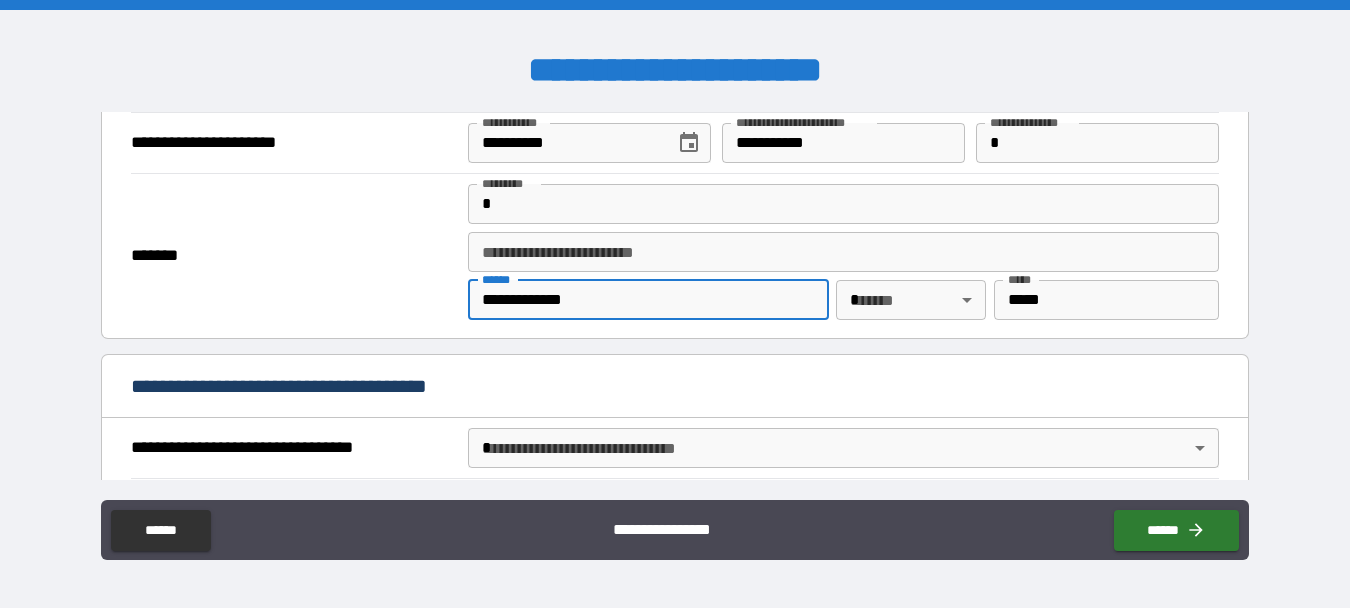 click on "**********" at bounding box center (675, 304) 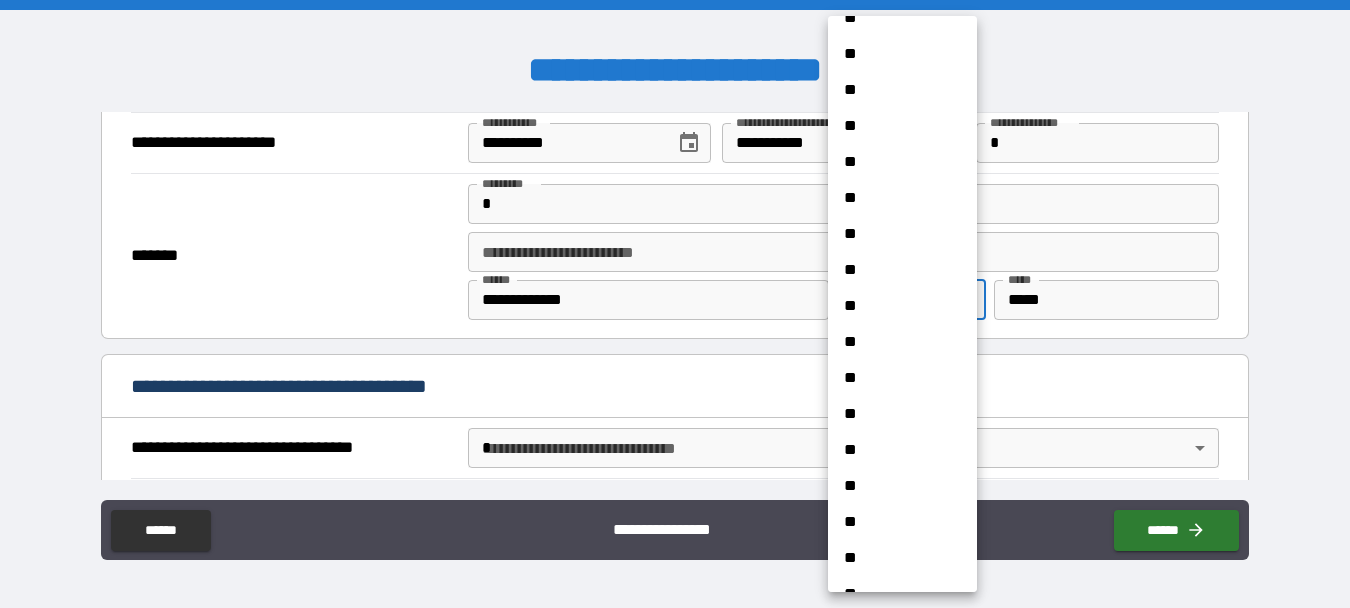 scroll, scrollTop: 1100, scrollLeft: 0, axis: vertical 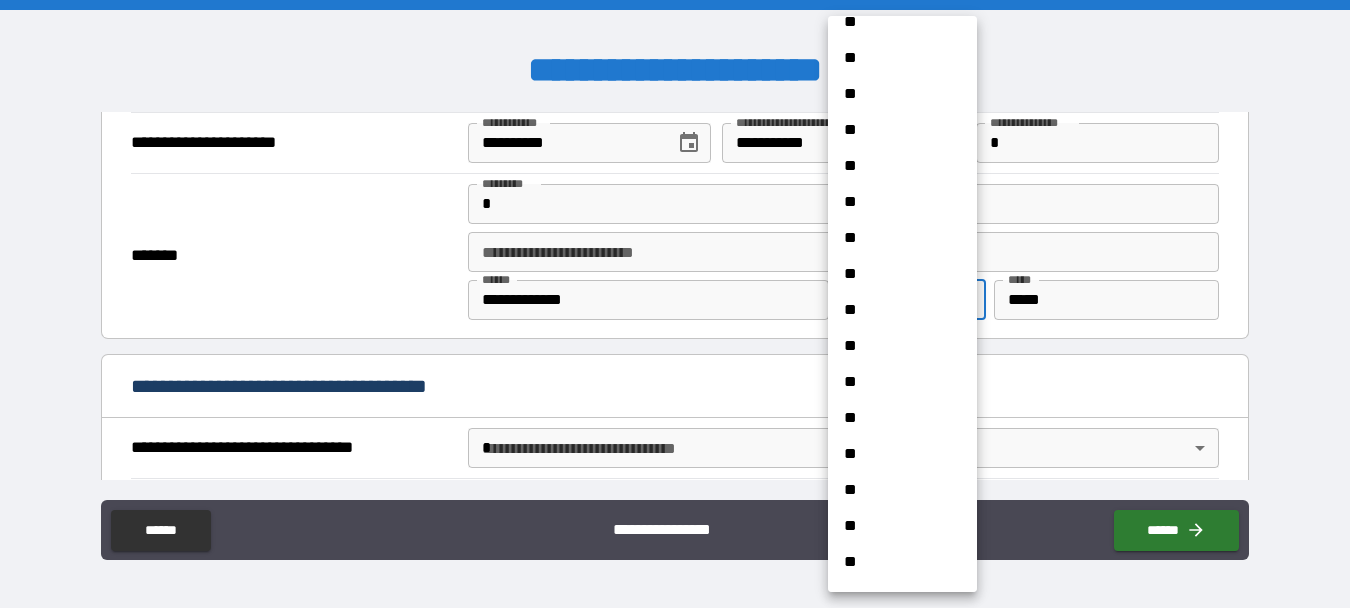 click on "**" at bounding box center (895, 274) 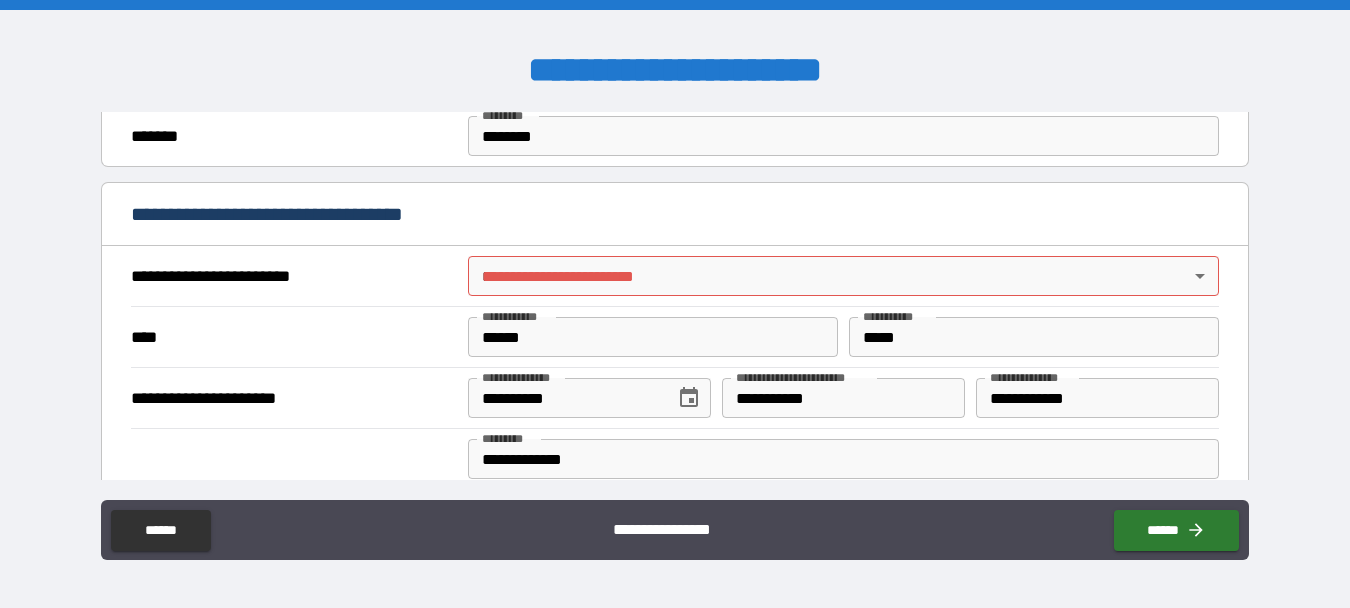 scroll, scrollTop: 548, scrollLeft: 0, axis: vertical 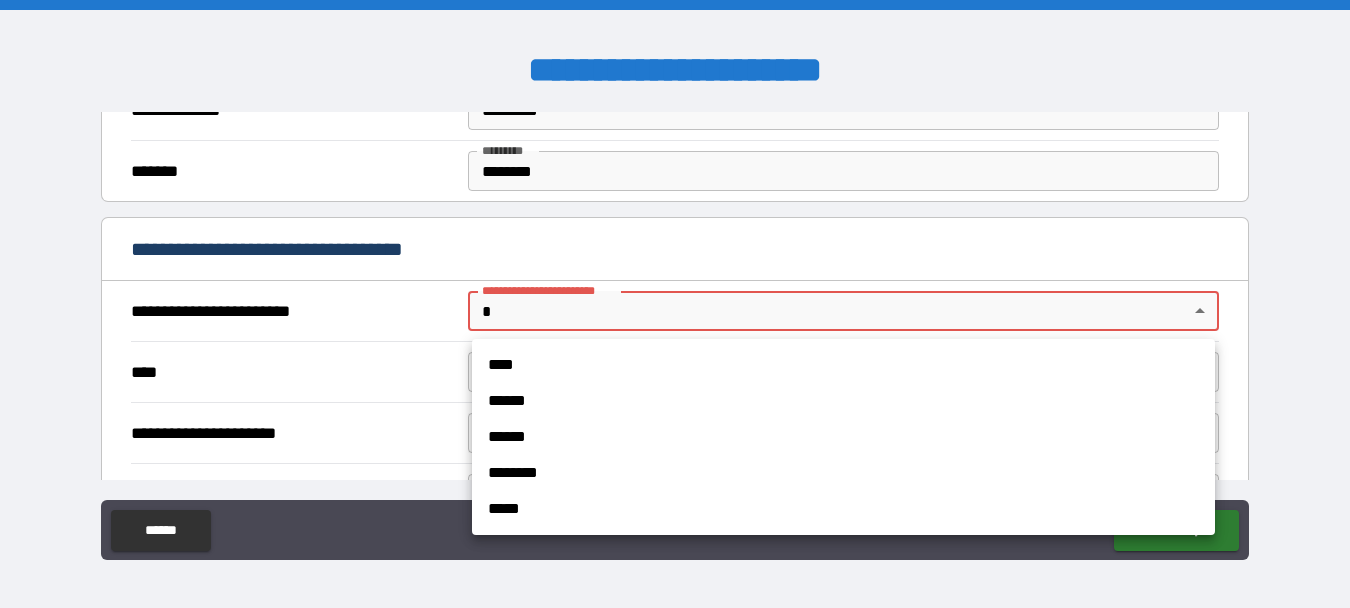 click on "**********" at bounding box center (675, 304) 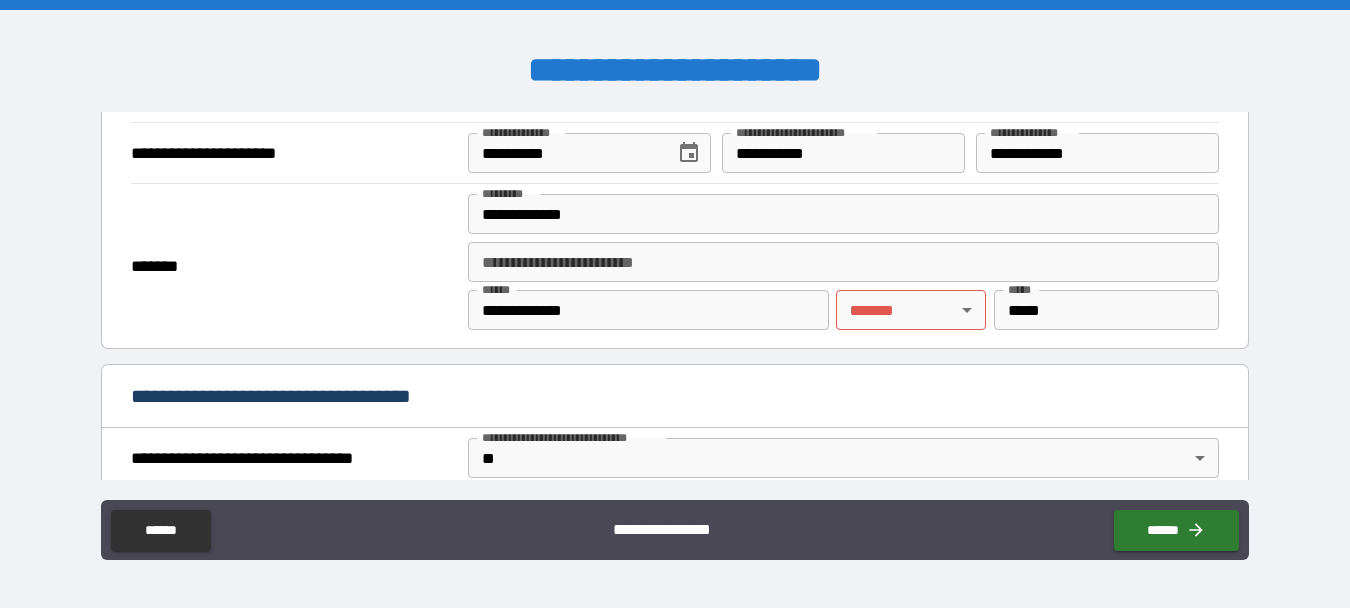 scroll, scrollTop: 948, scrollLeft: 0, axis: vertical 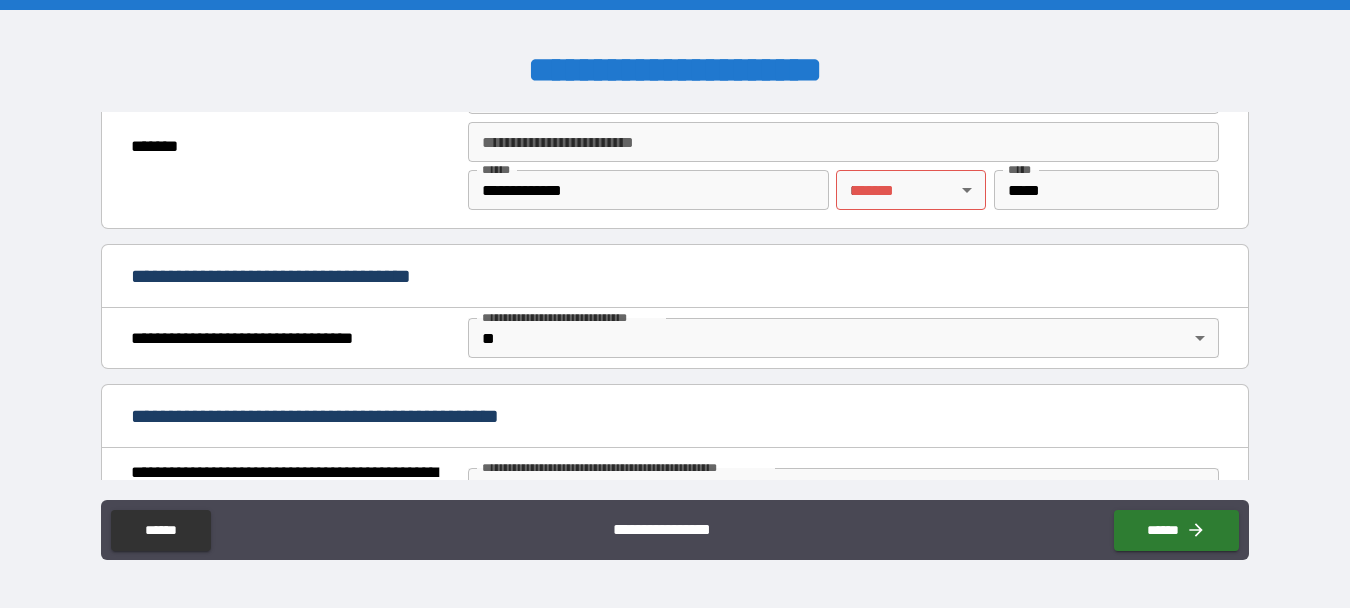 click on "**********" at bounding box center (675, 304) 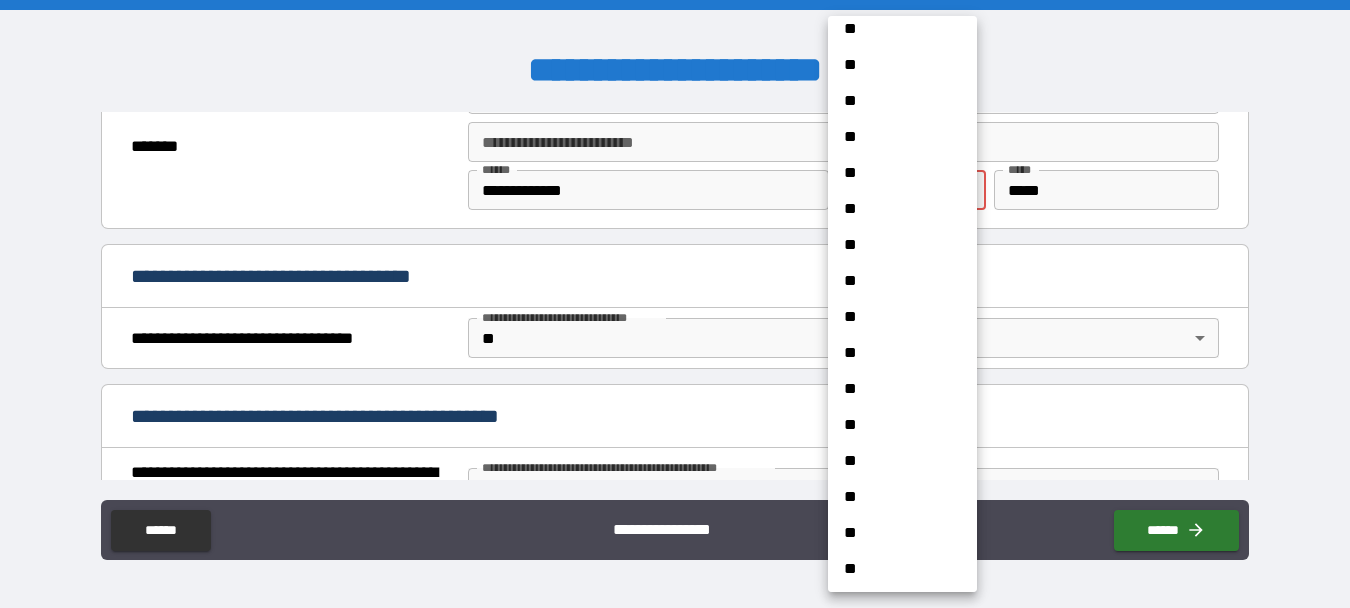 scroll, scrollTop: 1100, scrollLeft: 0, axis: vertical 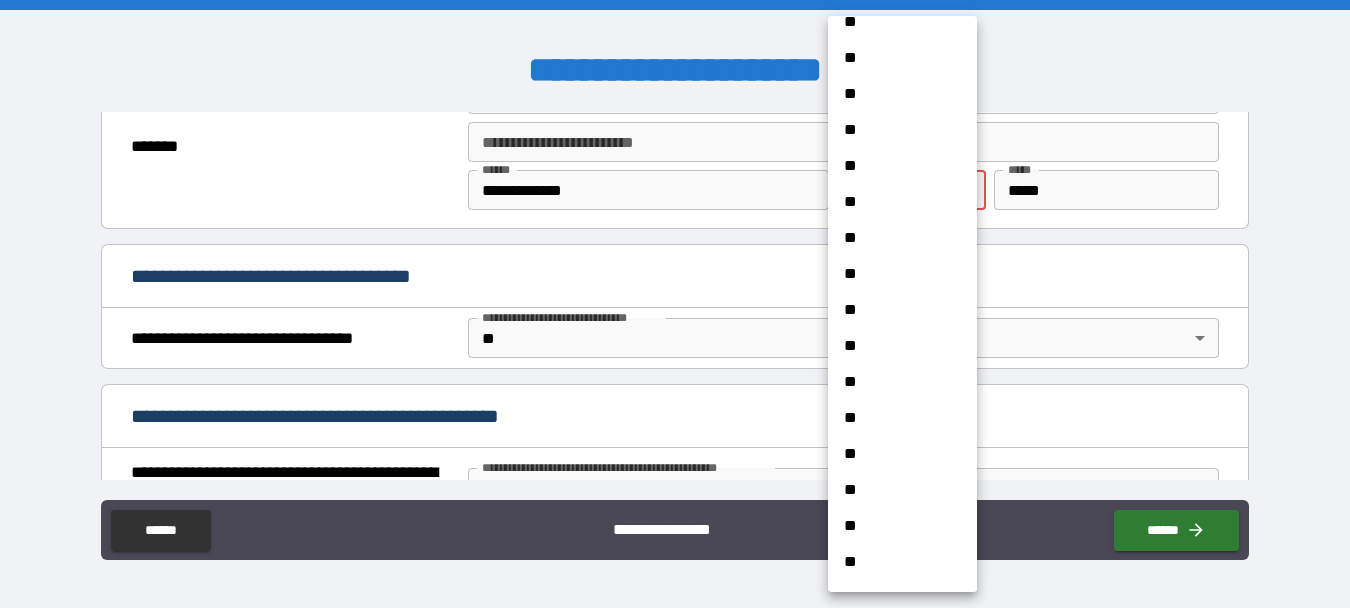 click on "**" at bounding box center (895, 274) 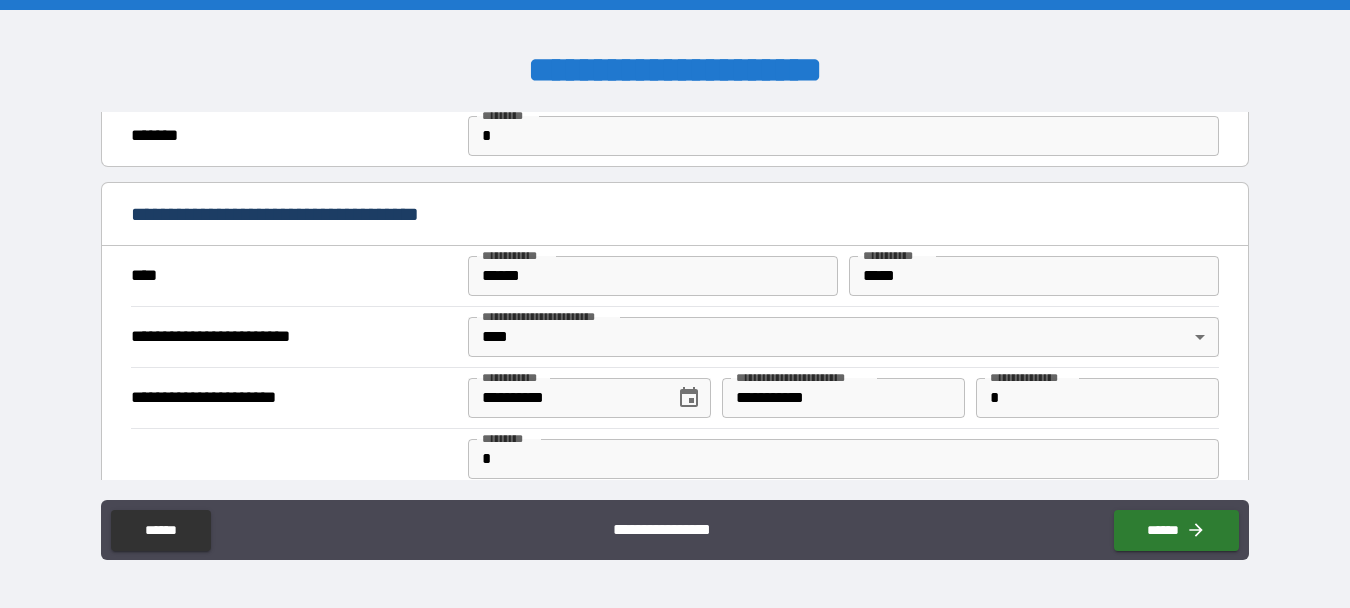 scroll, scrollTop: 1748, scrollLeft: 0, axis: vertical 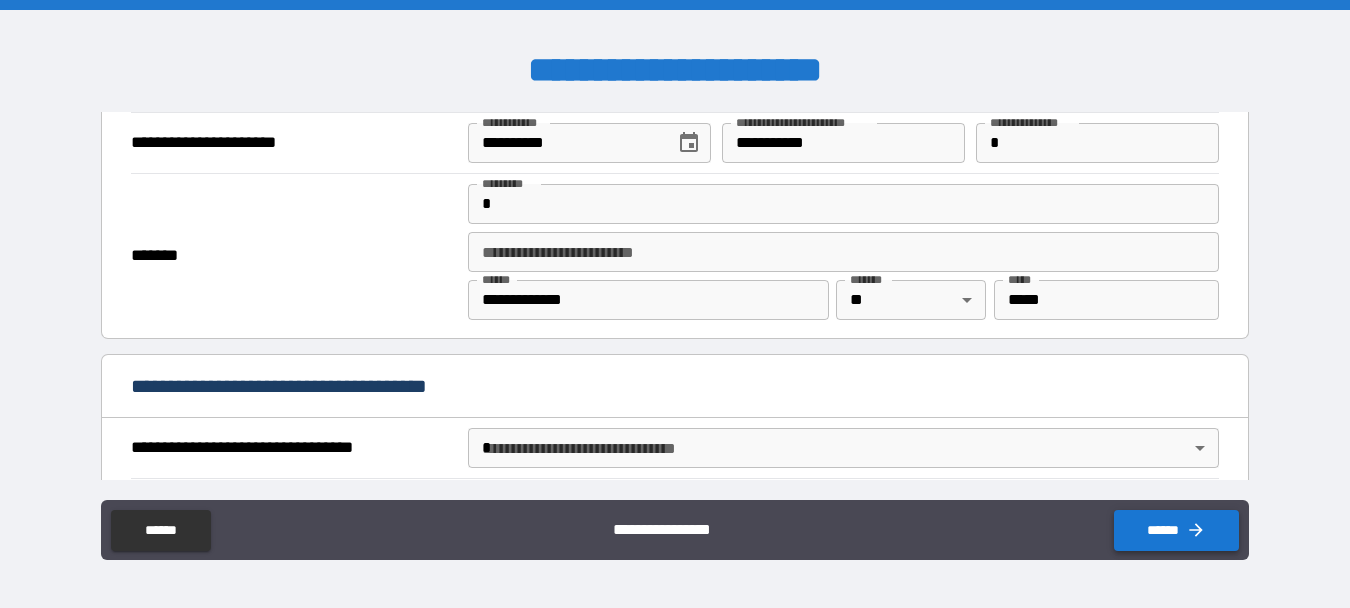 click on "******" at bounding box center [1176, 530] 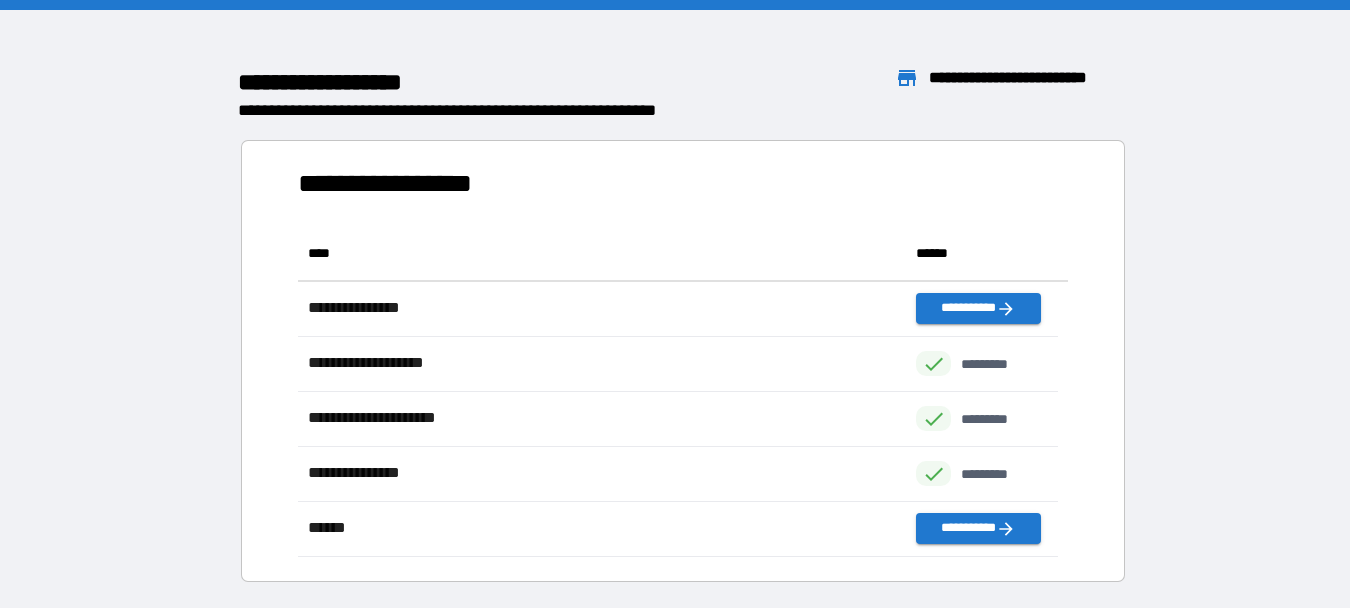 scroll, scrollTop: 16, scrollLeft: 16, axis: both 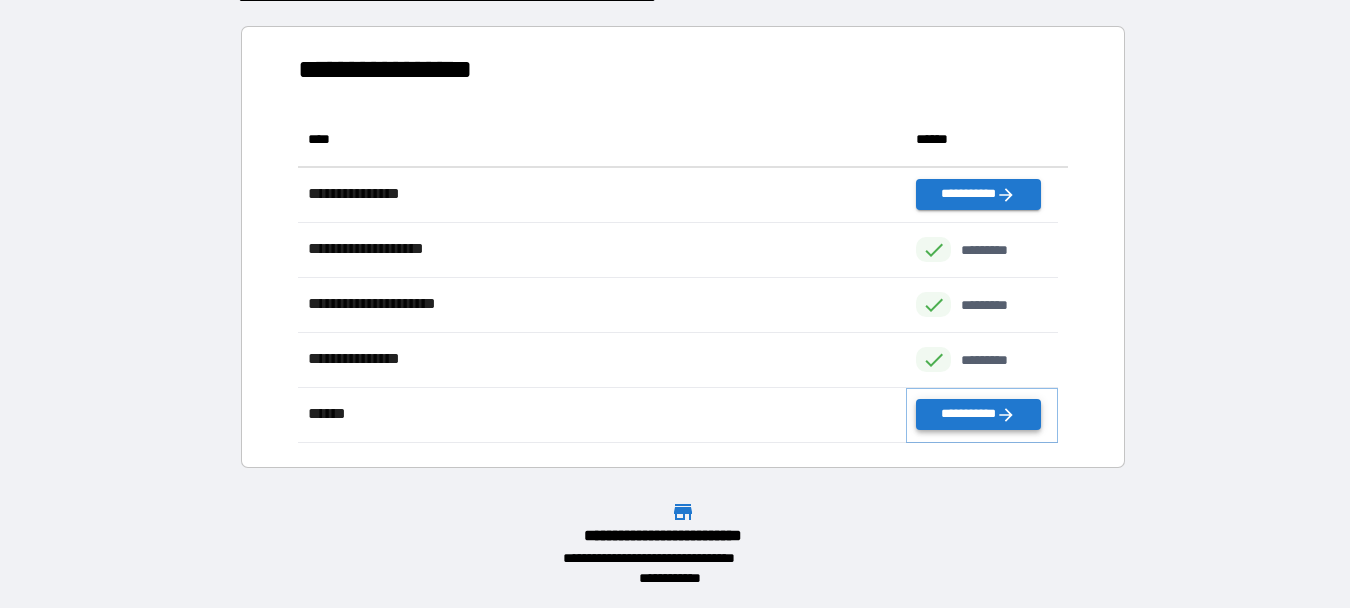 click on "**********" at bounding box center [978, 414] 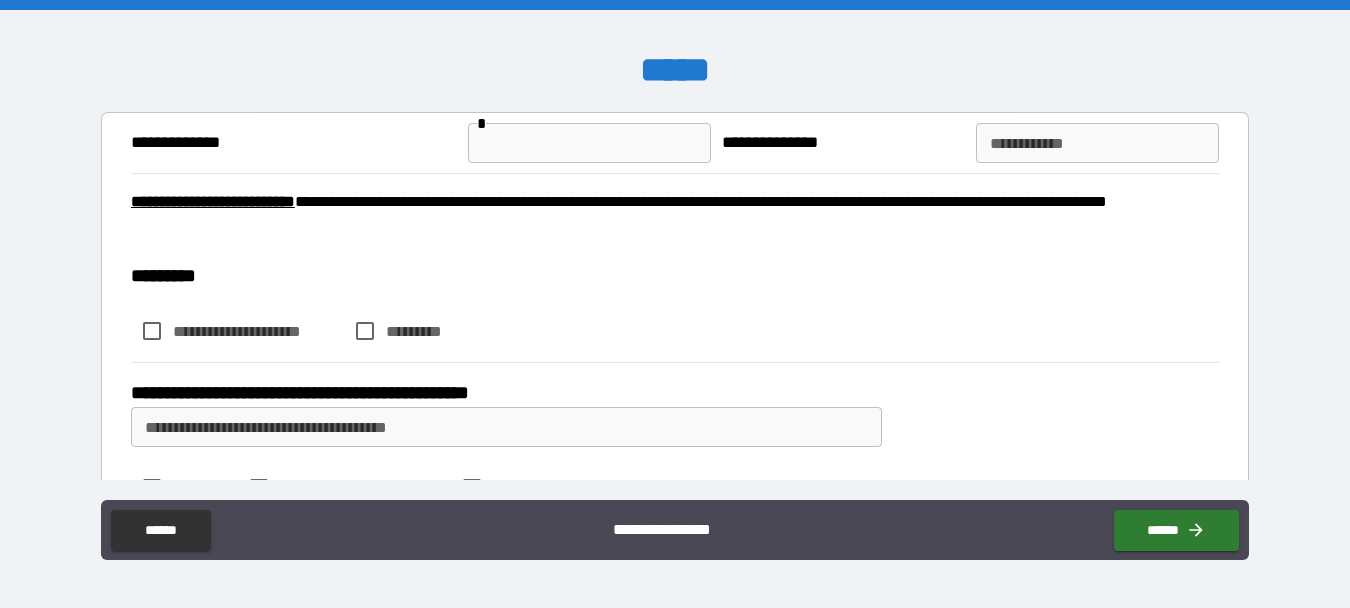click at bounding box center (589, 143) 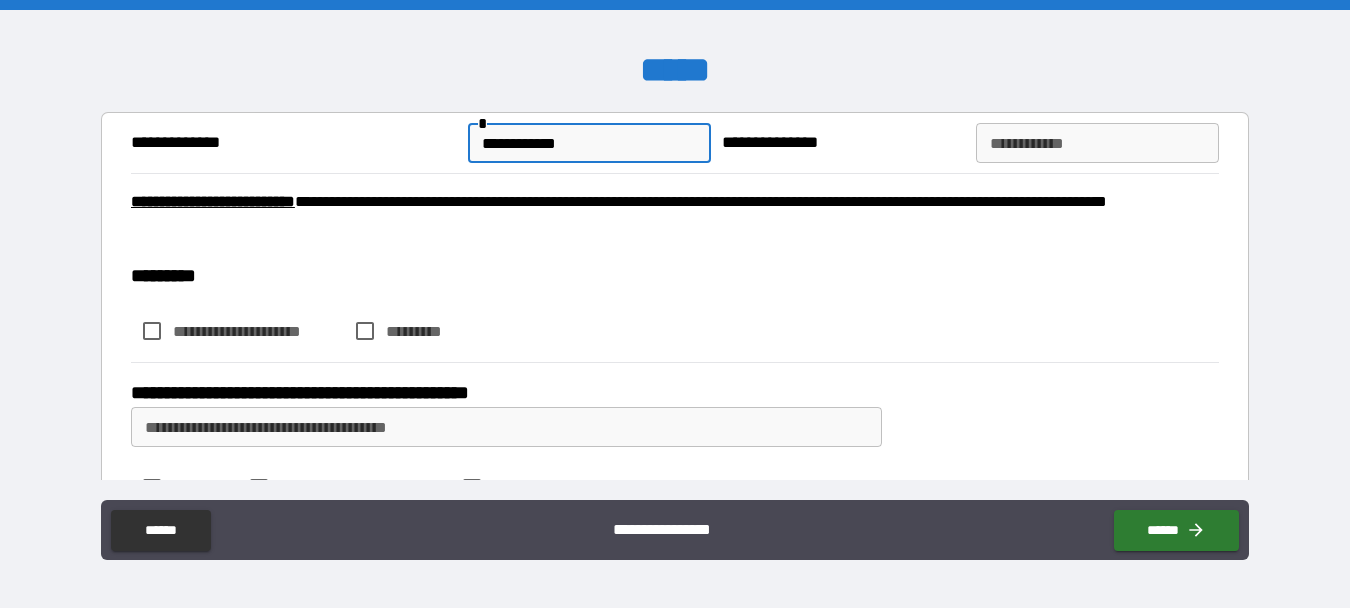 type on "**********" 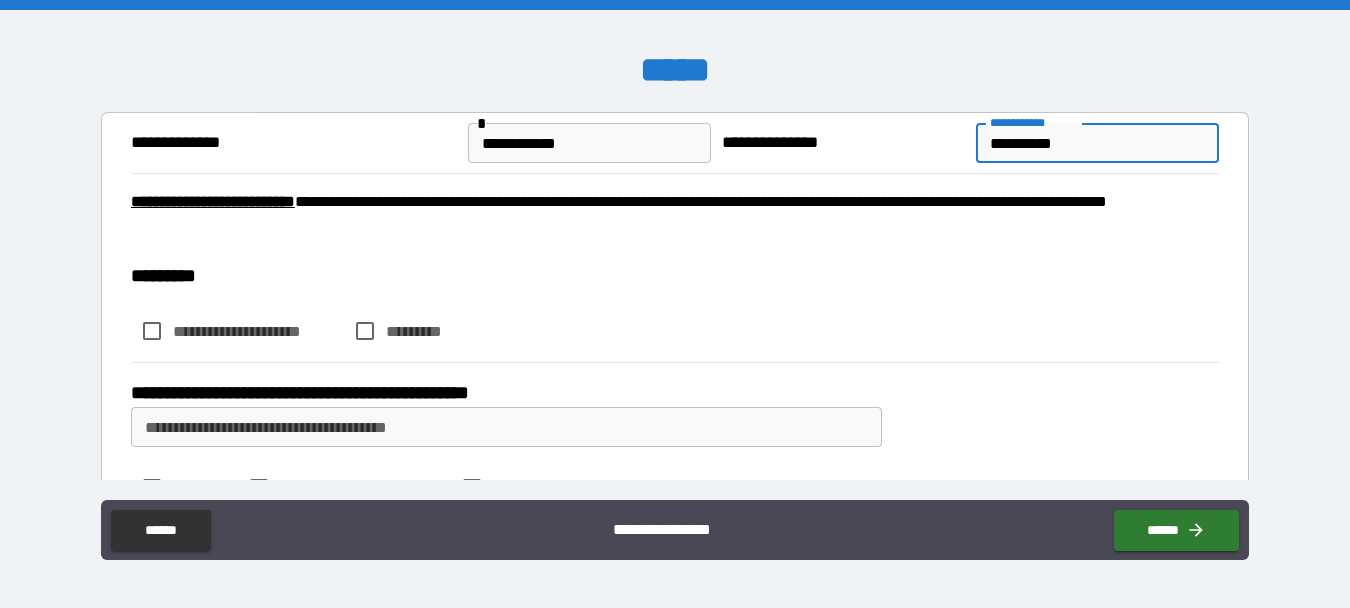 type on "**********" 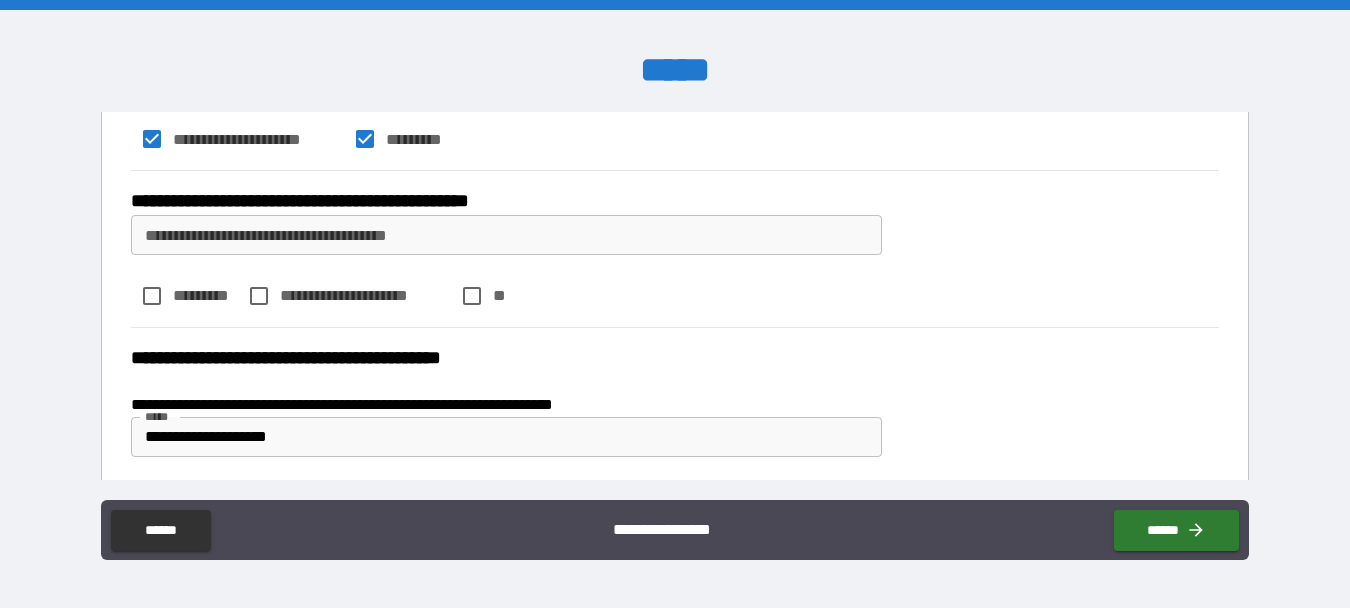 scroll, scrollTop: 200, scrollLeft: 0, axis: vertical 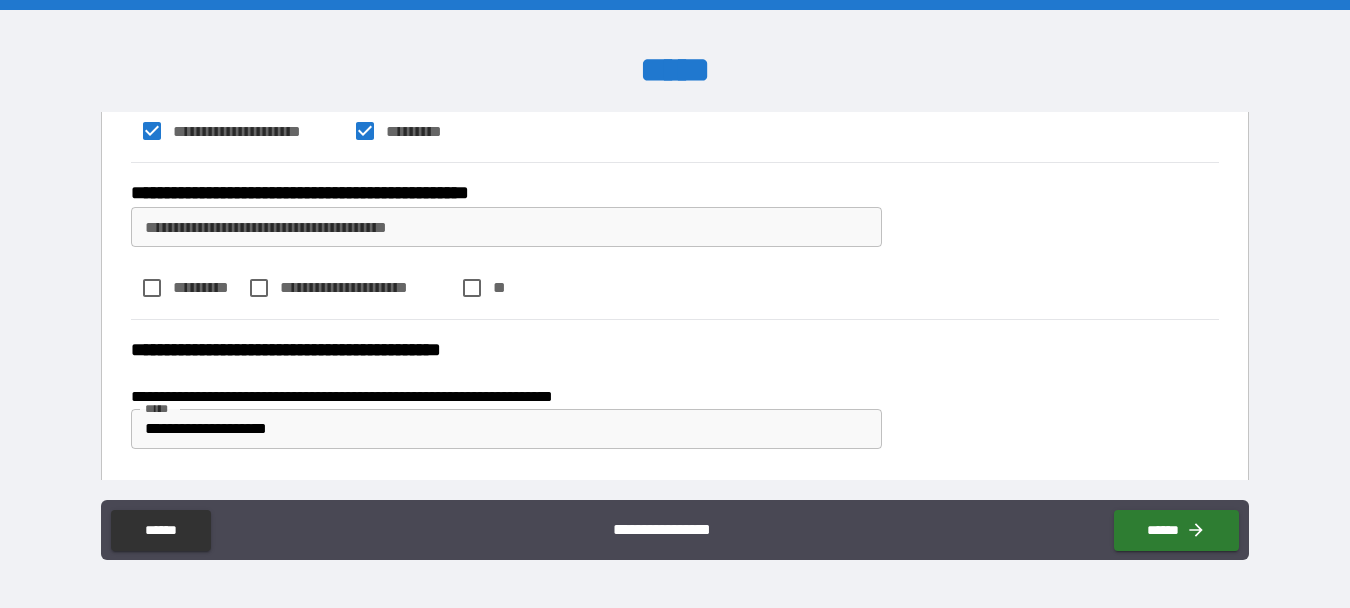 click on "**********" at bounding box center (506, 227) 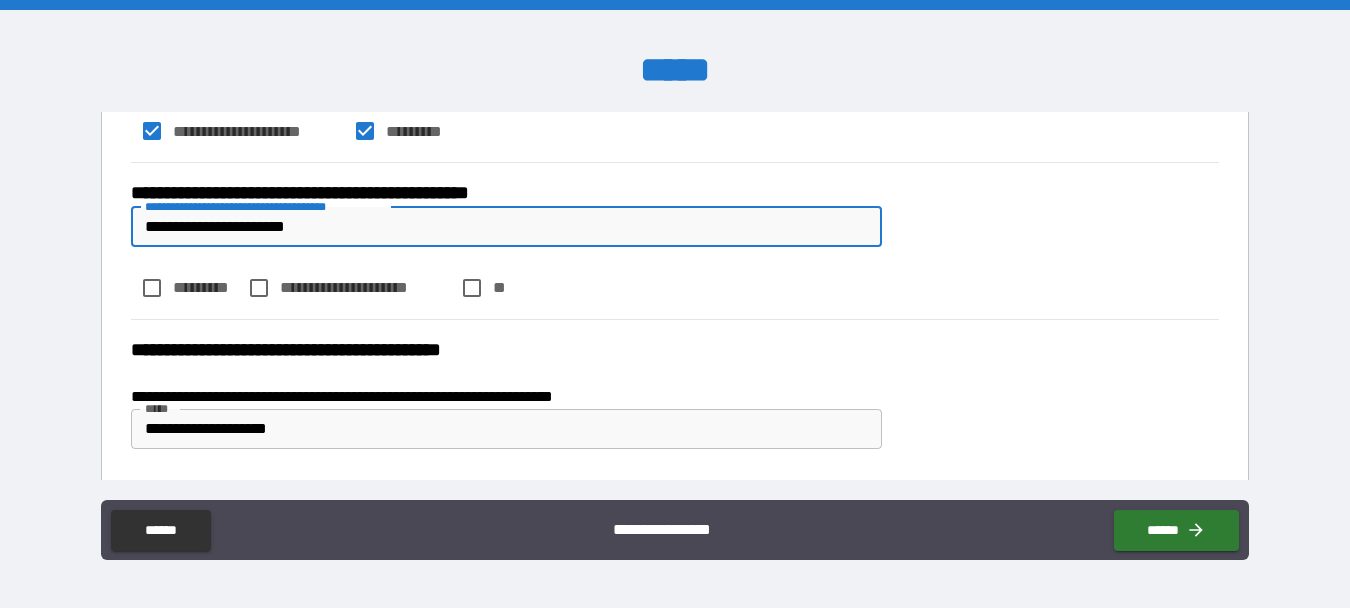 type on "**********" 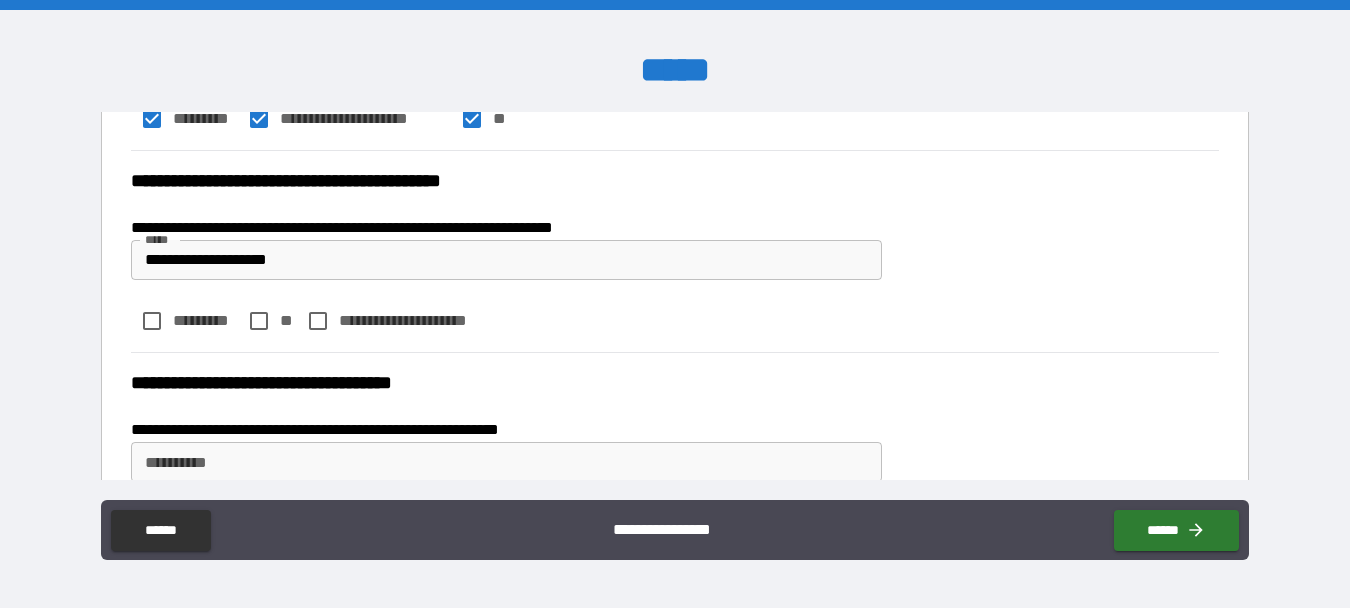 scroll, scrollTop: 400, scrollLeft: 0, axis: vertical 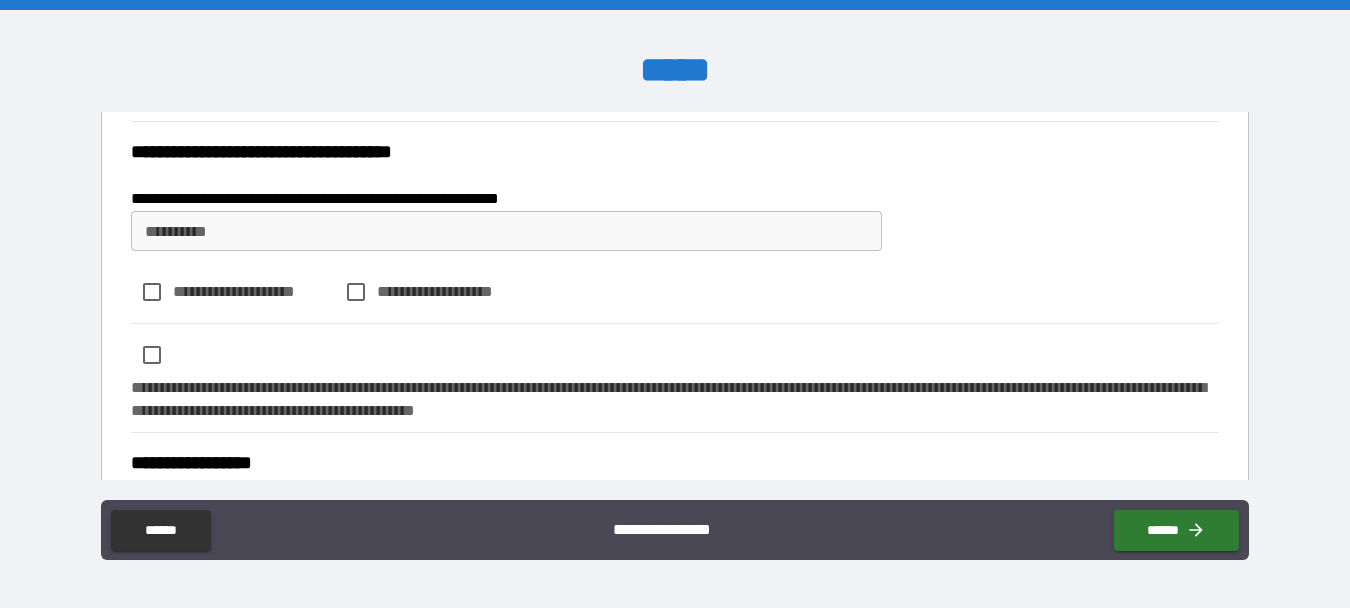 click on "**********" at bounding box center (506, 231) 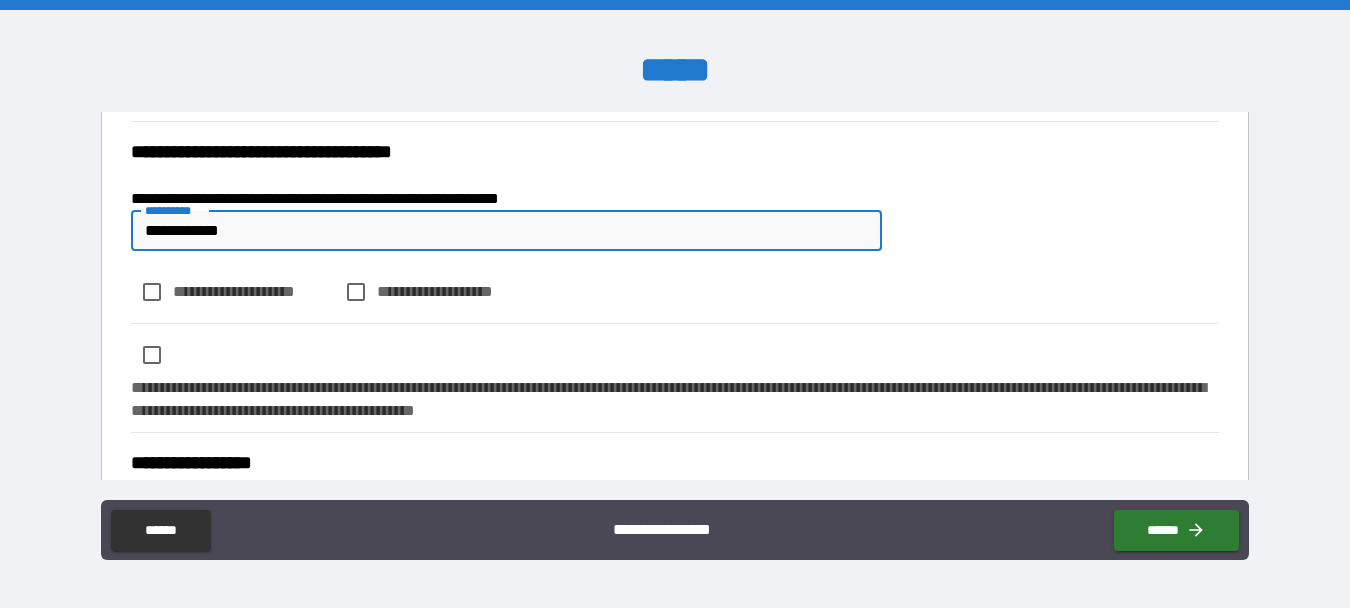 type on "**********" 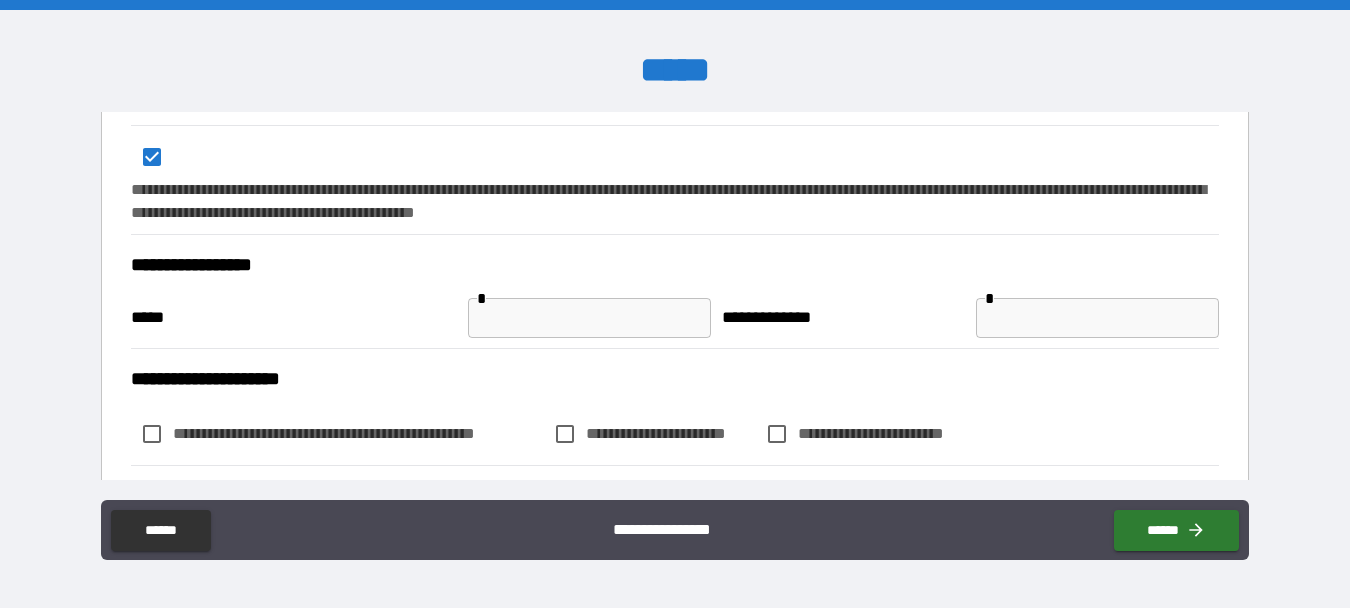scroll, scrollTop: 800, scrollLeft: 0, axis: vertical 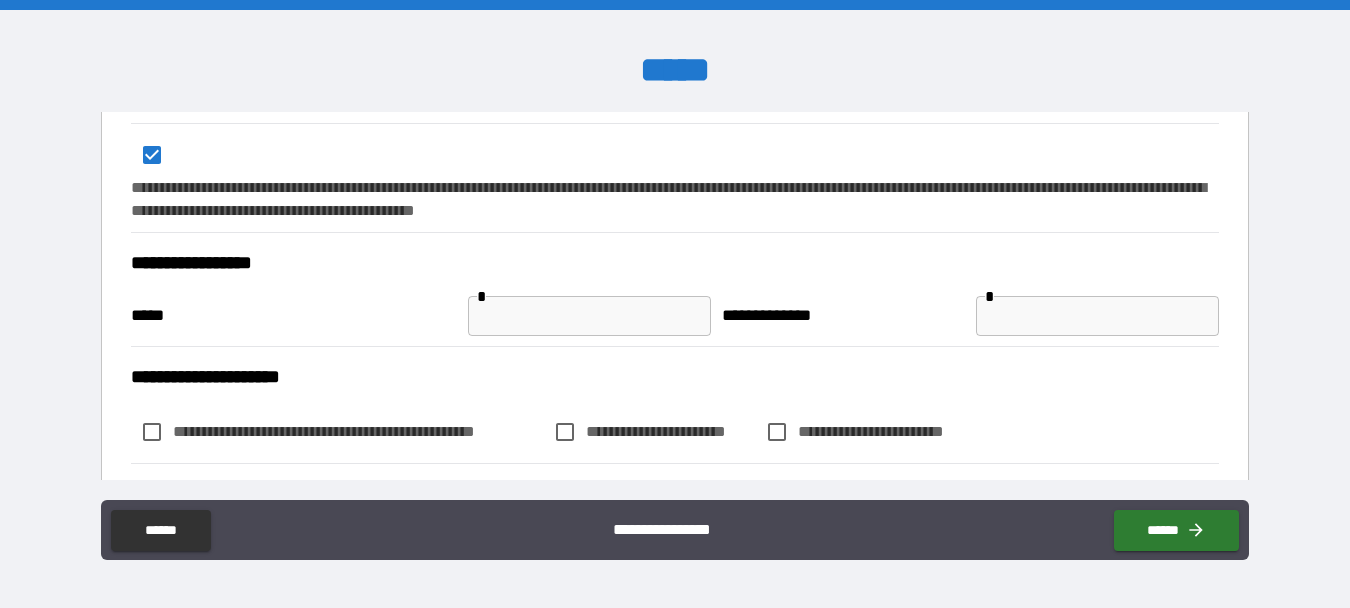click at bounding box center (589, 316) 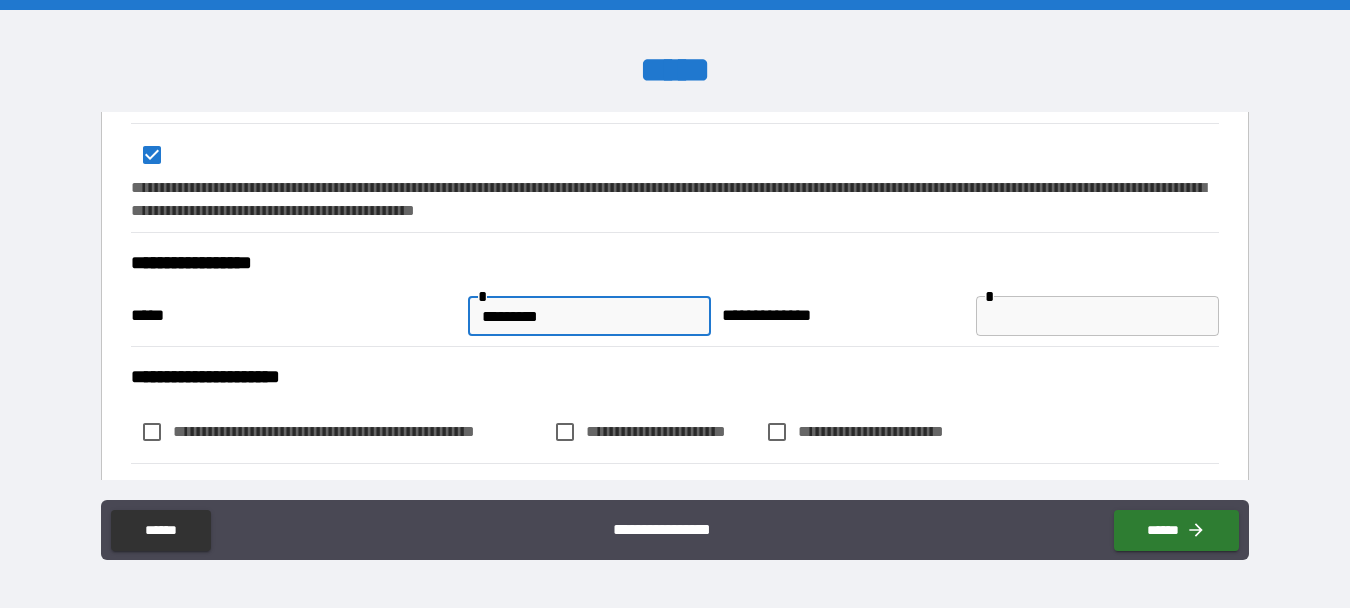 type on "*********" 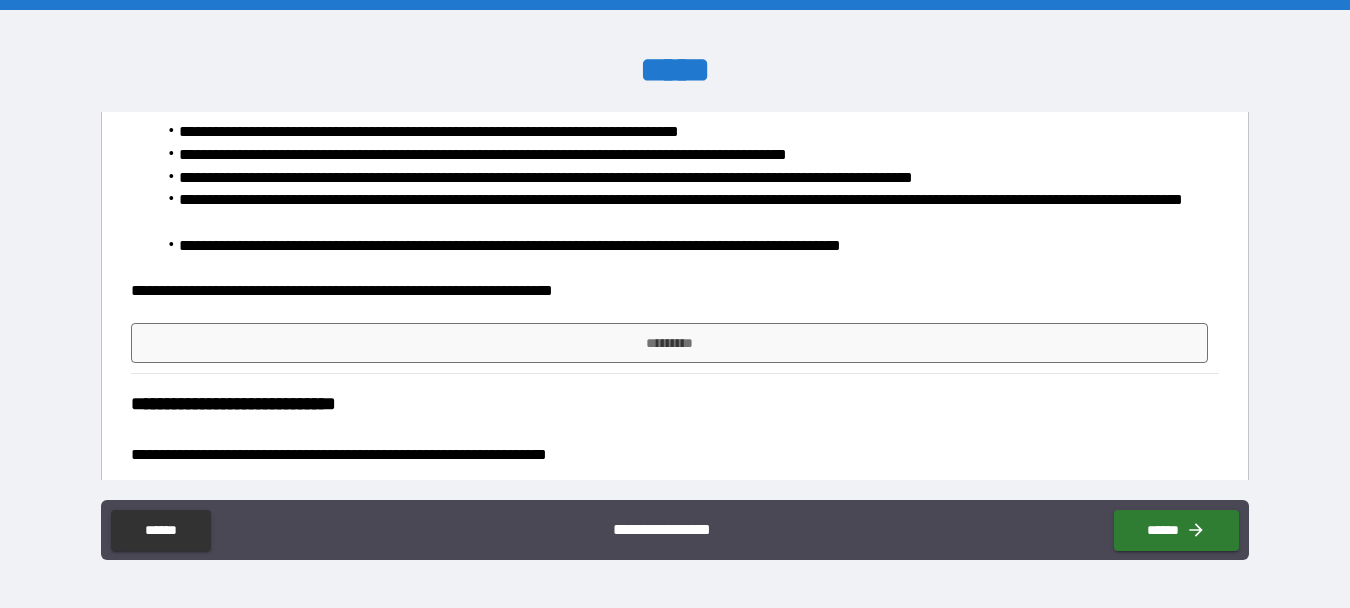 scroll, scrollTop: 1300, scrollLeft: 0, axis: vertical 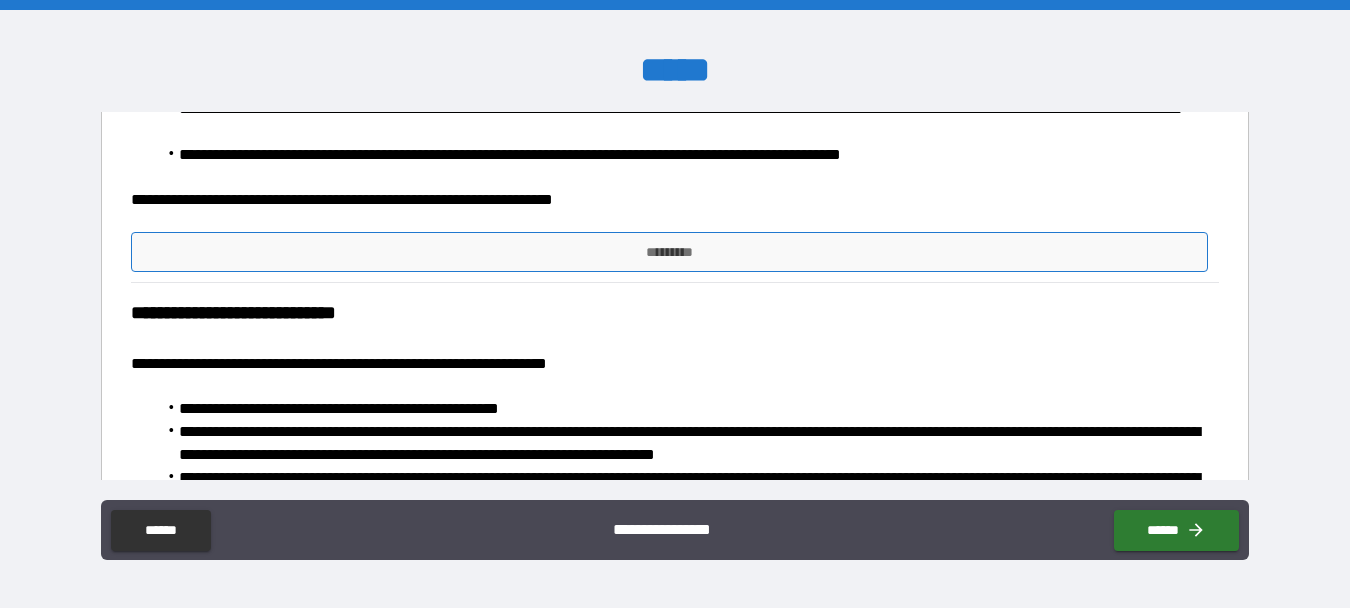 type on "**********" 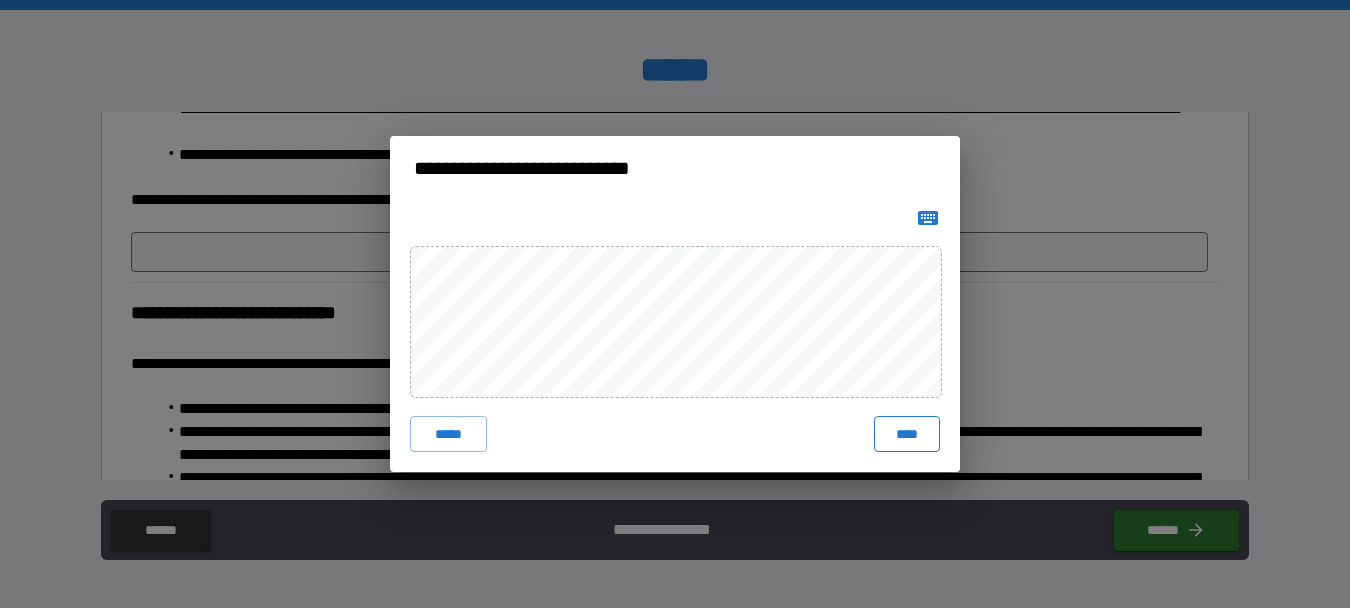 click on "****" at bounding box center (907, 434) 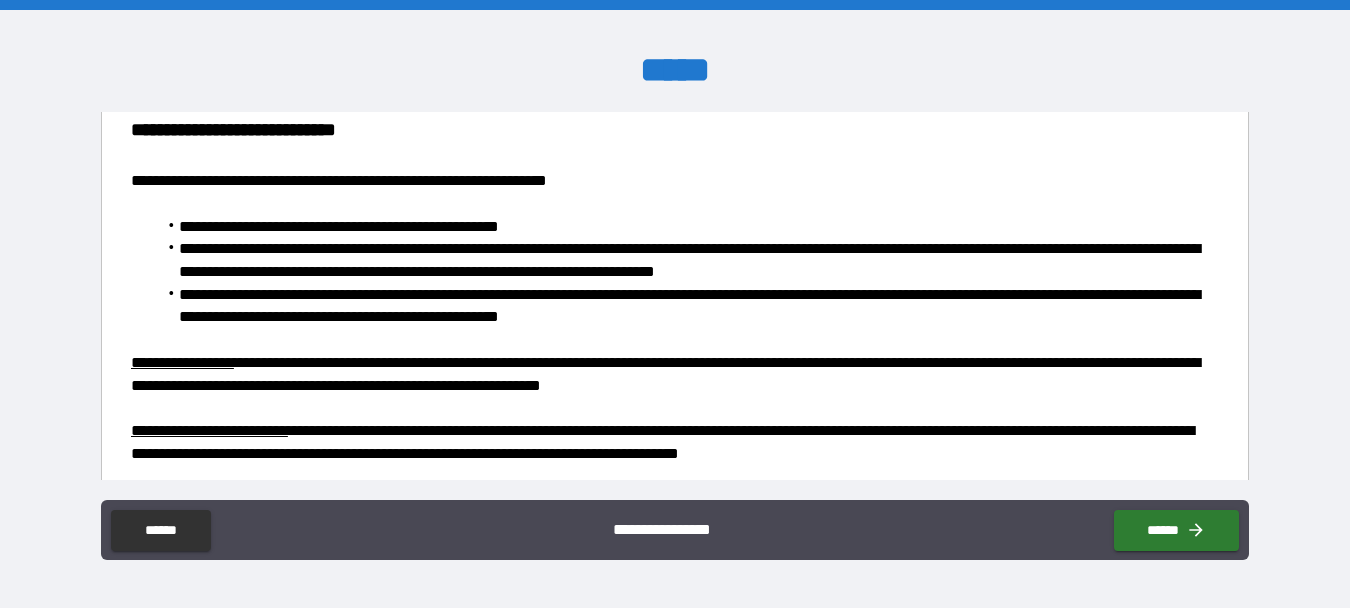 scroll, scrollTop: 1600, scrollLeft: 0, axis: vertical 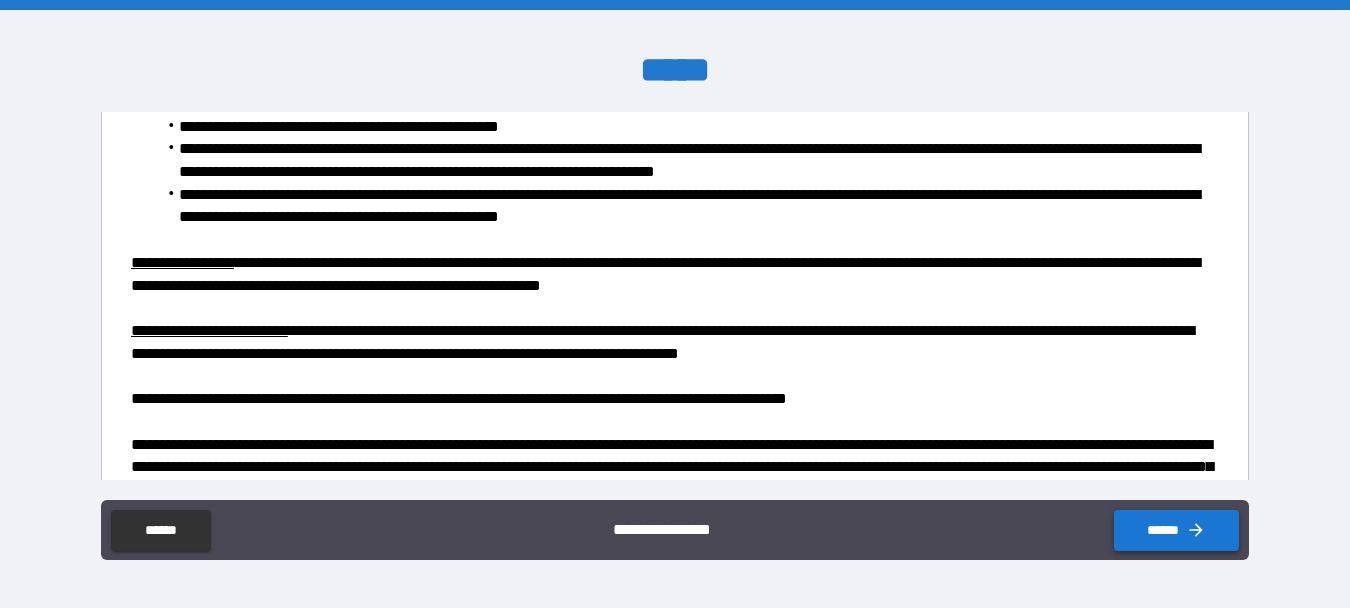 click on "******" at bounding box center (1176, 530) 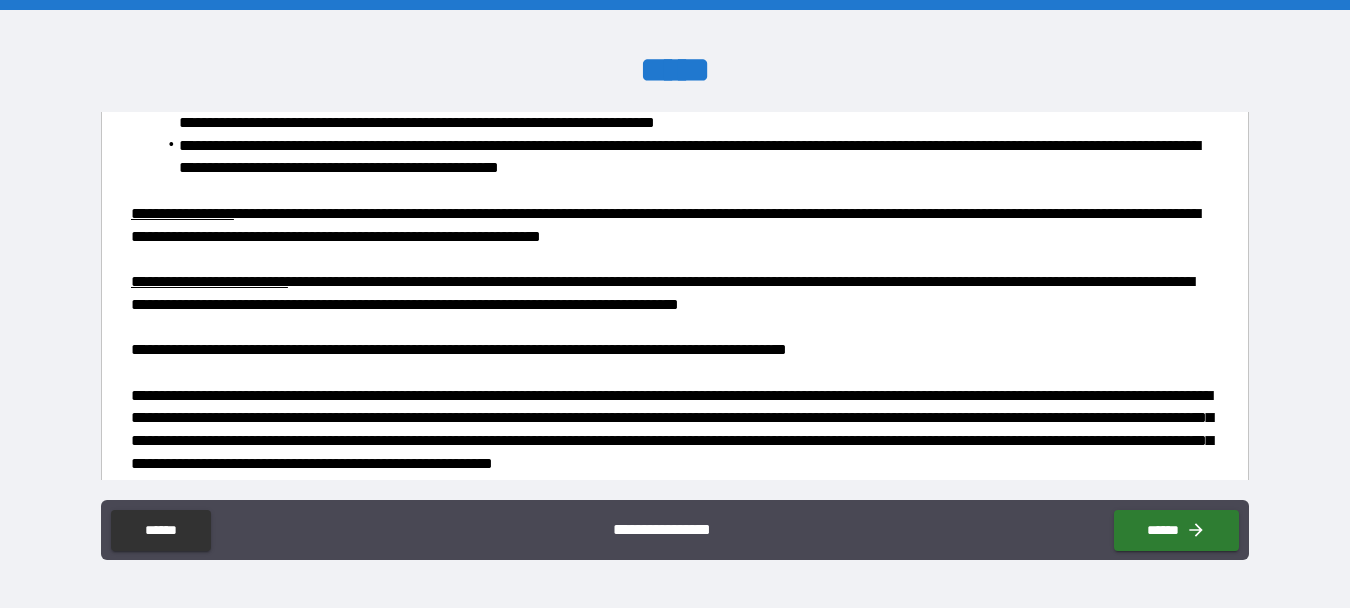 scroll, scrollTop: 1736, scrollLeft: 0, axis: vertical 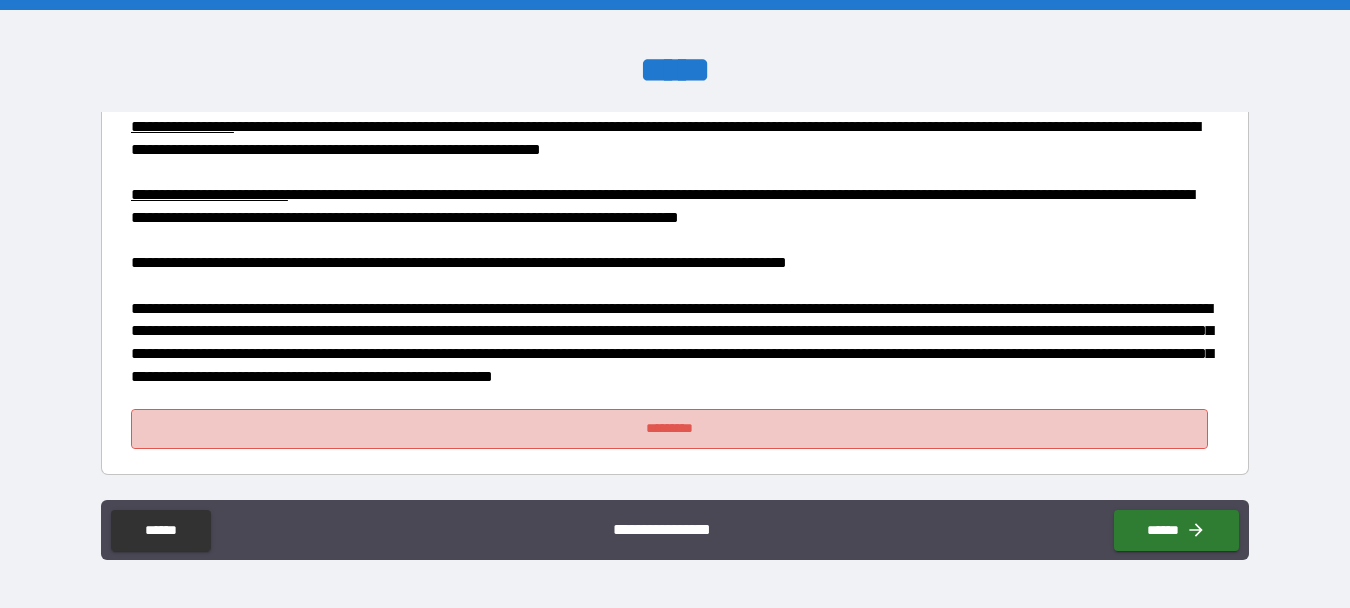 click on "*********" at bounding box center [669, 429] 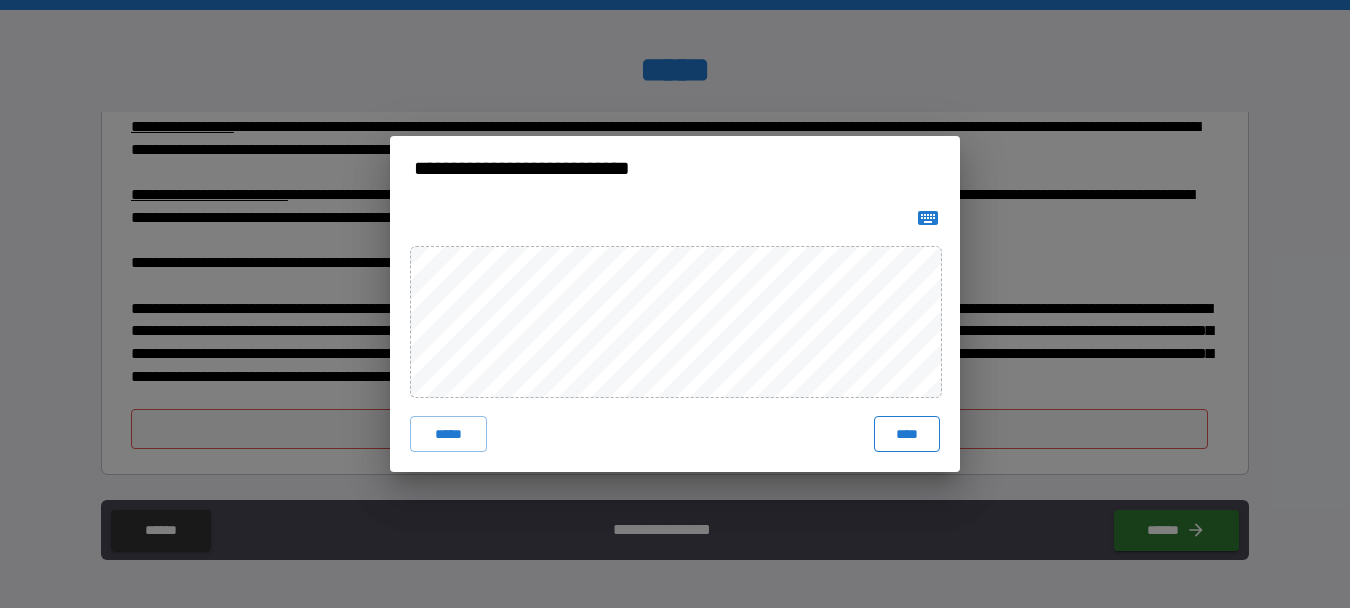 click on "****" at bounding box center [907, 434] 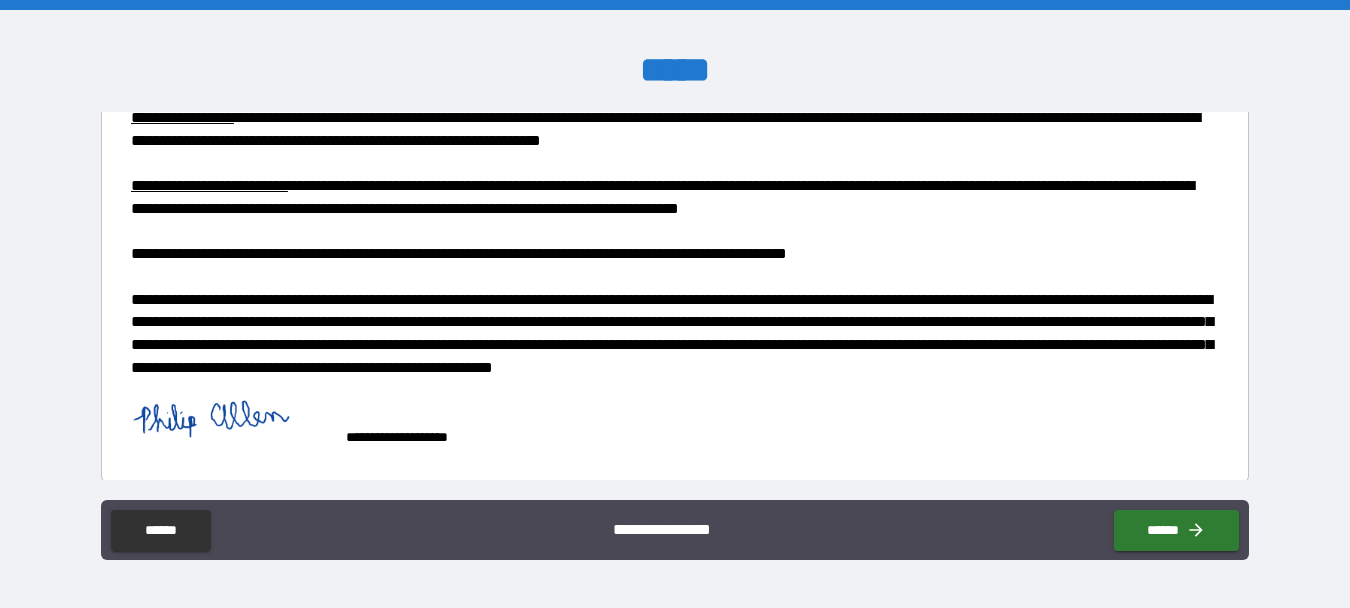 scroll, scrollTop: 1753, scrollLeft: 0, axis: vertical 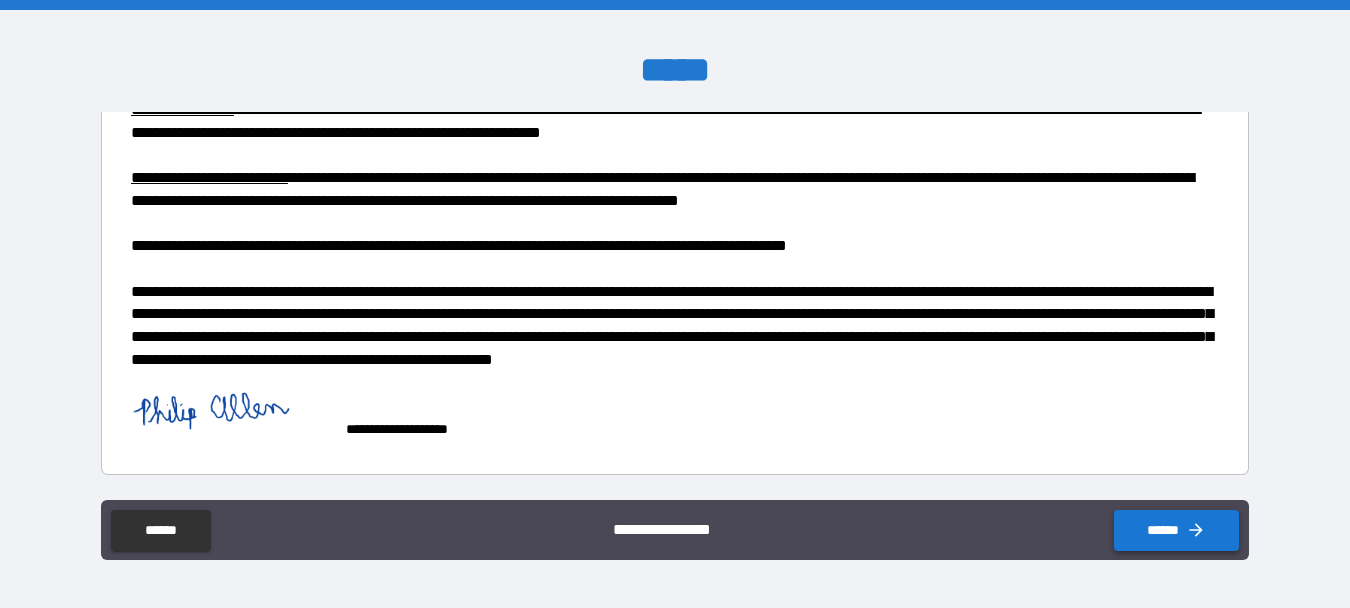 click on "******" at bounding box center (1176, 530) 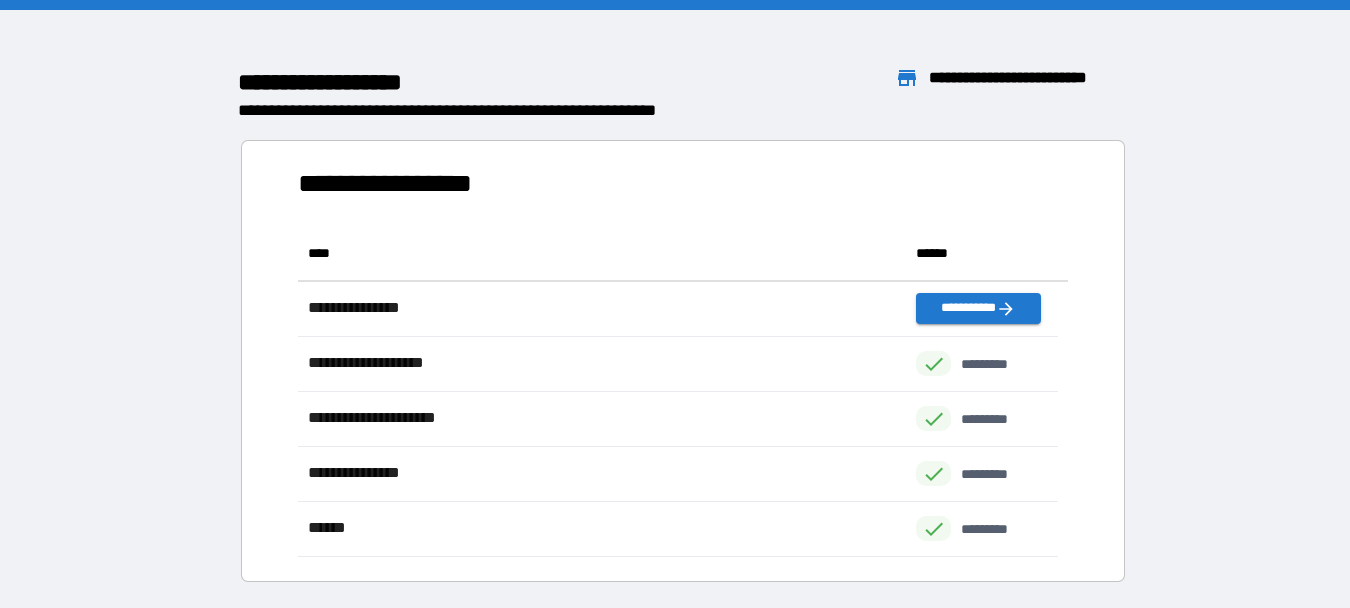 scroll, scrollTop: 16, scrollLeft: 16, axis: both 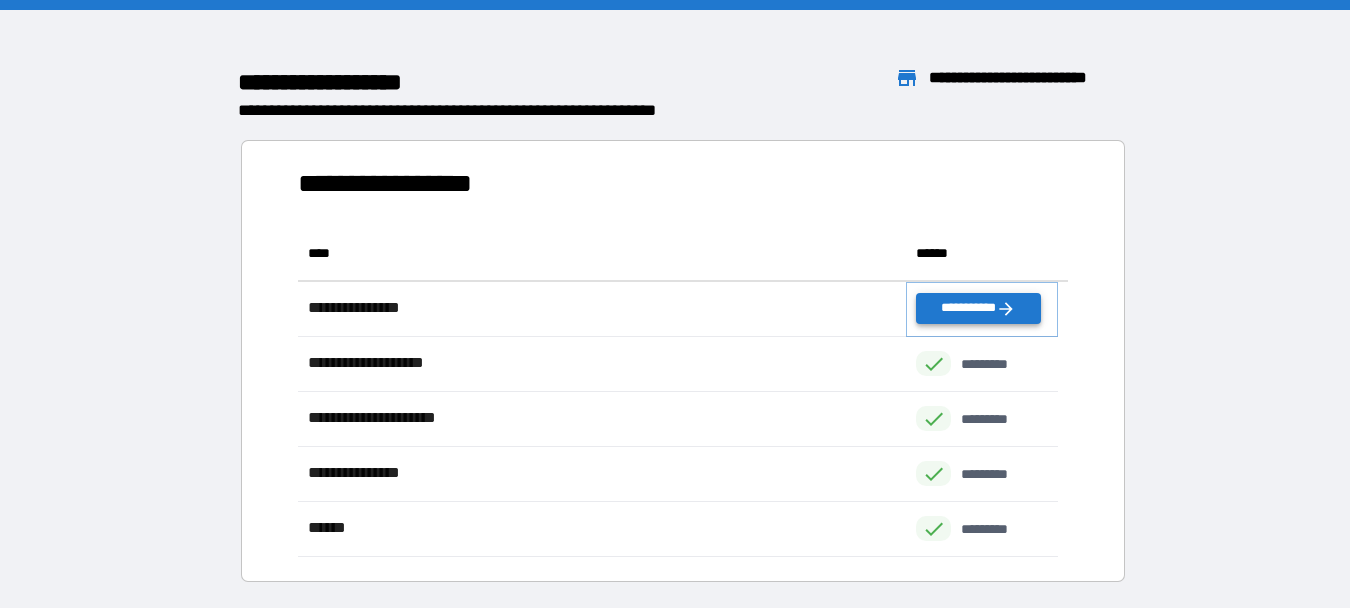 click 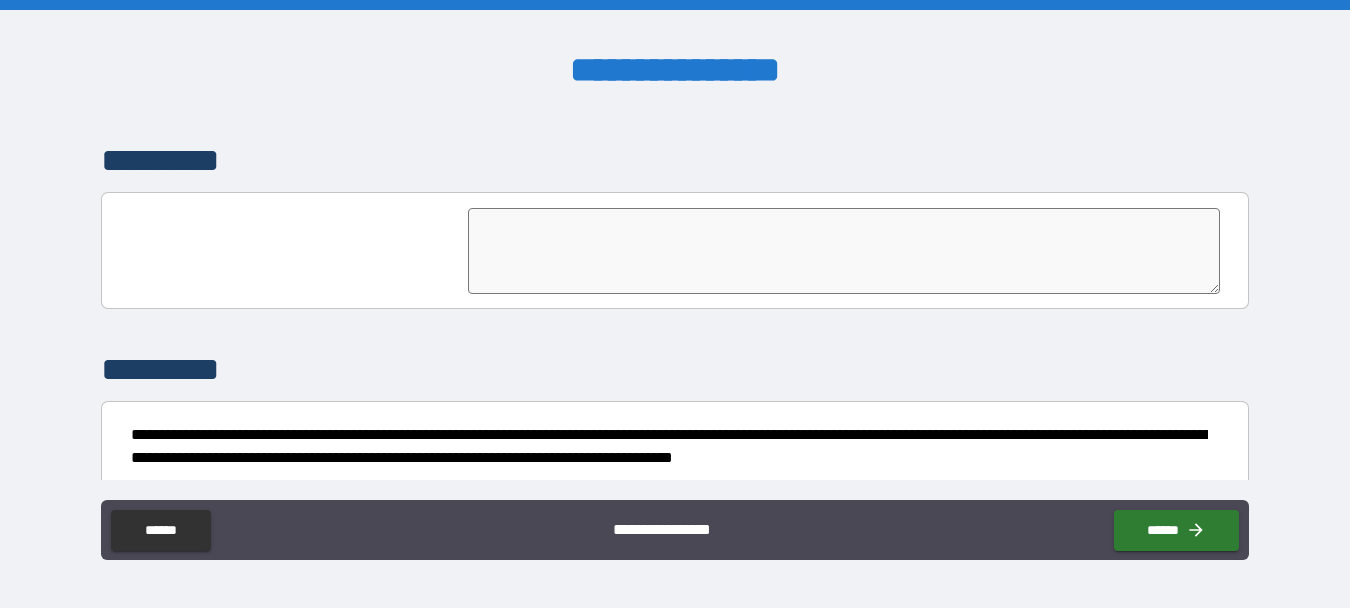 scroll, scrollTop: 4981, scrollLeft: 0, axis: vertical 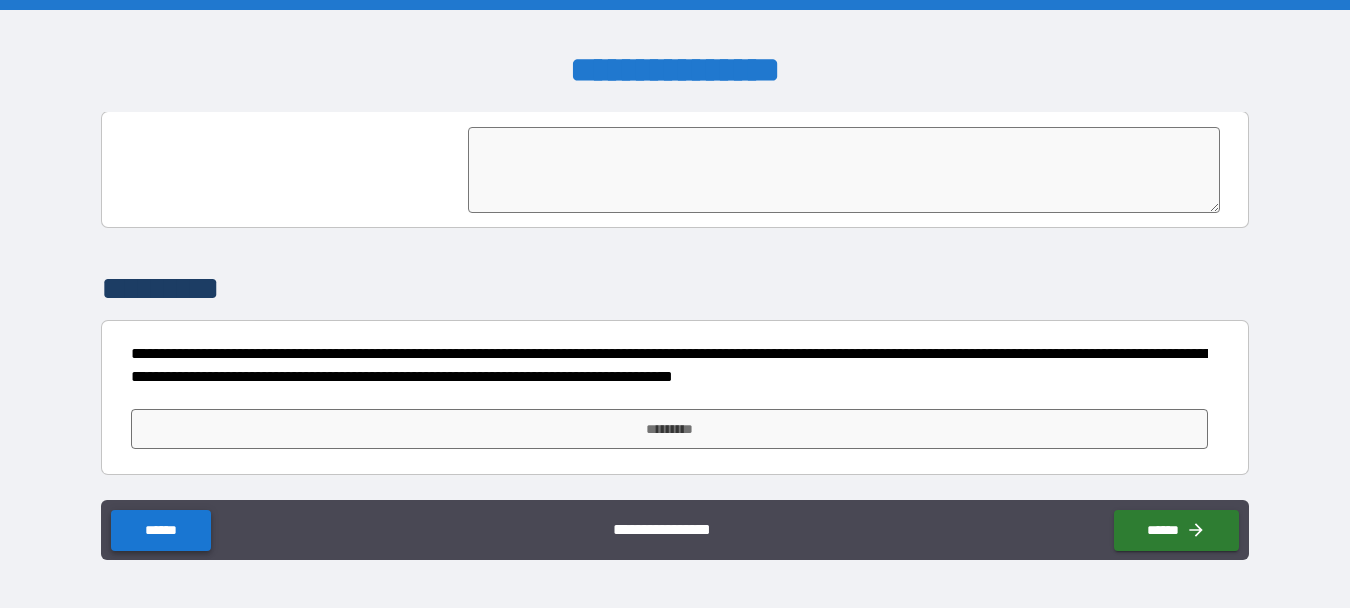 click on "******" at bounding box center (160, 530) 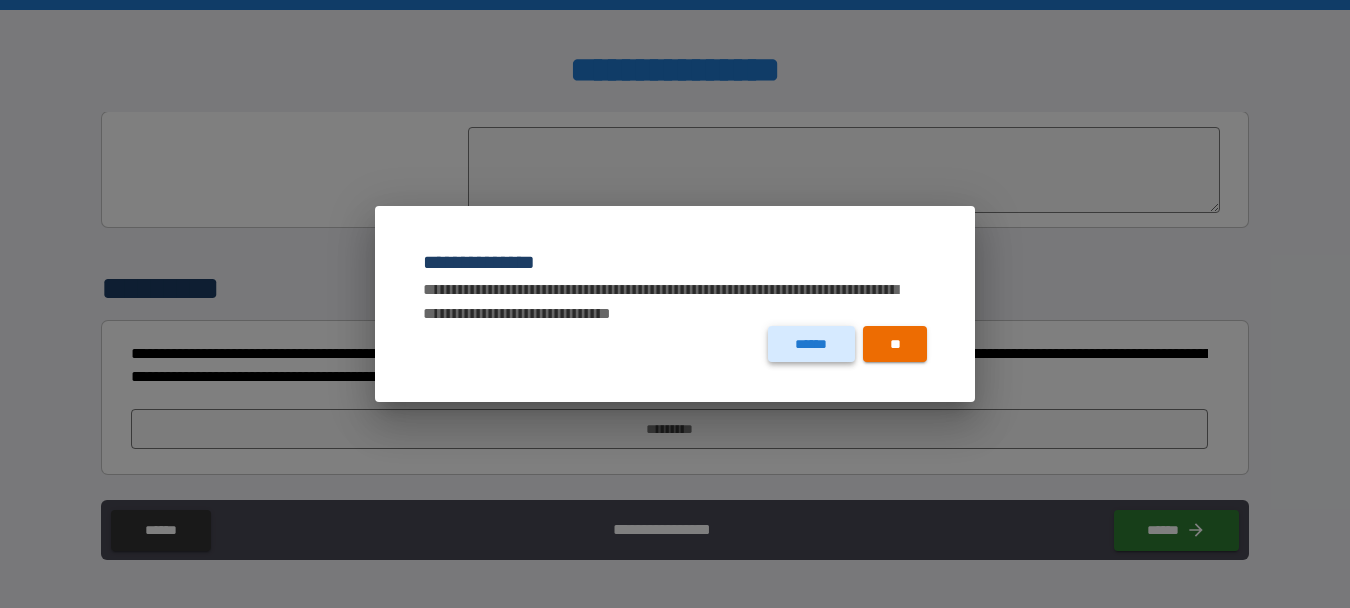 click on "******" at bounding box center [811, 344] 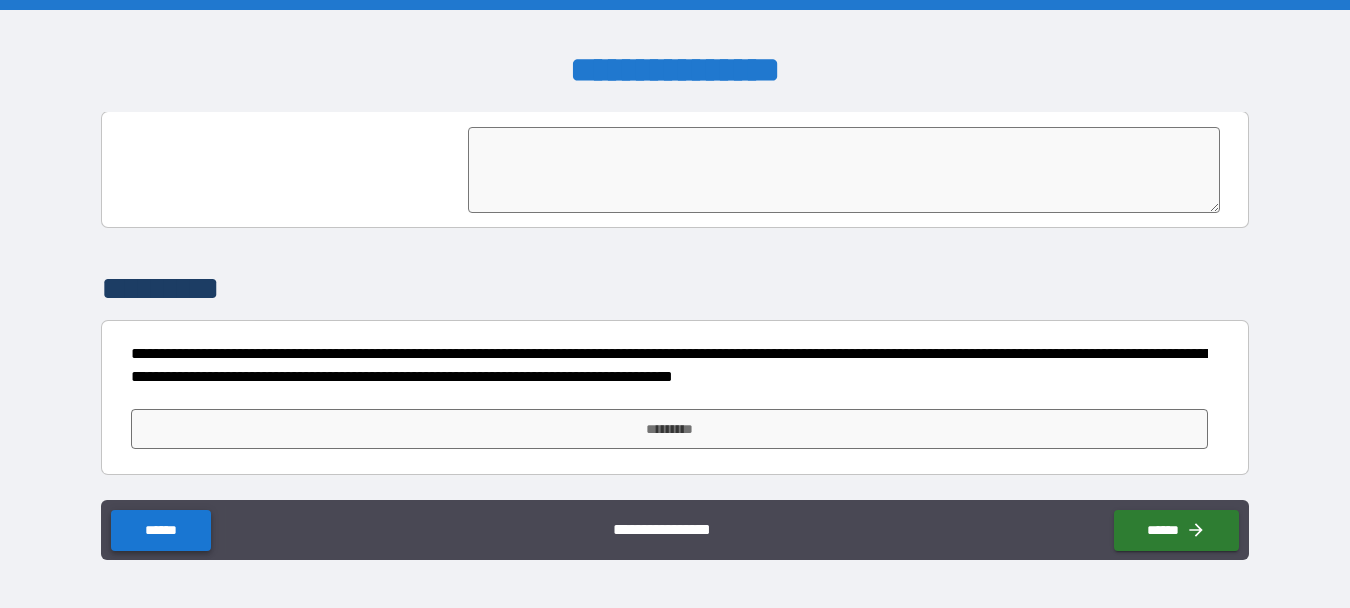 click on "******" at bounding box center [160, 530] 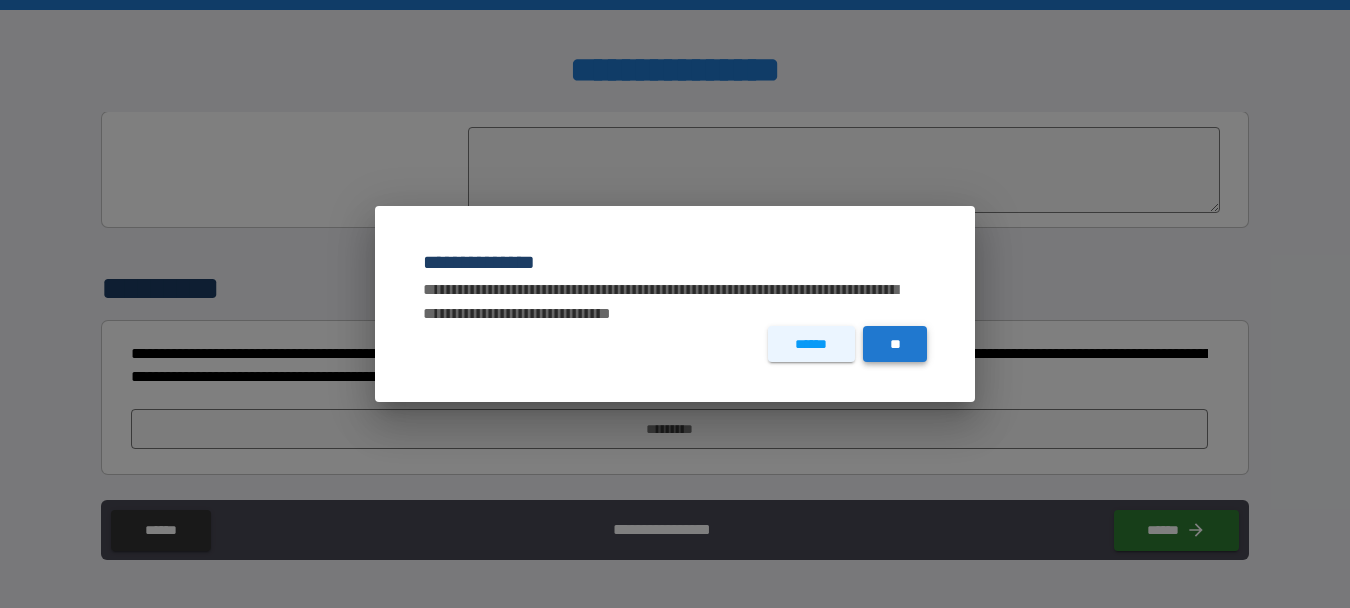 click on "**" at bounding box center [895, 344] 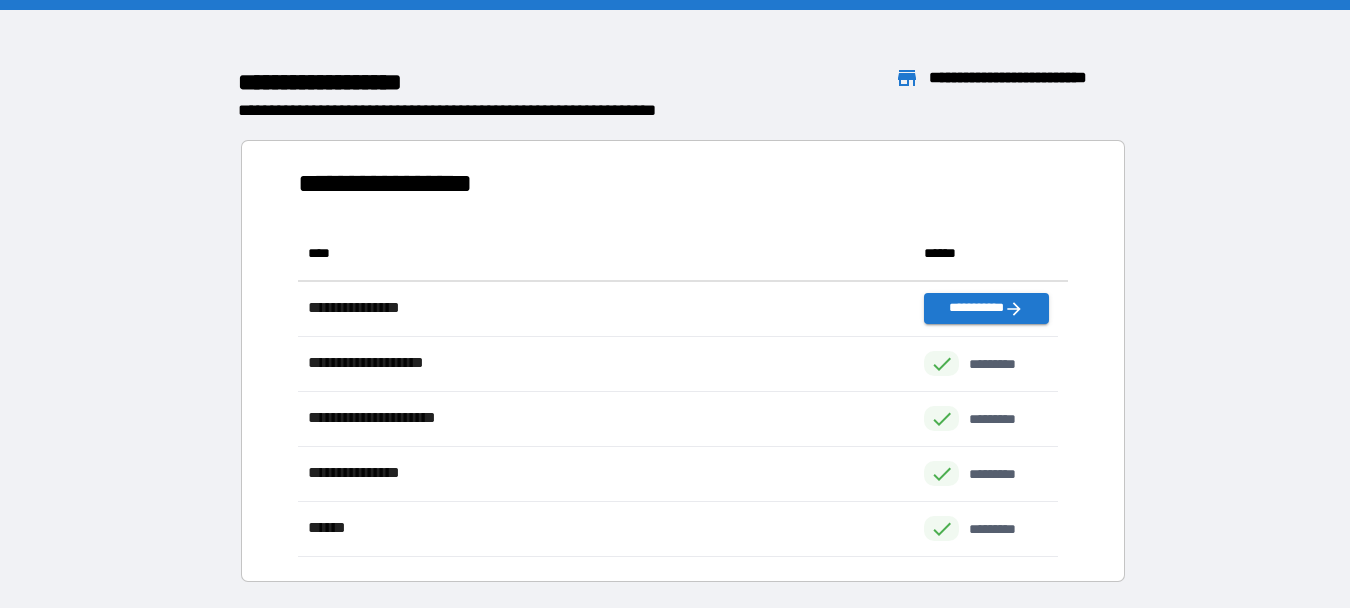 scroll, scrollTop: 316, scrollLeft: 745, axis: both 